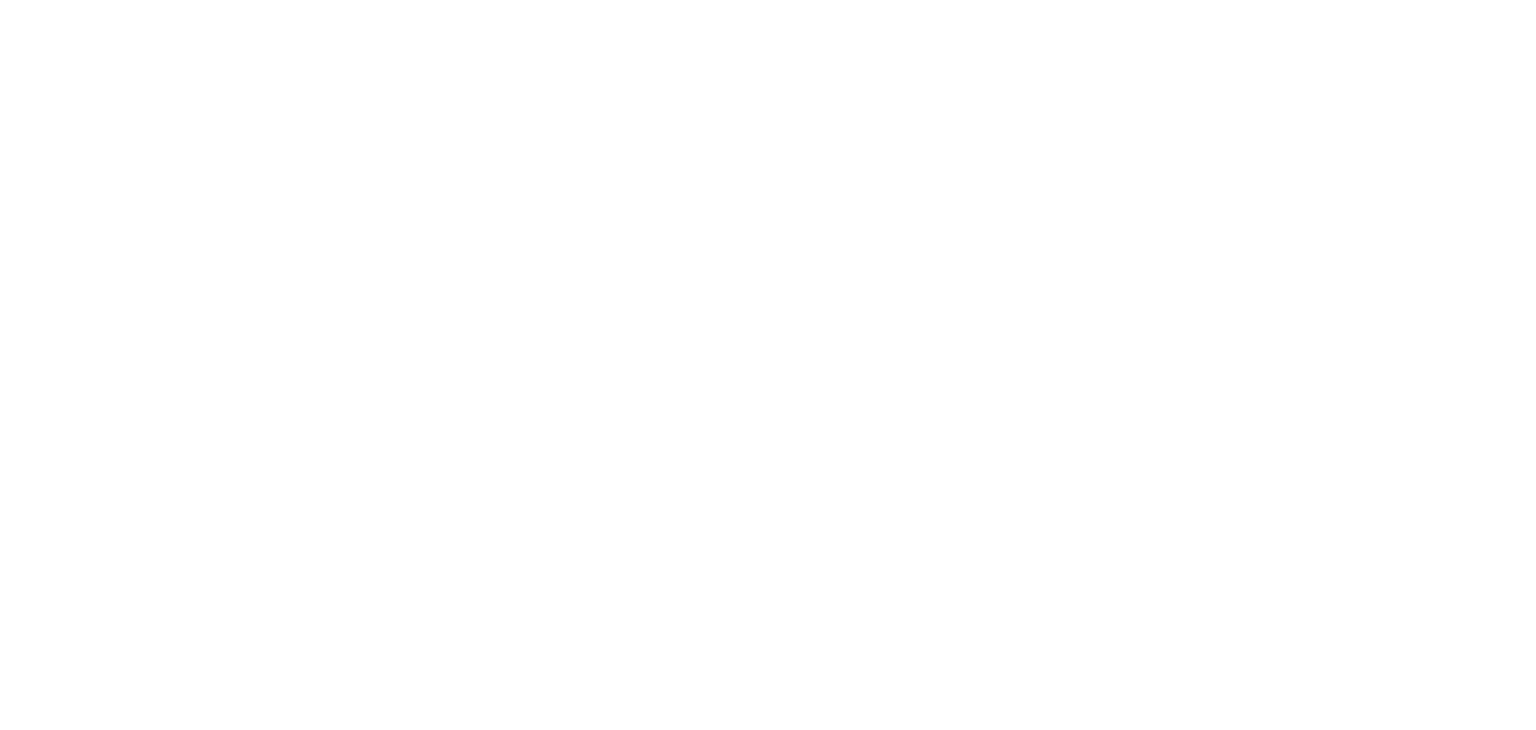 scroll, scrollTop: 0, scrollLeft: 0, axis: both 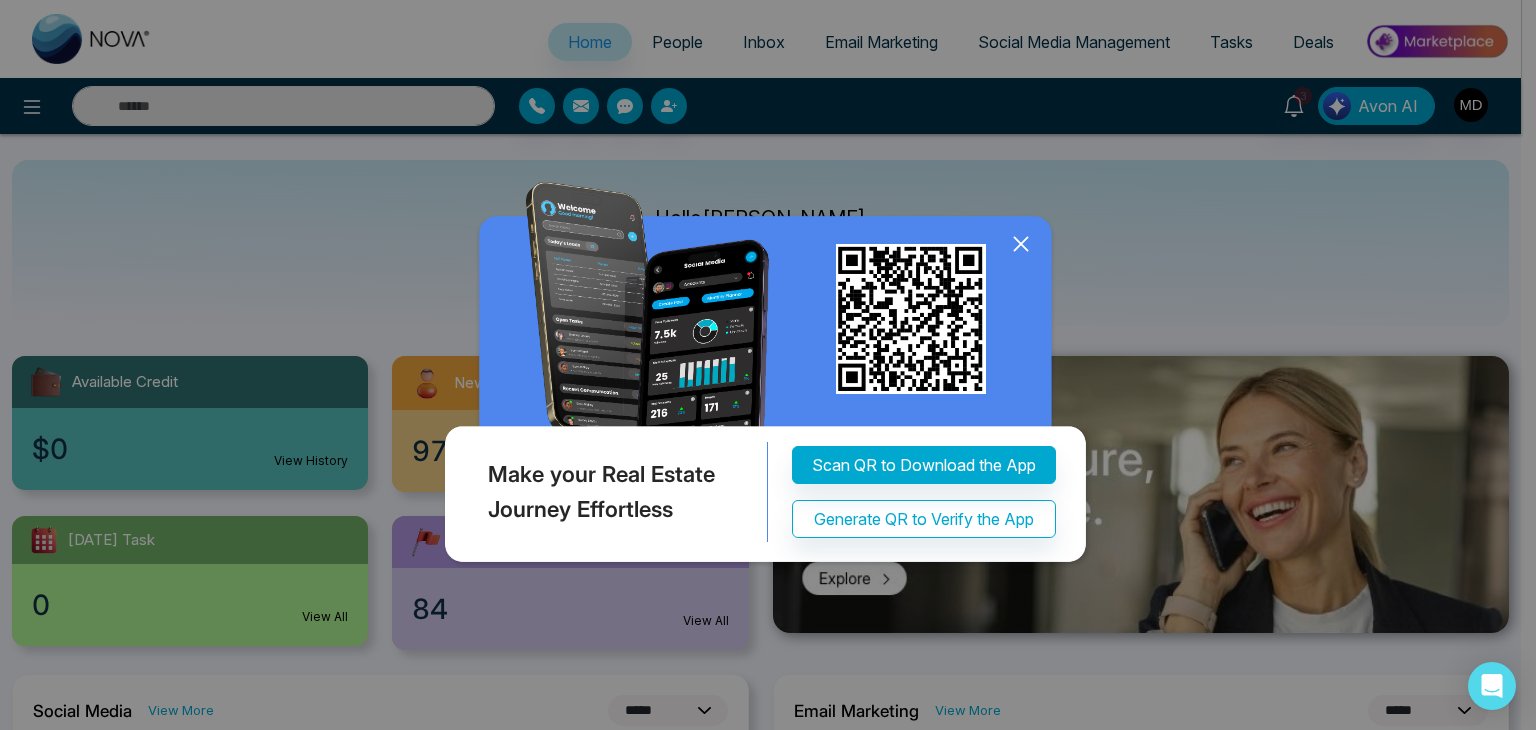 click 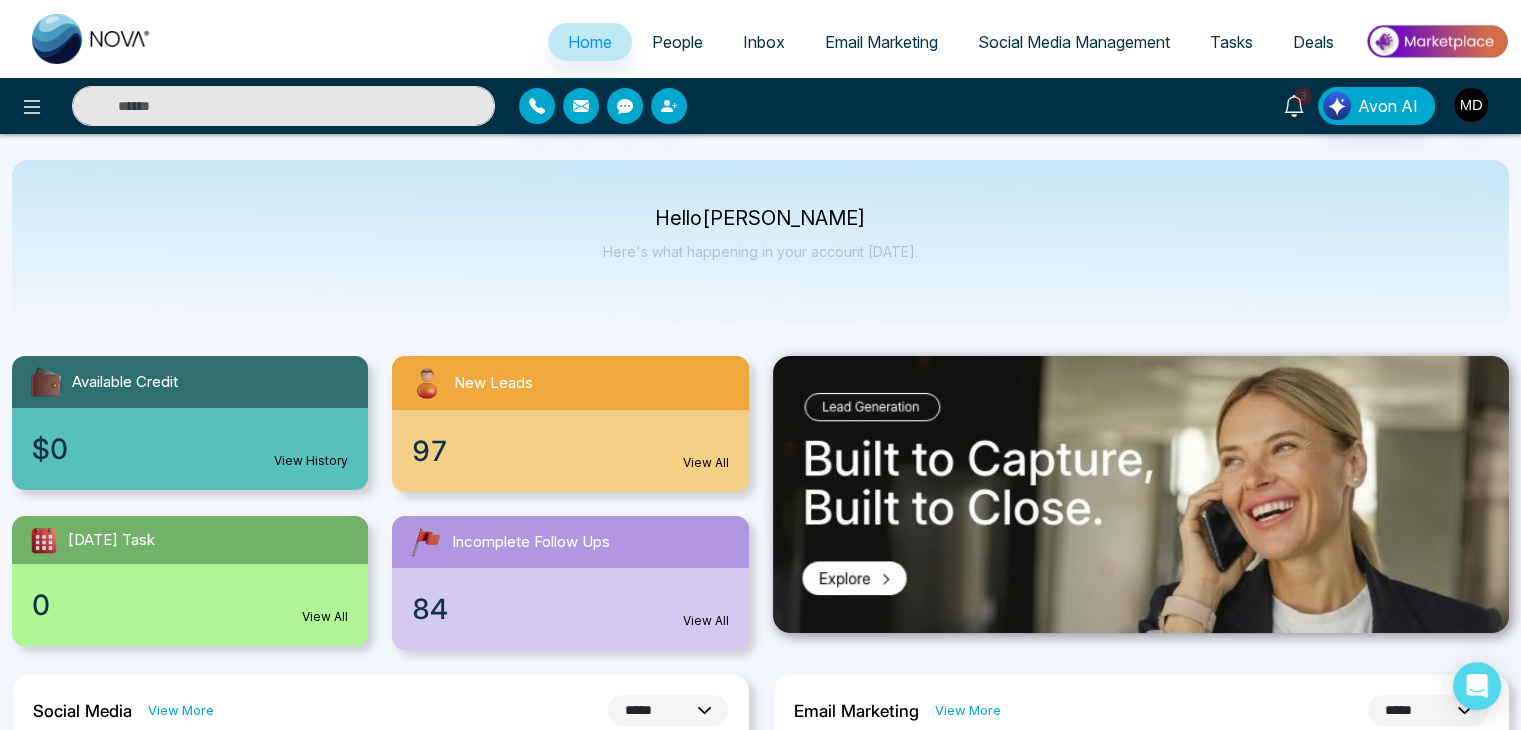 click 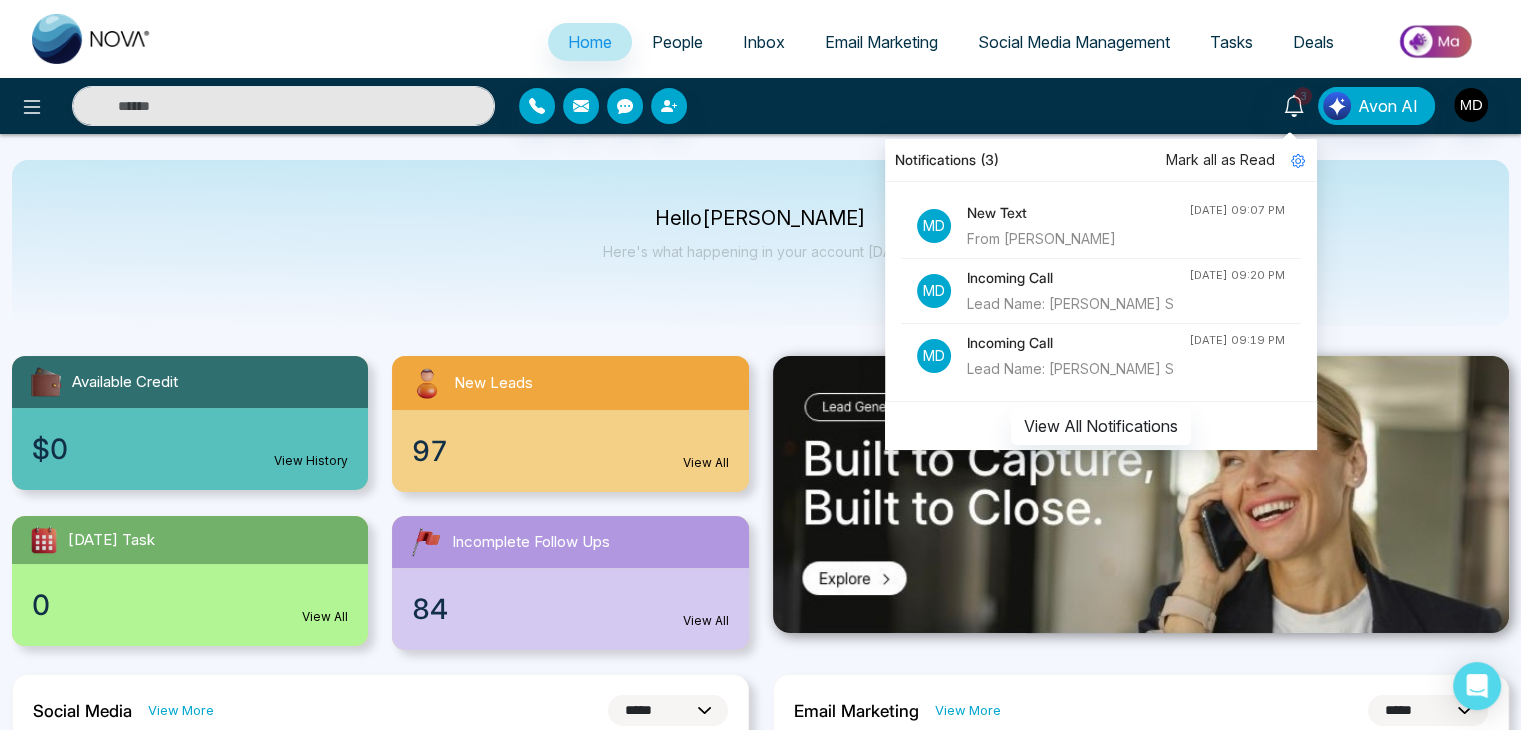 click on "Mark all as Read" at bounding box center [1220, 160] 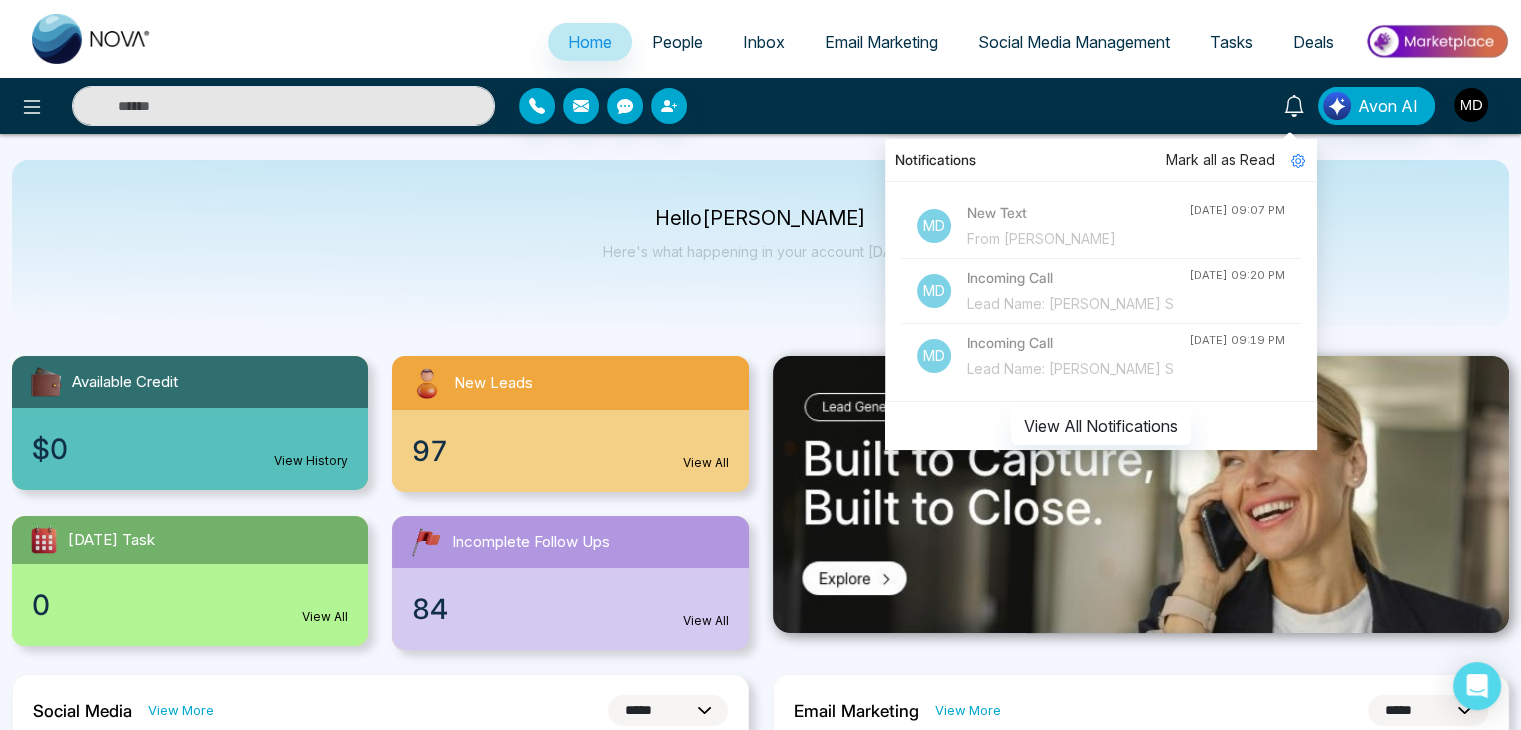 click 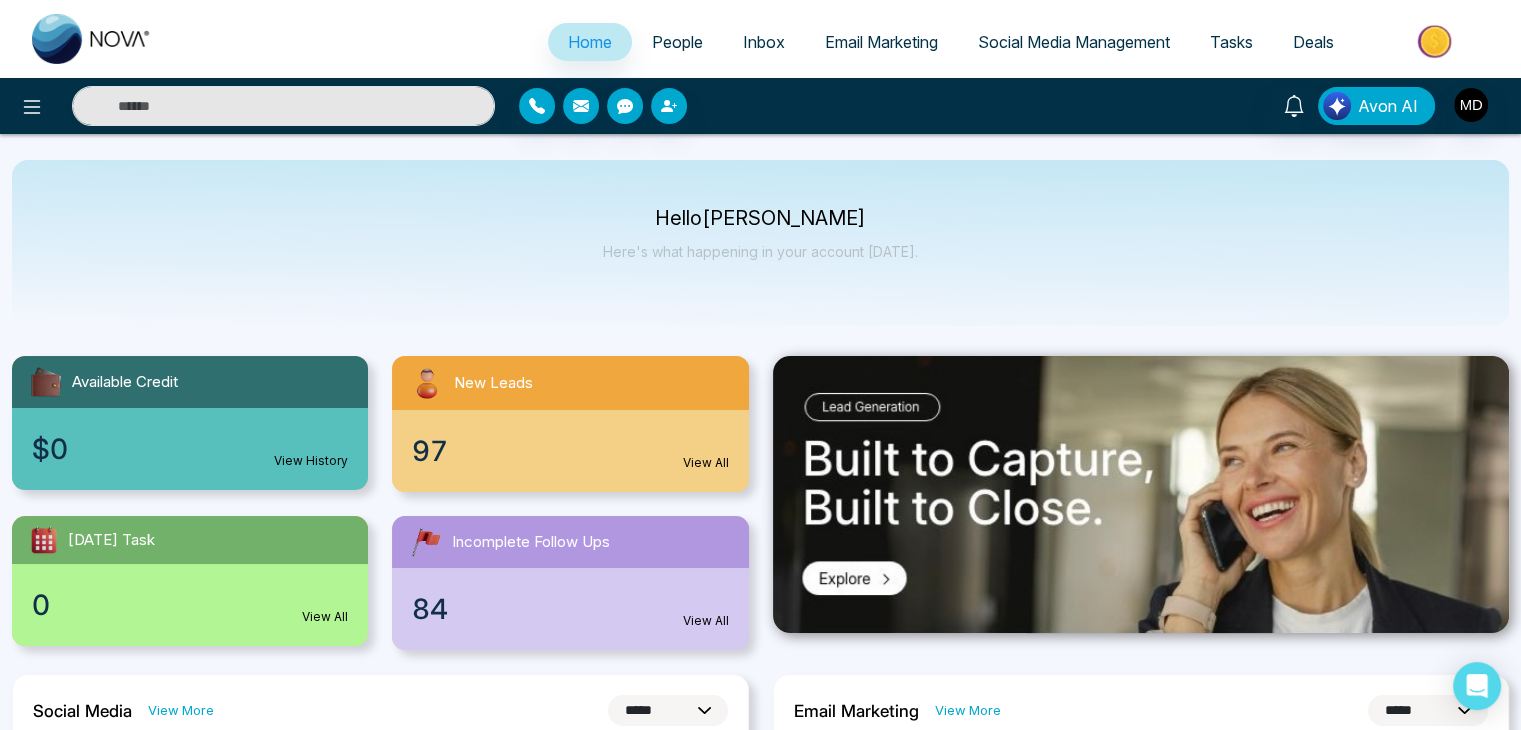 click on "People" at bounding box center [677, 42] 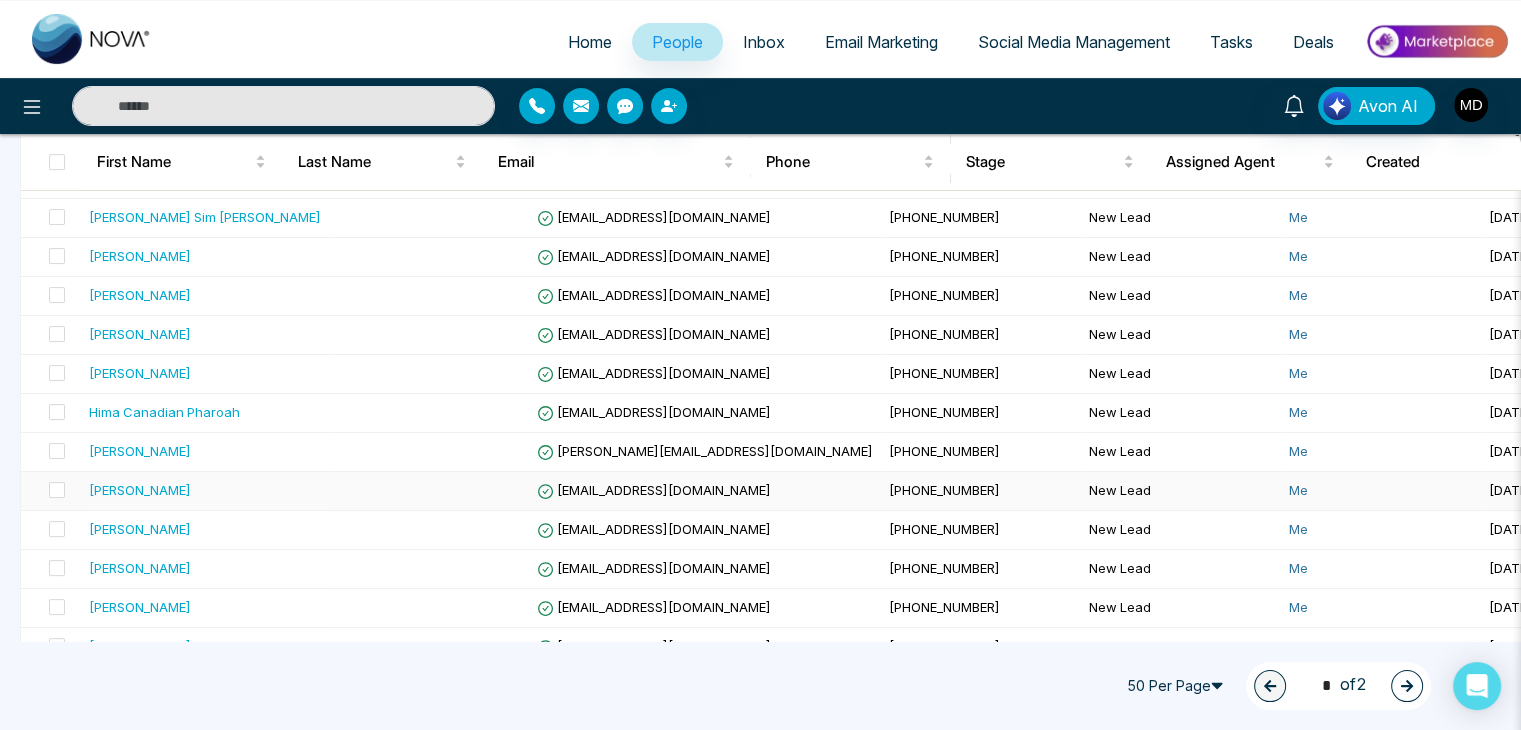 scroll, scrollTop: 600, scrollLeft: 0, axis: vertical 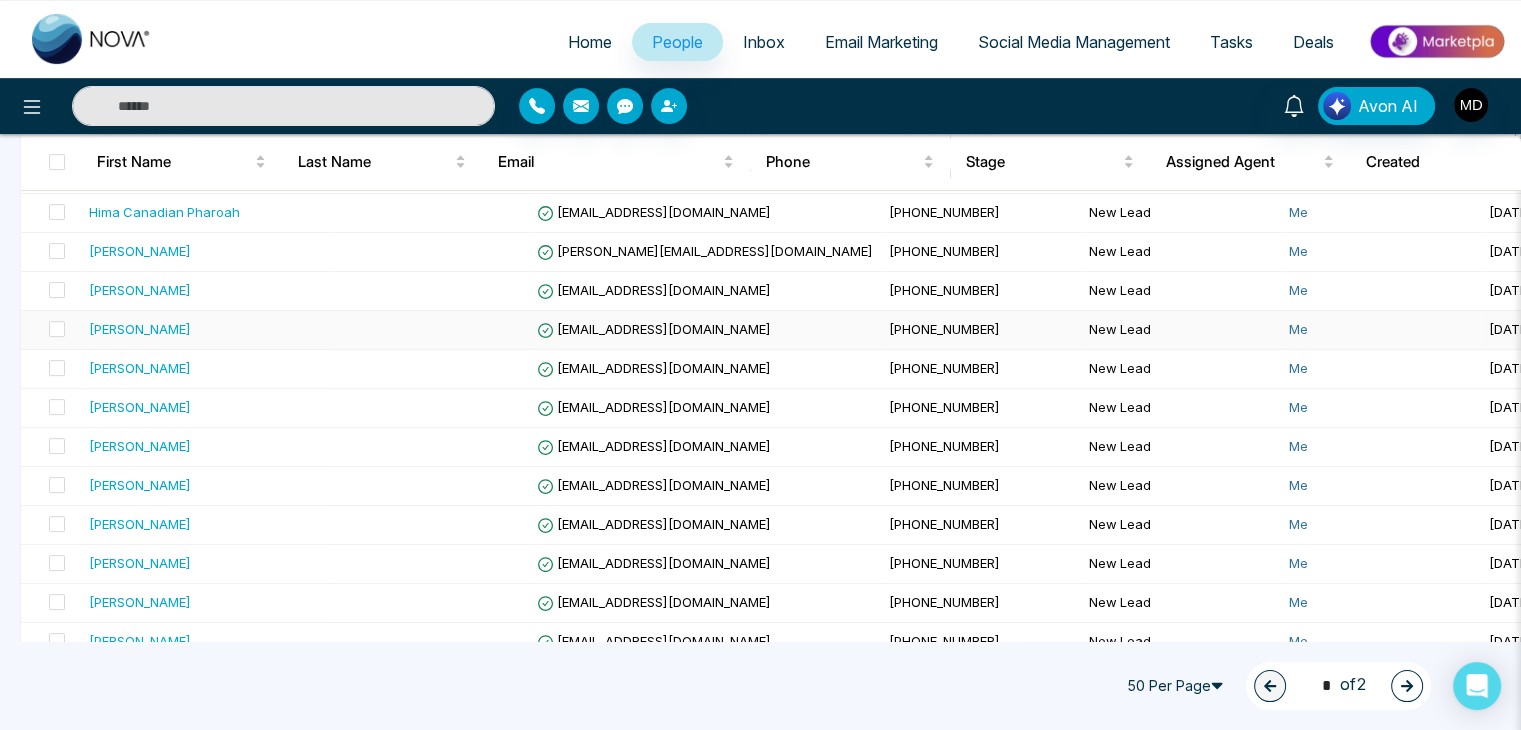 click on "[PERSON_NAME]" at bounding box center (140, 329) 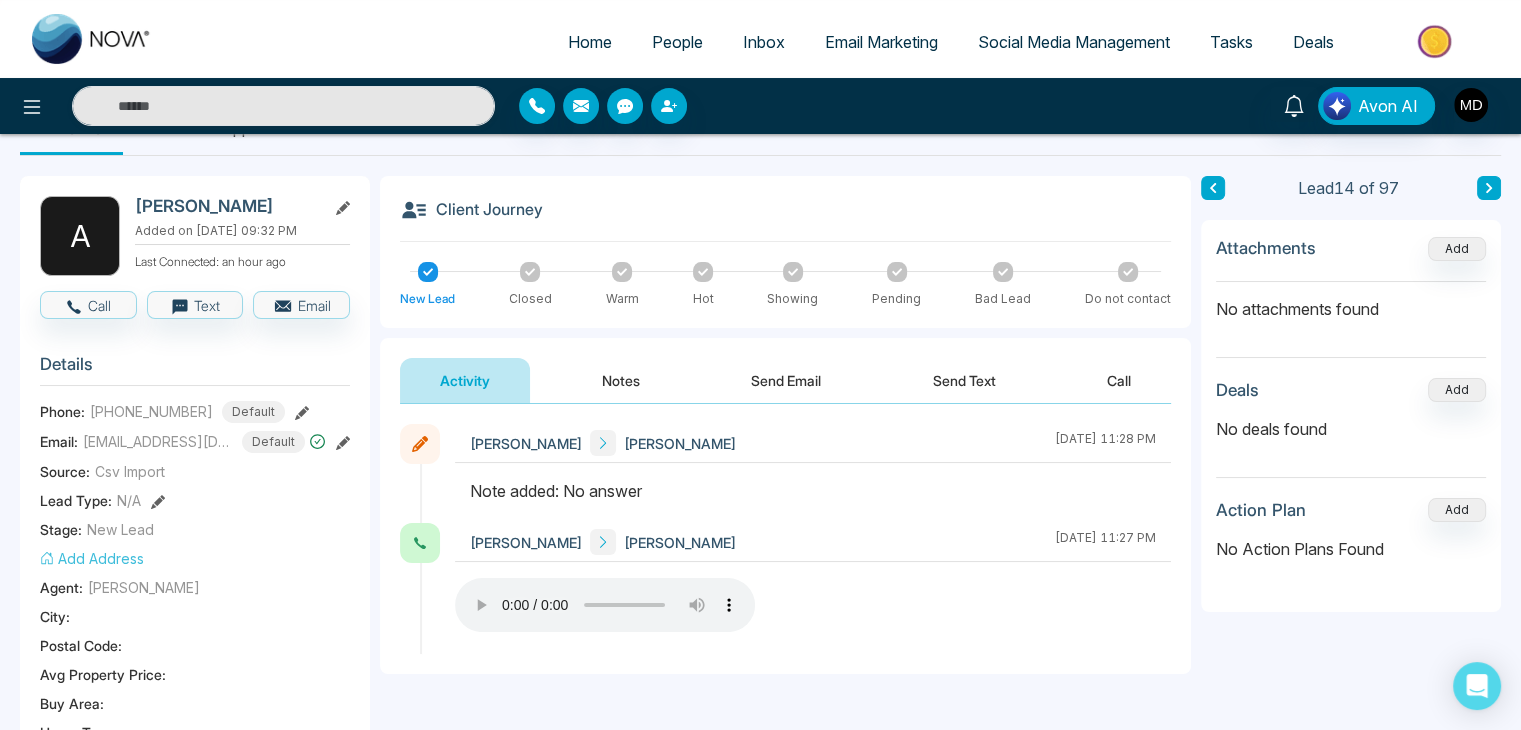scroll, scrollTop: 100, scrollLeft: 0, axis: vertical 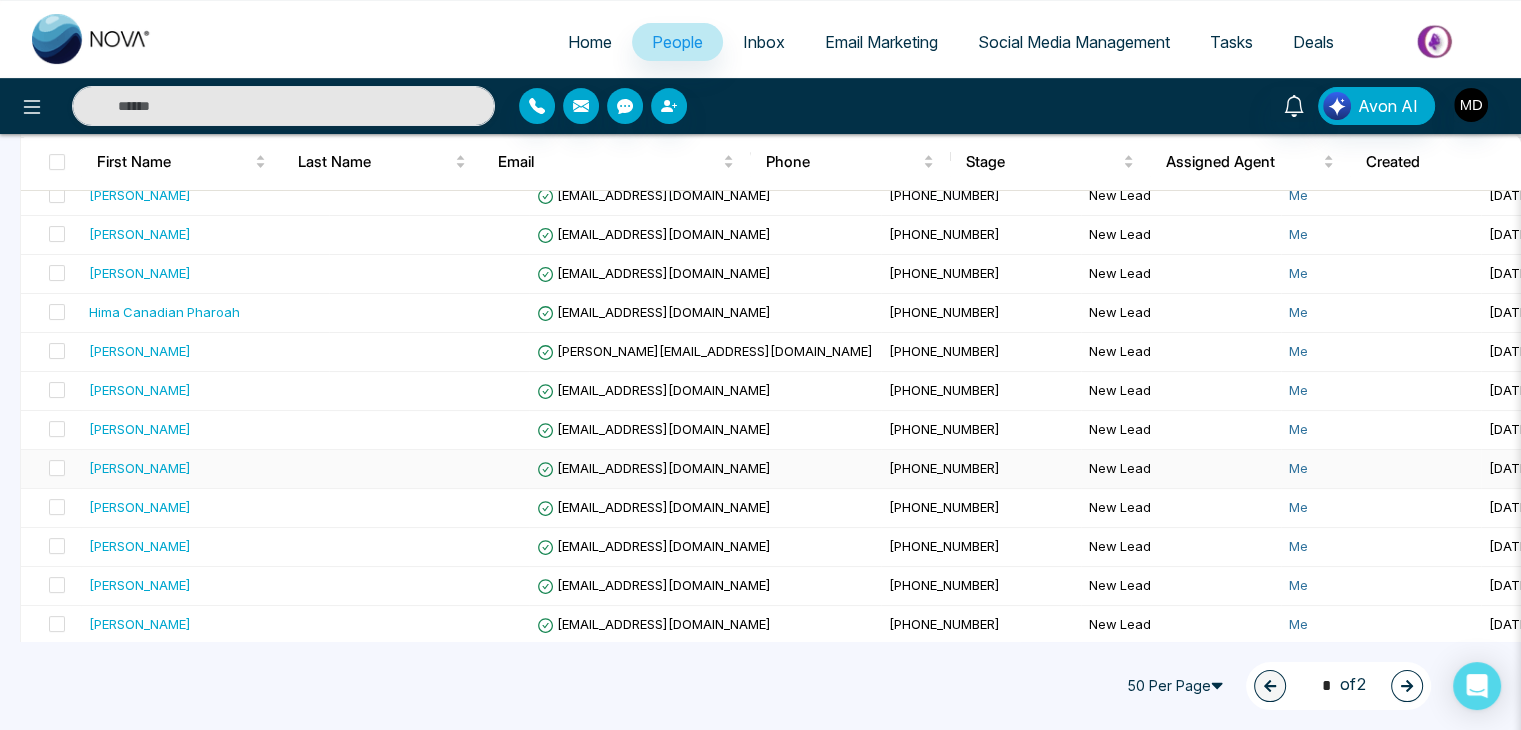 click on "[PERSON_NAME]" at bounding box center (140, 468) 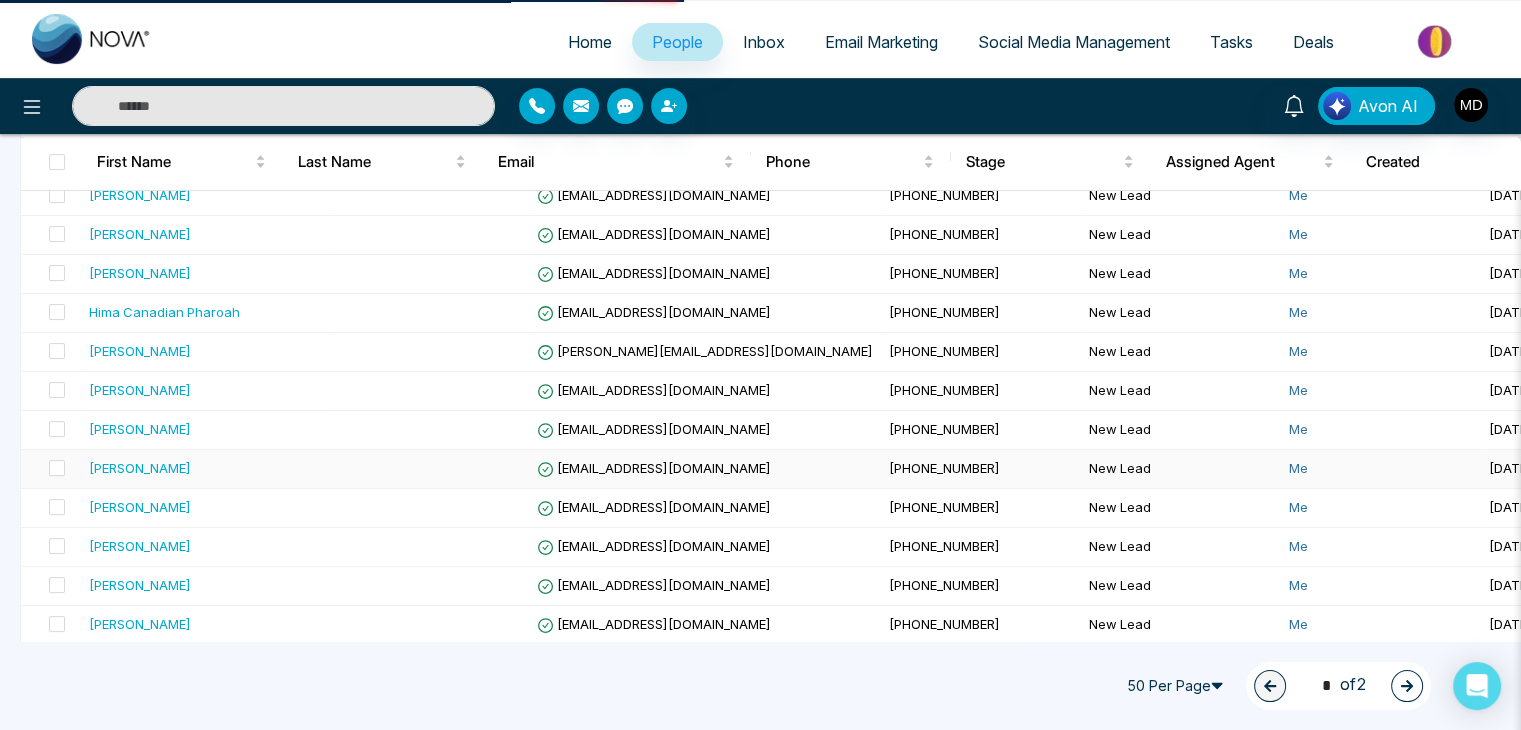scroll, scrollTop: 0, scrollLeft: 0, axis: both 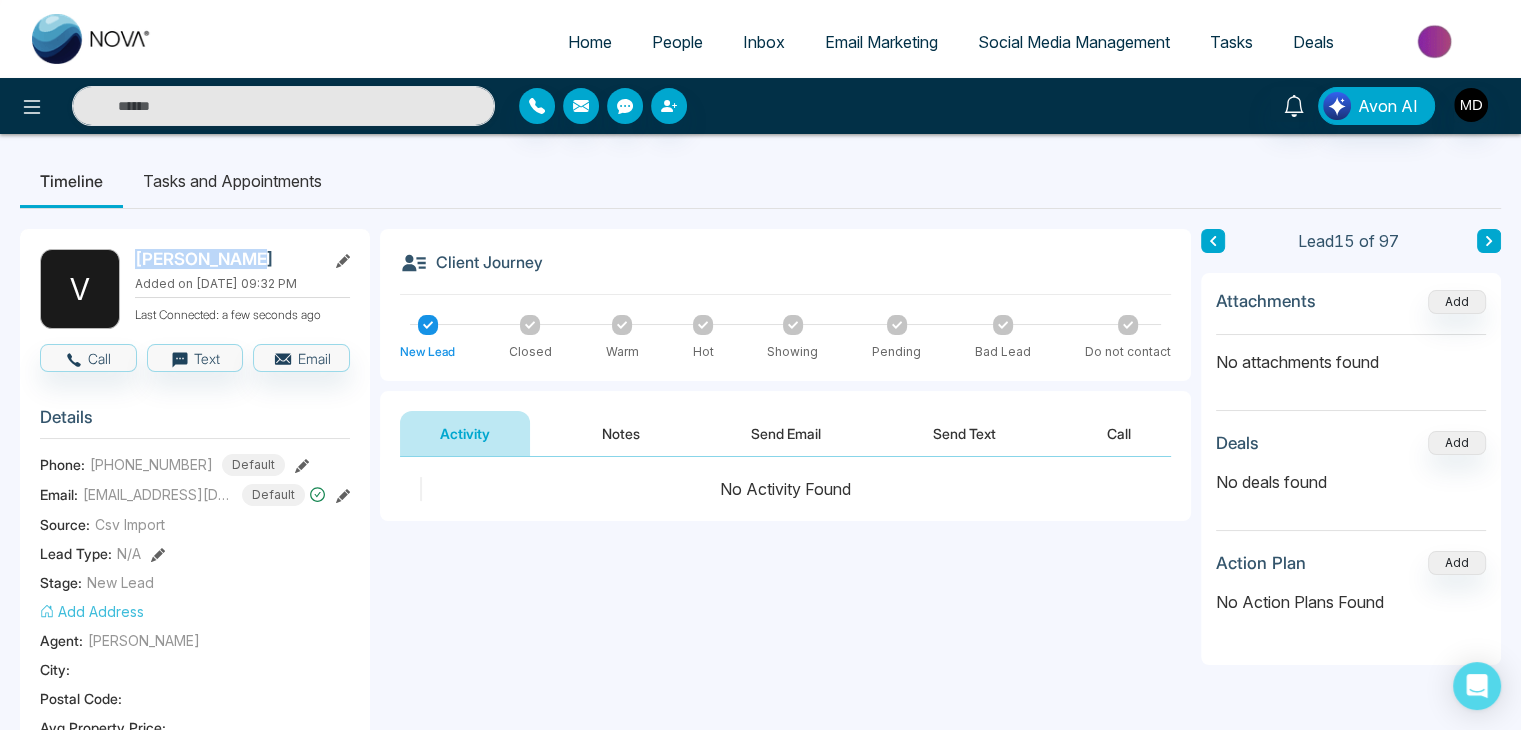 drag, startPoint x: 248, startPoint y: 256, endPoint x: 124, endPoint y: 268, distance: 124.57929 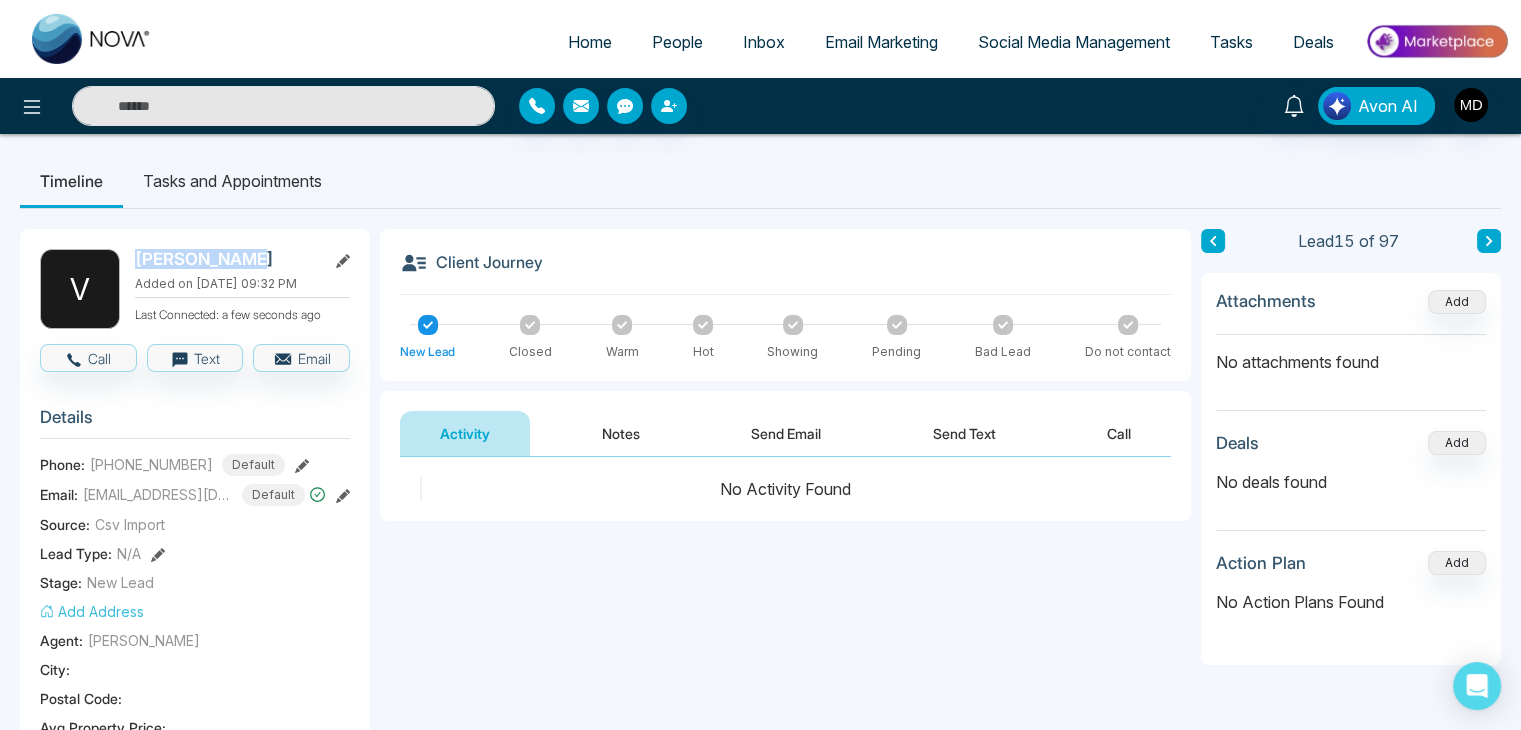 click on "V Vinod Sharma  Added on   Jul 07, 2025 at 09:32 PM Last Connected:   a few seconds ago" at bounding box center [195, 289] 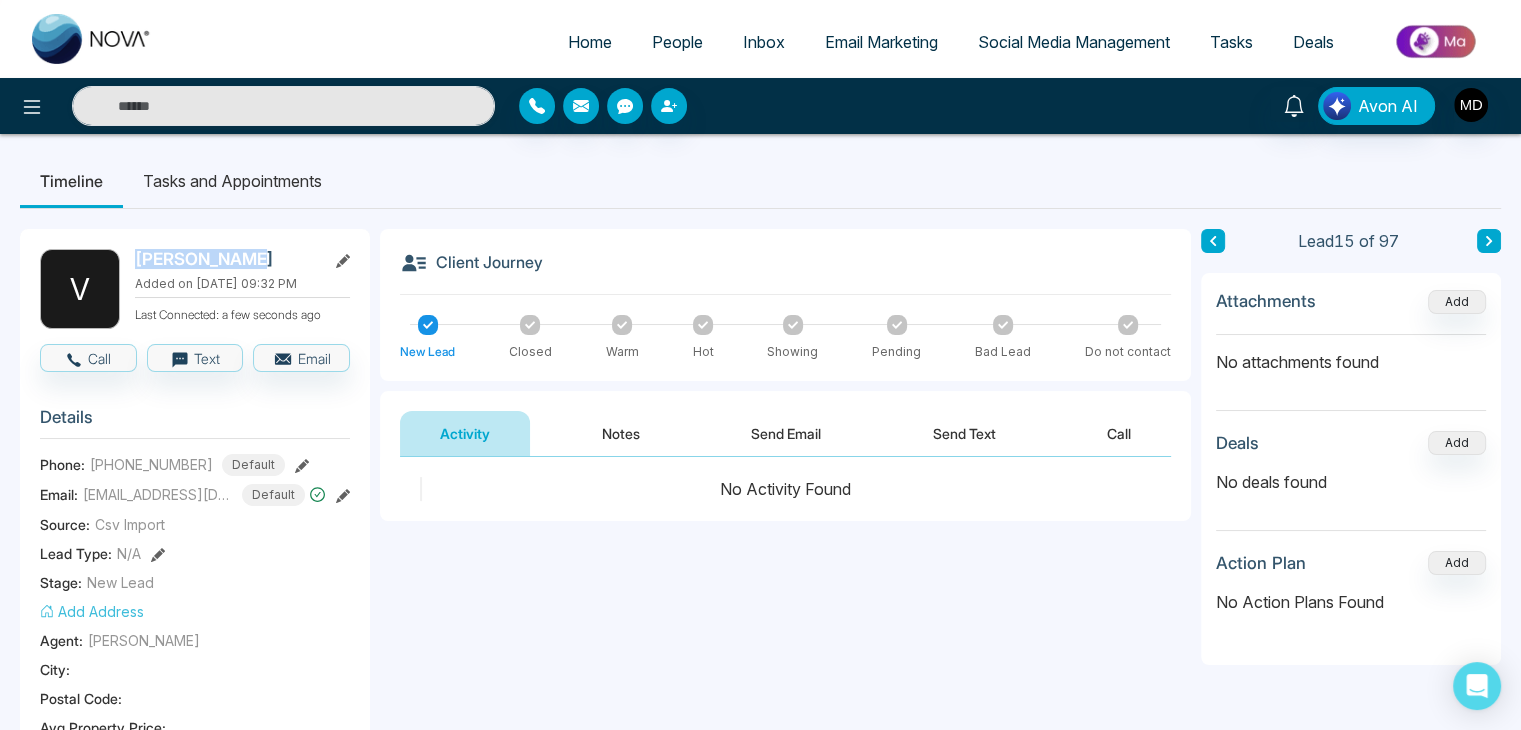 copy on "[PERSON_NAME]" 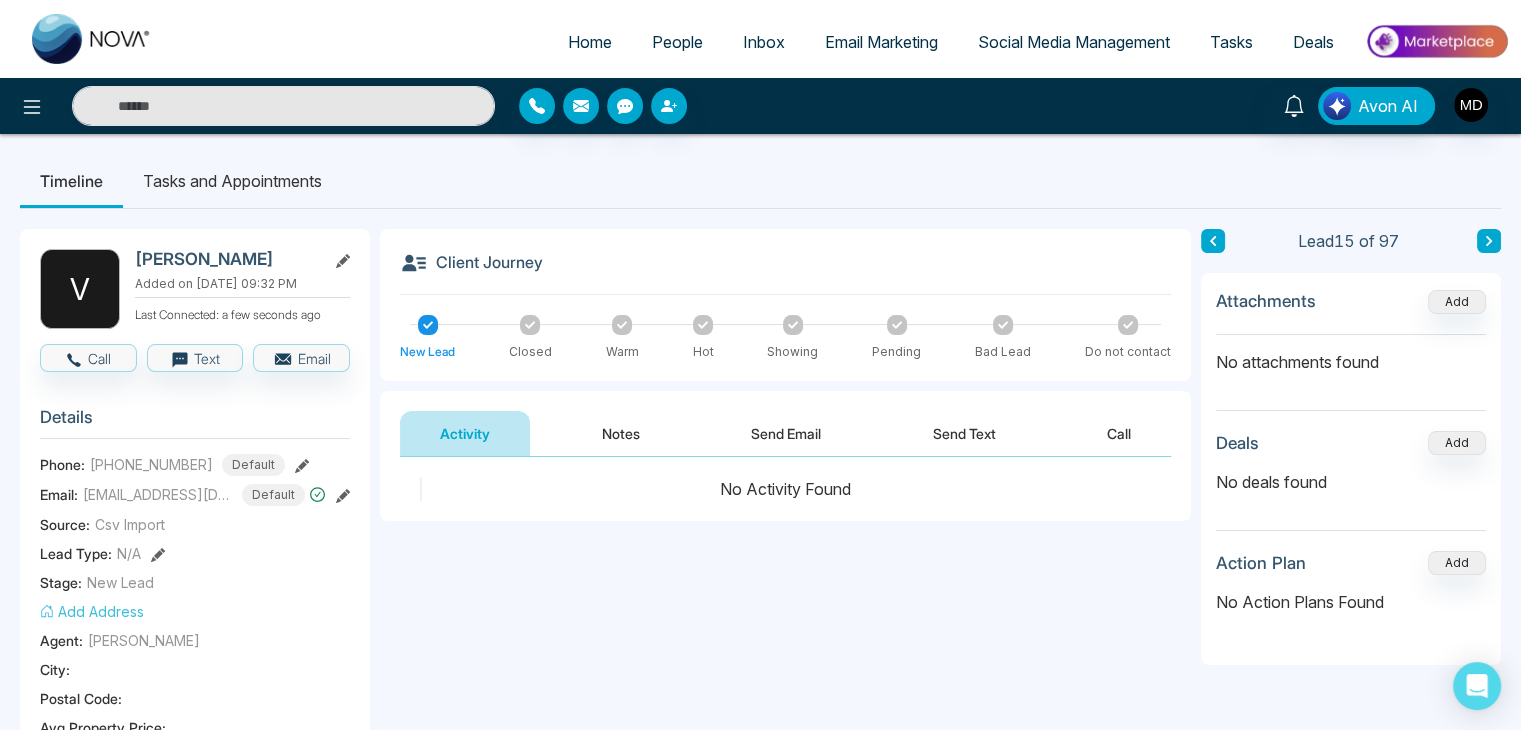 click on "**********" at bounding box center (785, 657) 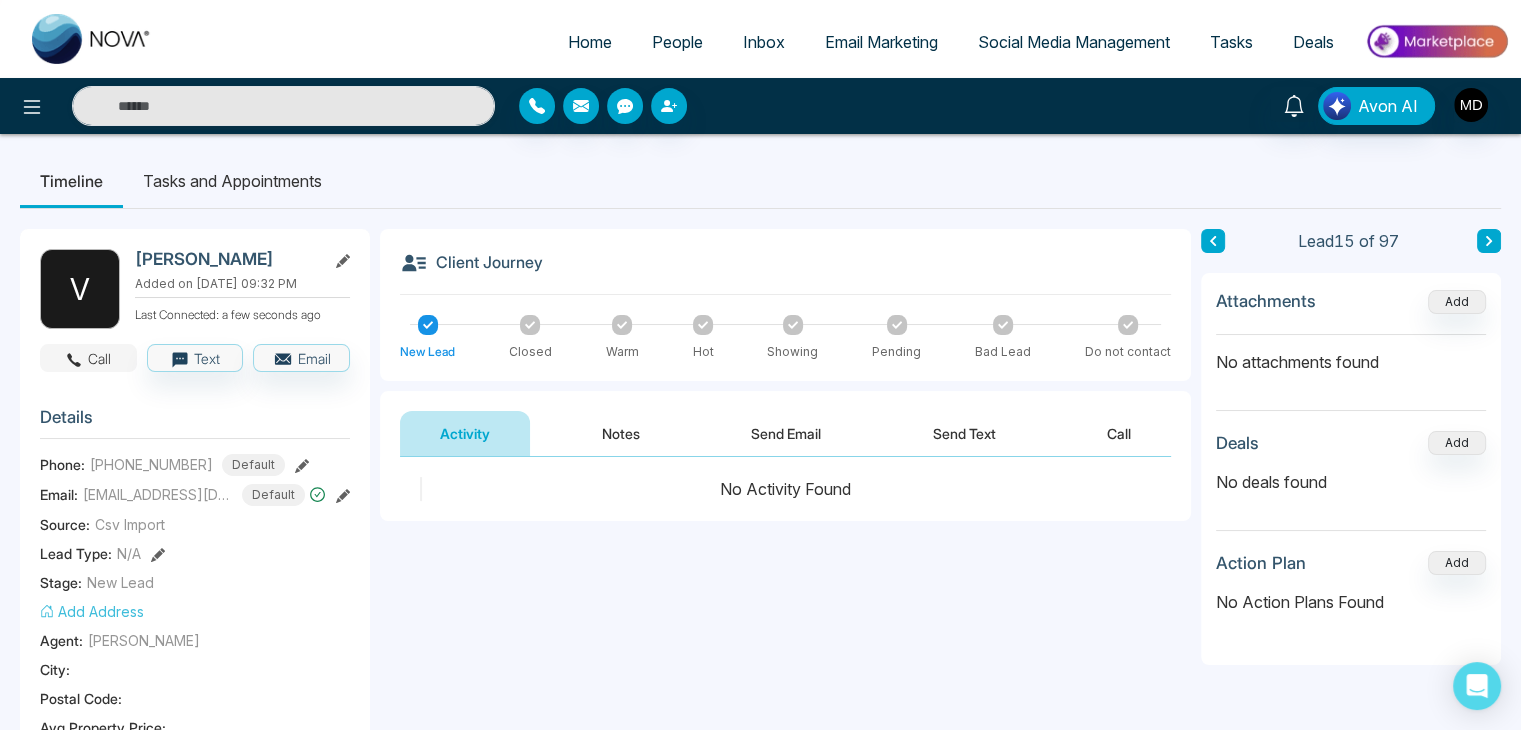 click on "Call" at bounding box center [88, 358] 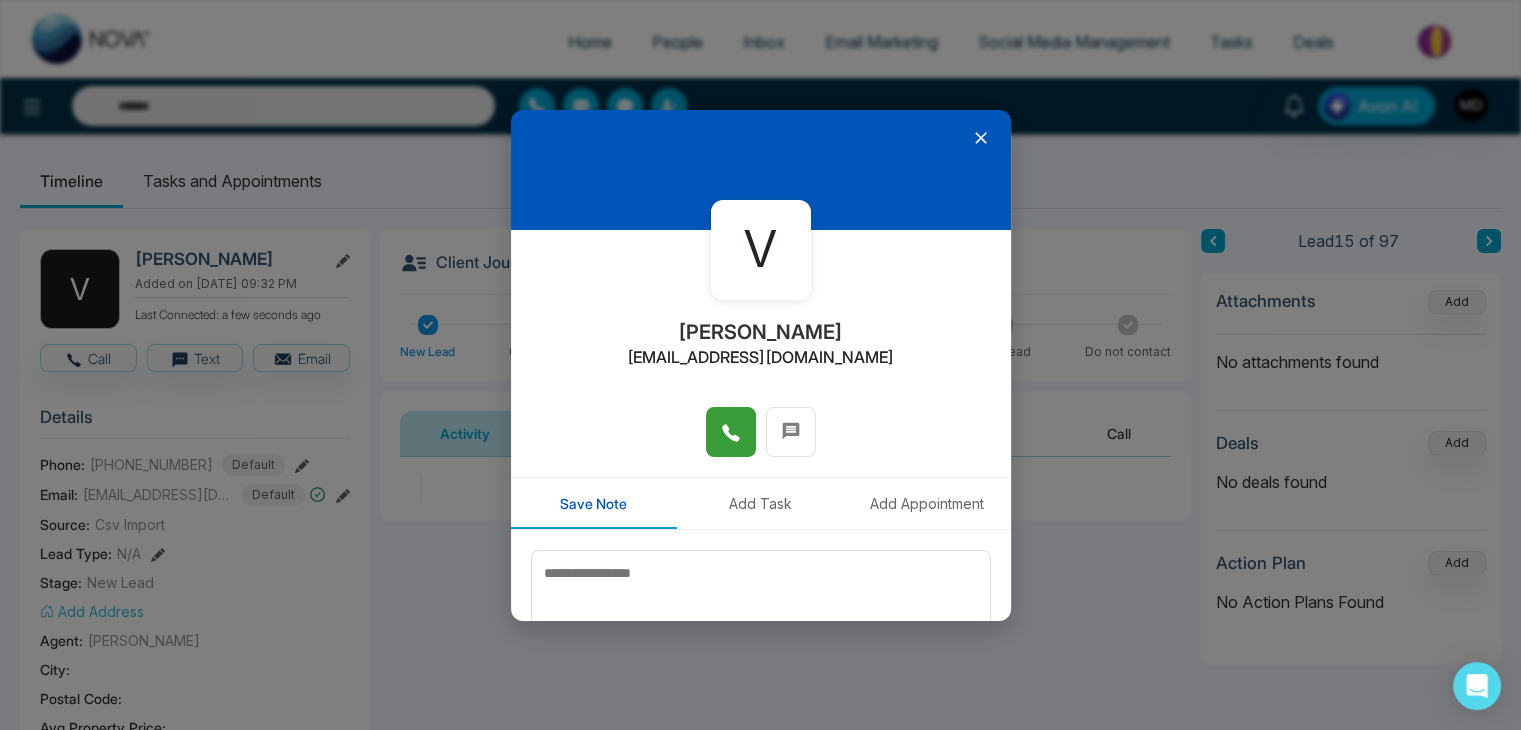 click at bounding box center [731, 432] 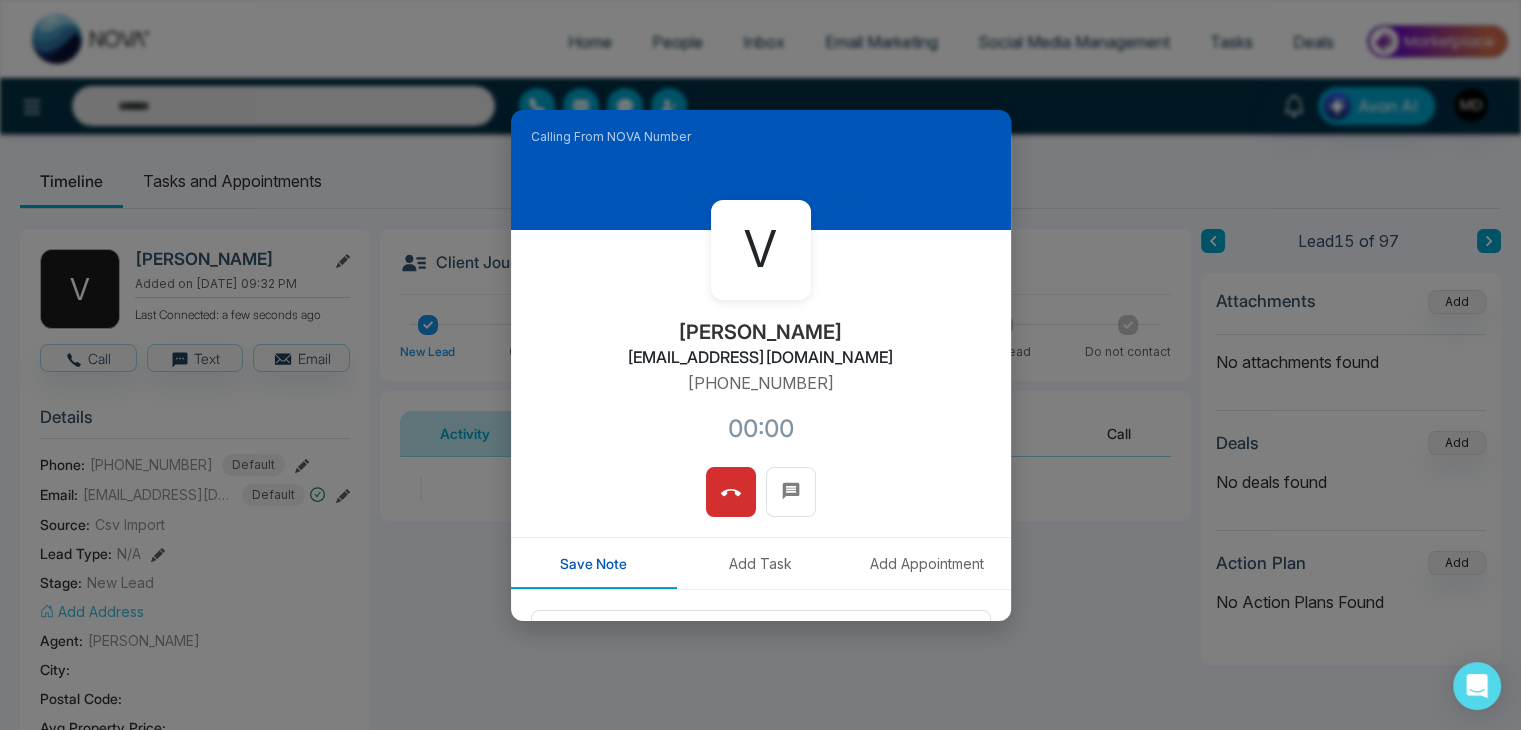 type 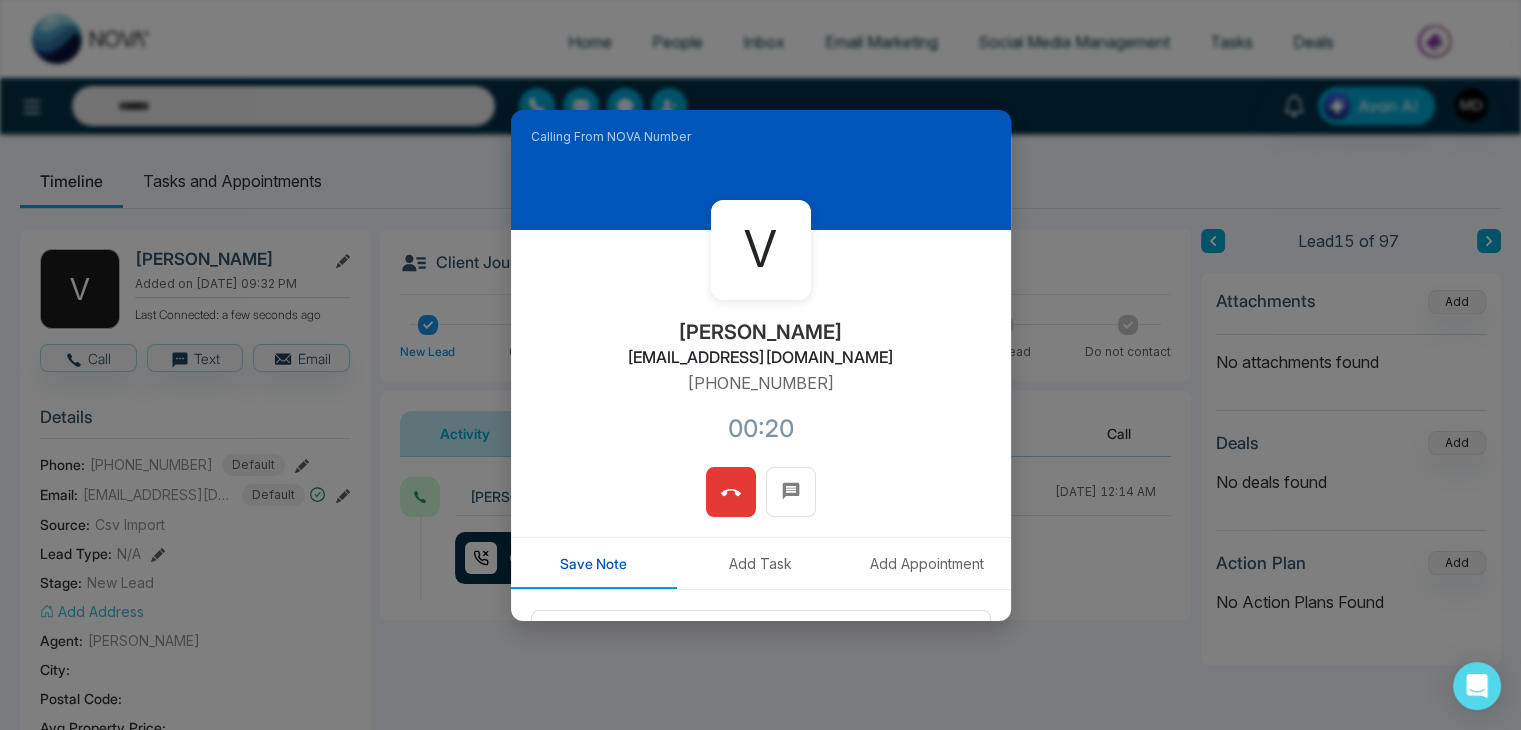 click 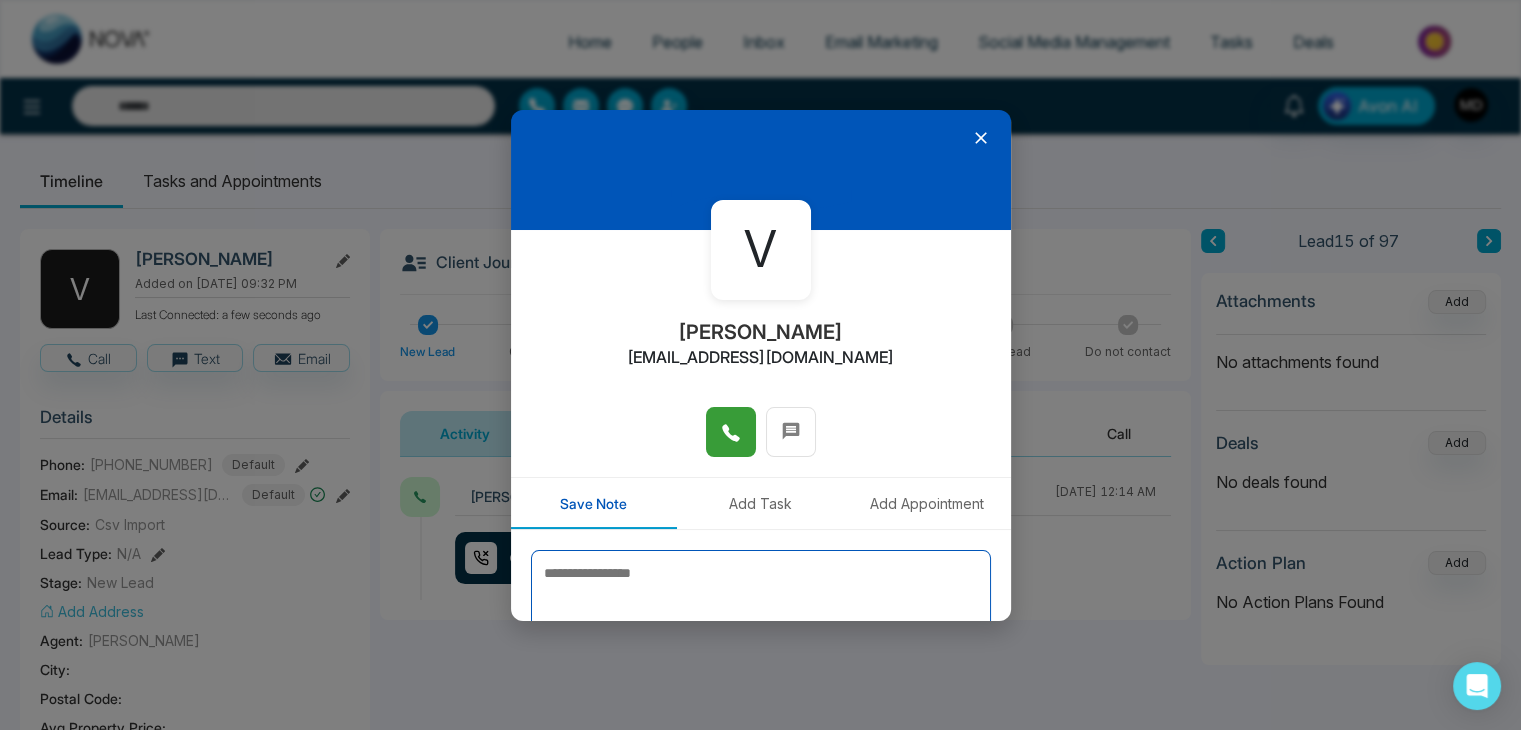 click at bounding box center [761, 600] 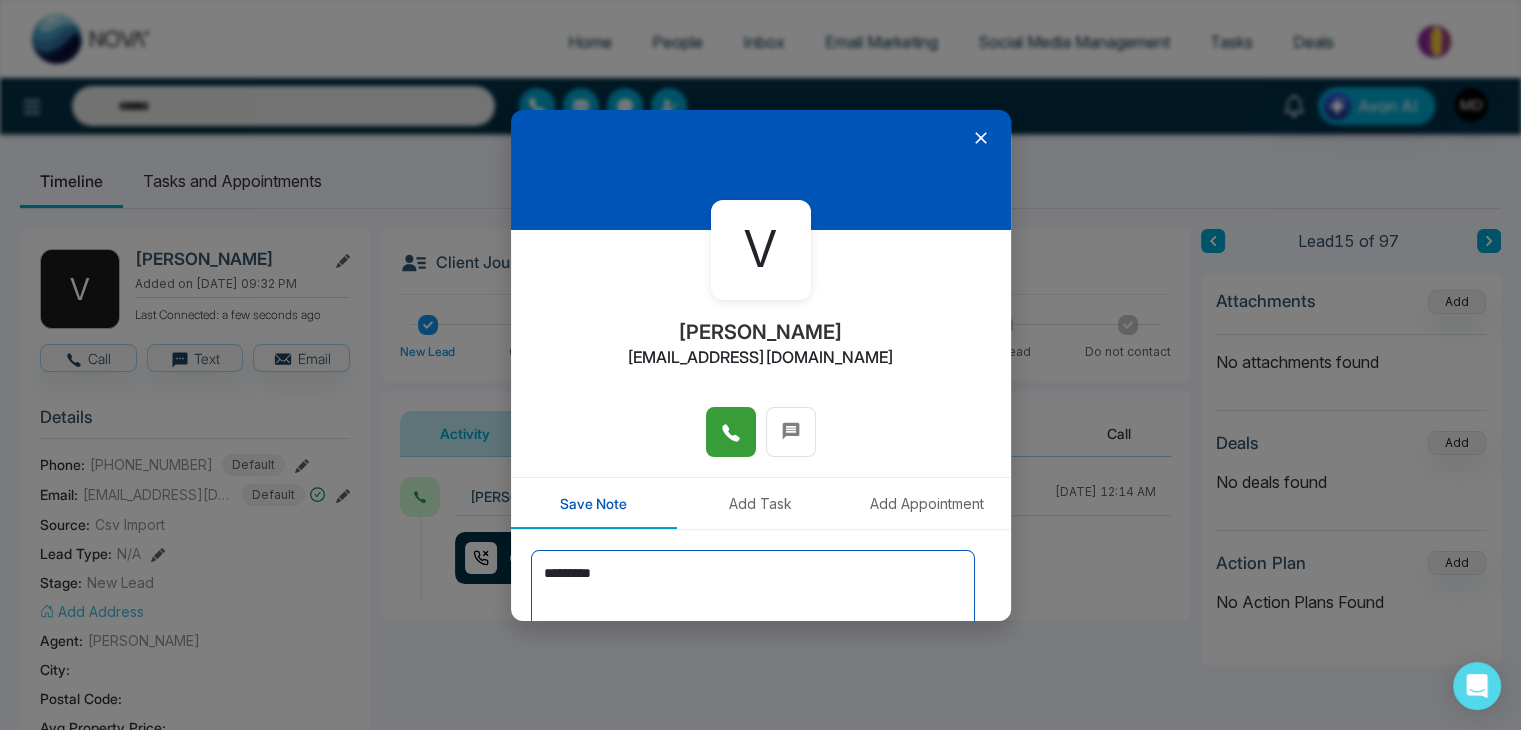 scroll, scrollTop: 110, scrollLeft: 0, axis: vertical 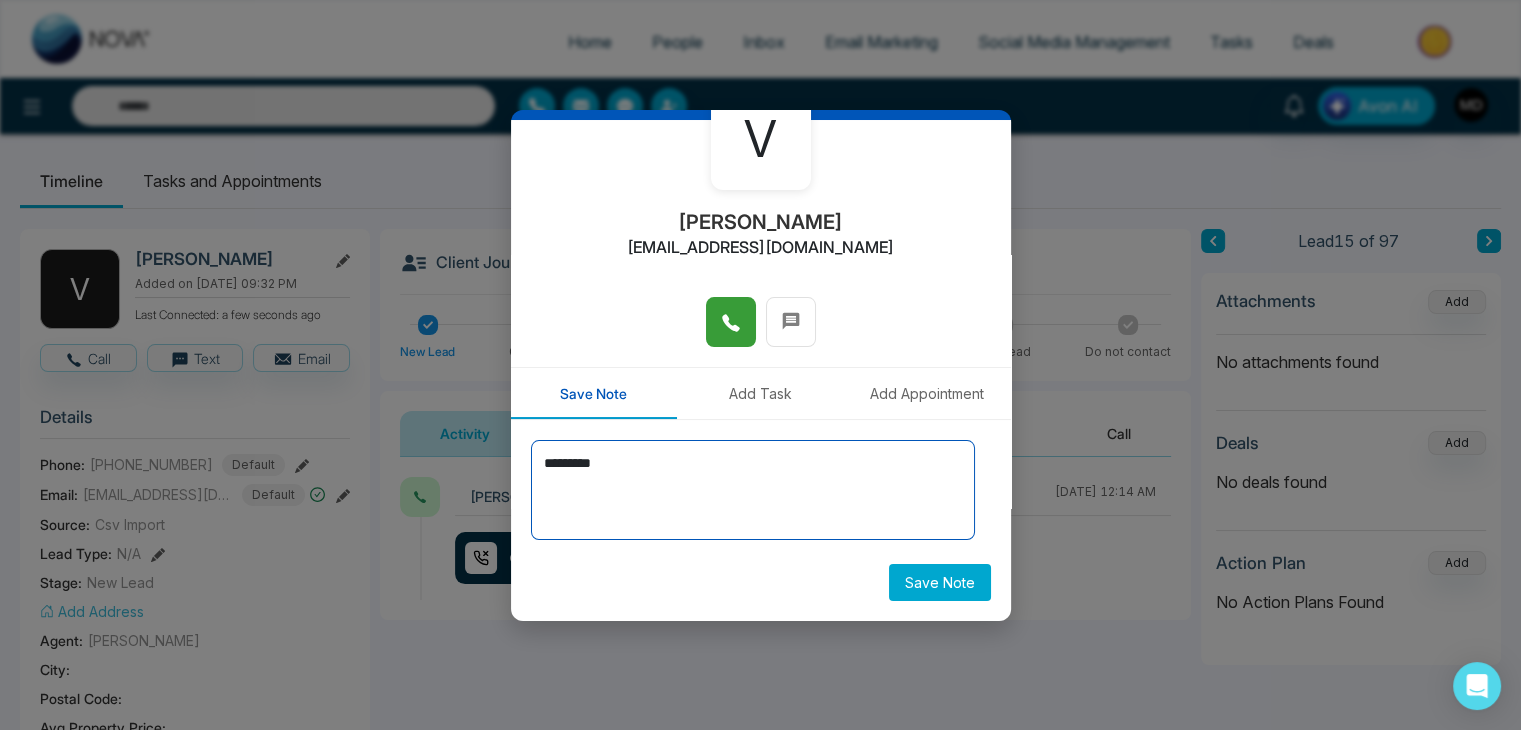 type on "*********" 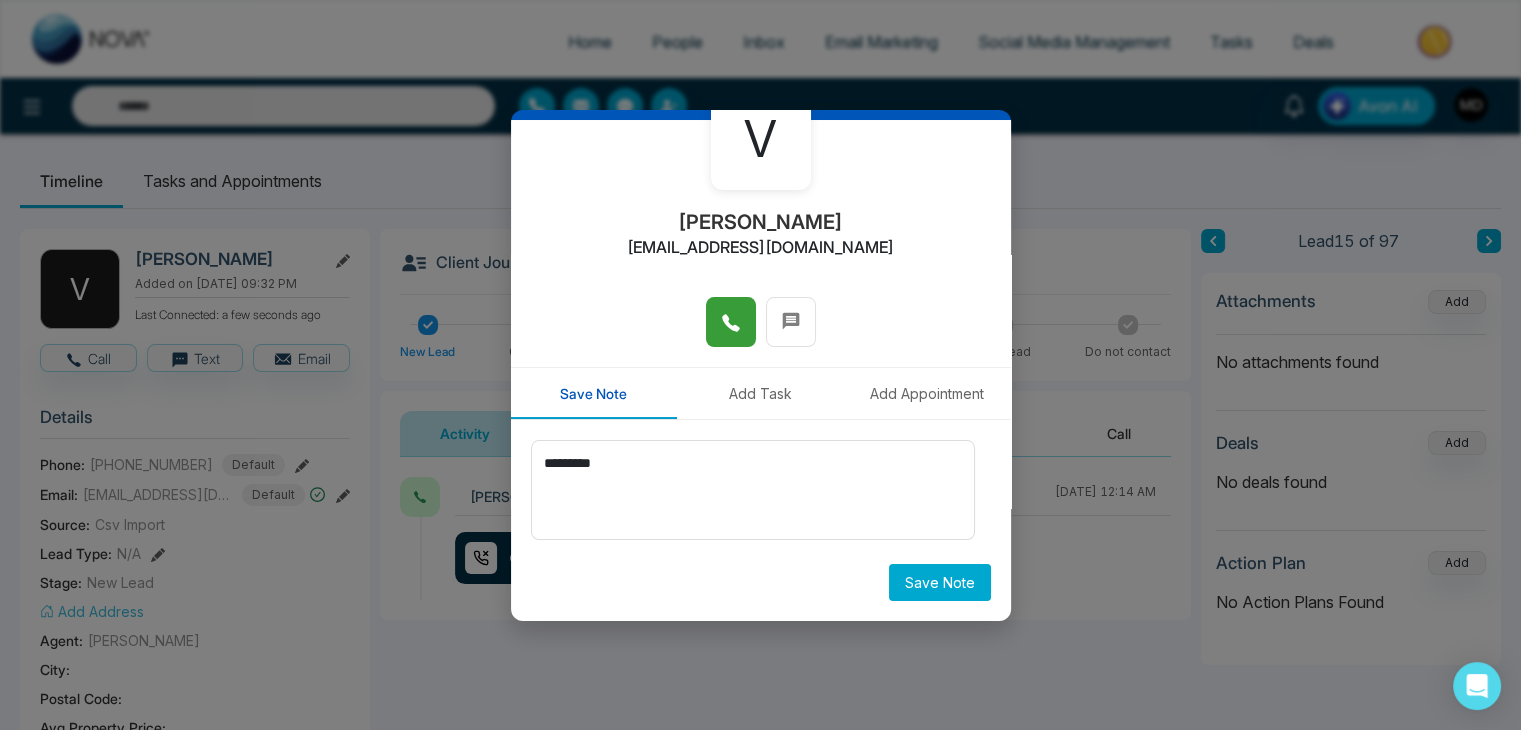 click on "Save Note" at bounding box center [940, 582] 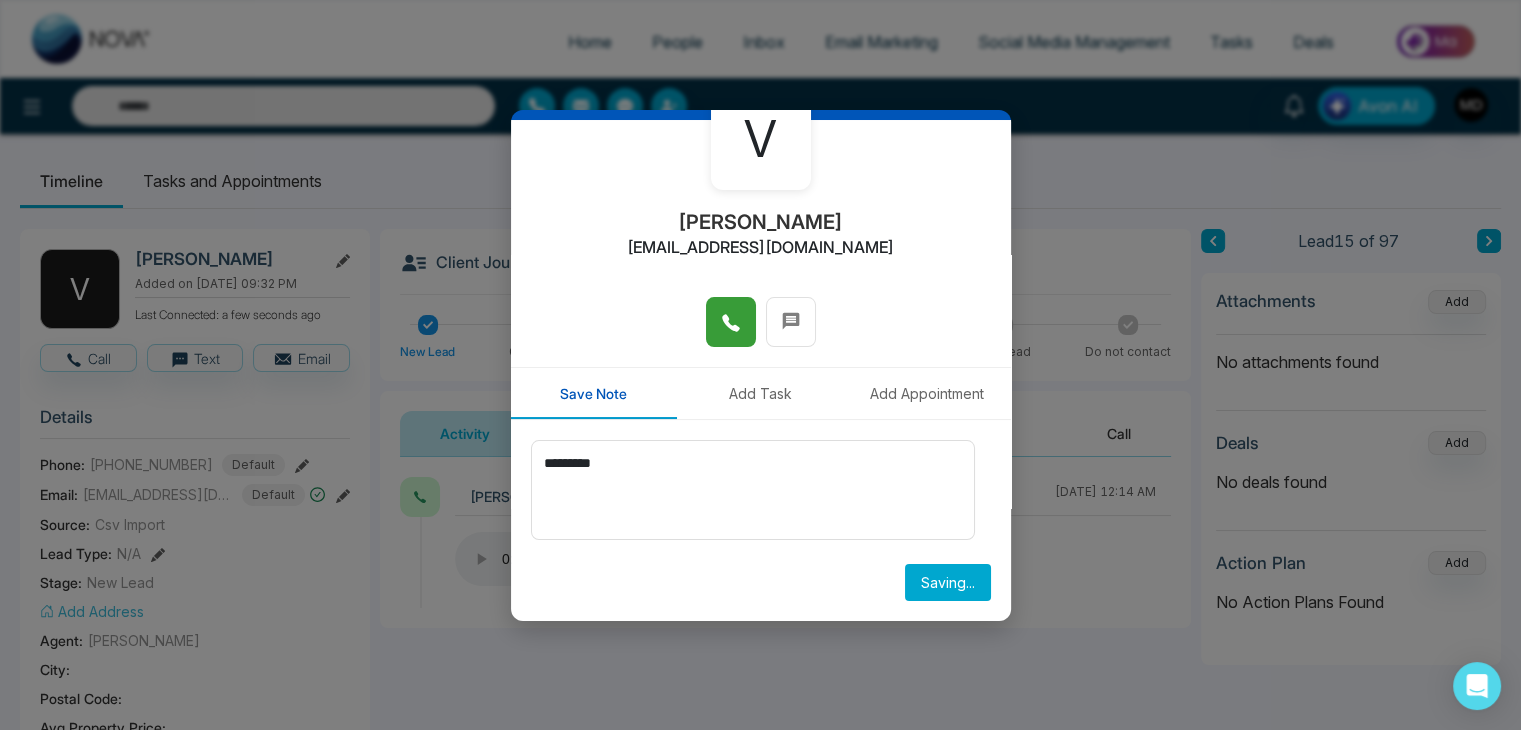 type 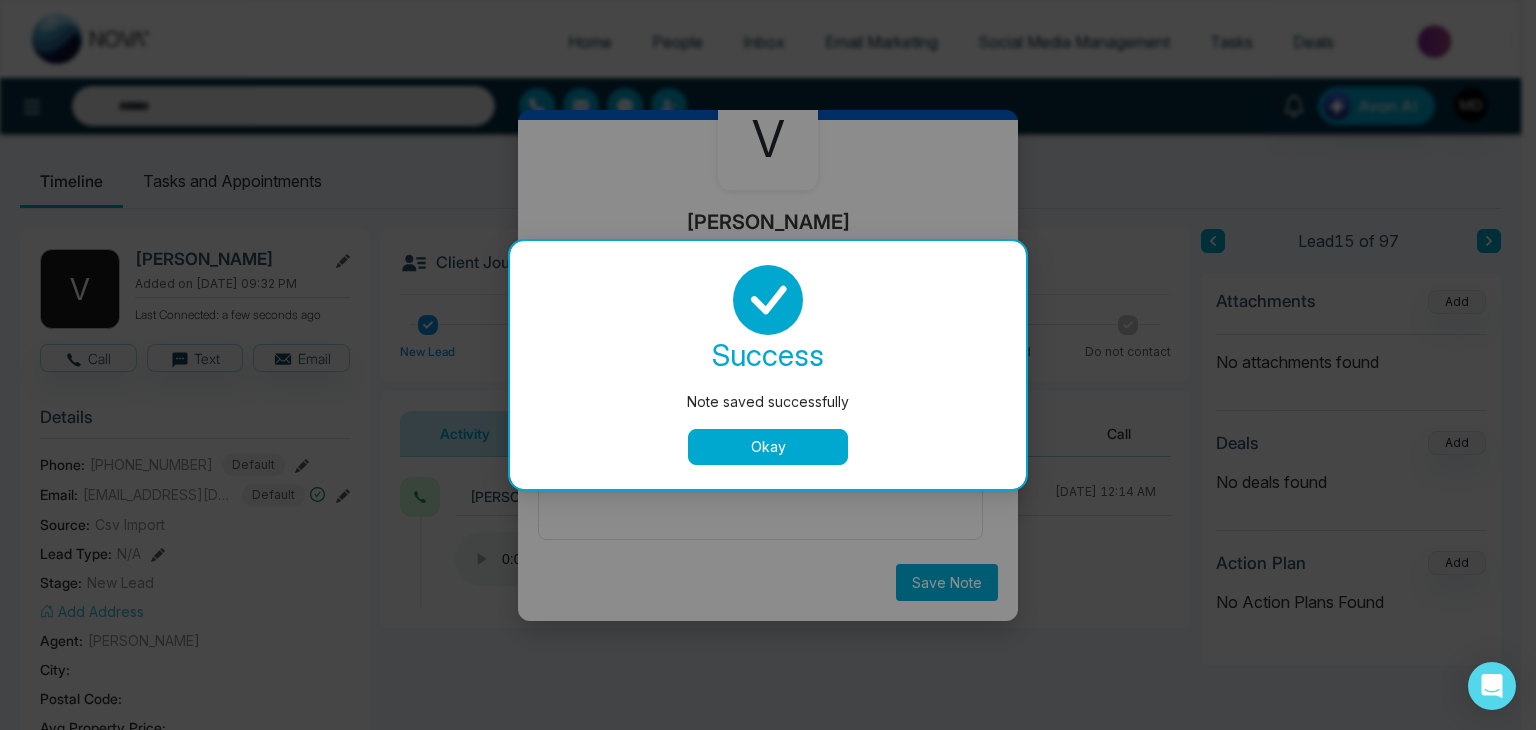 click on "Okay" at bounding box center [768, 447] 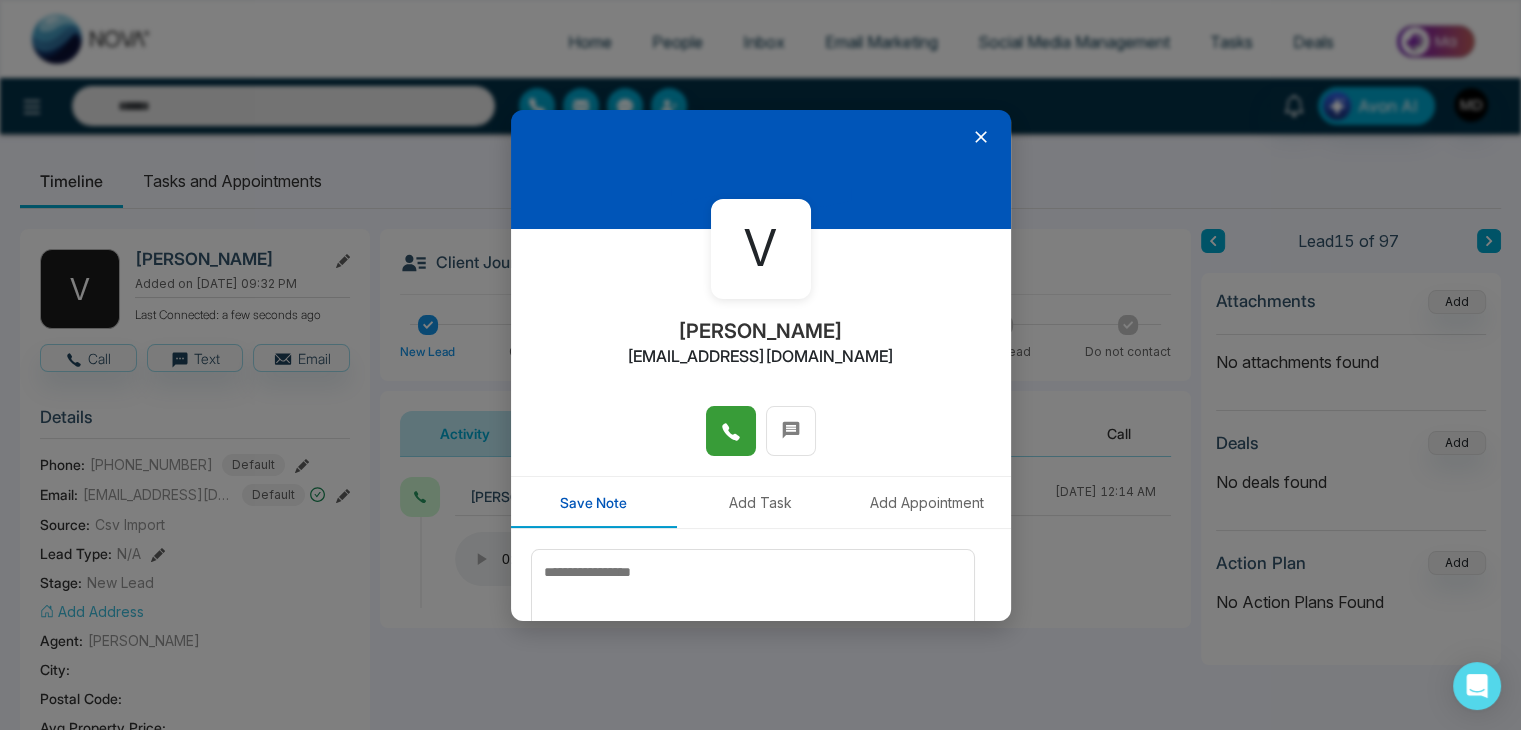 scroll, scrollTop: 0, scrollLeft: 0, axis: both 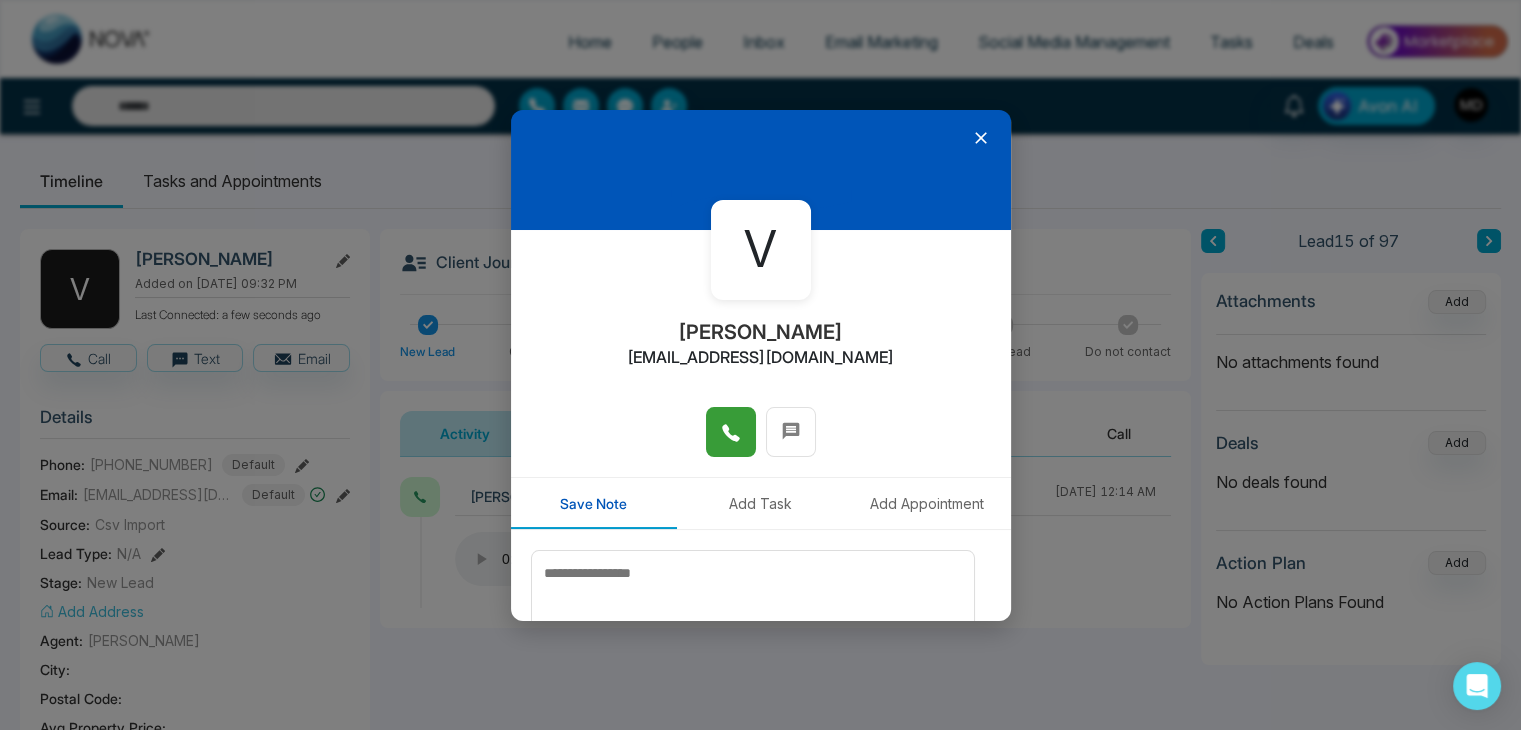 click 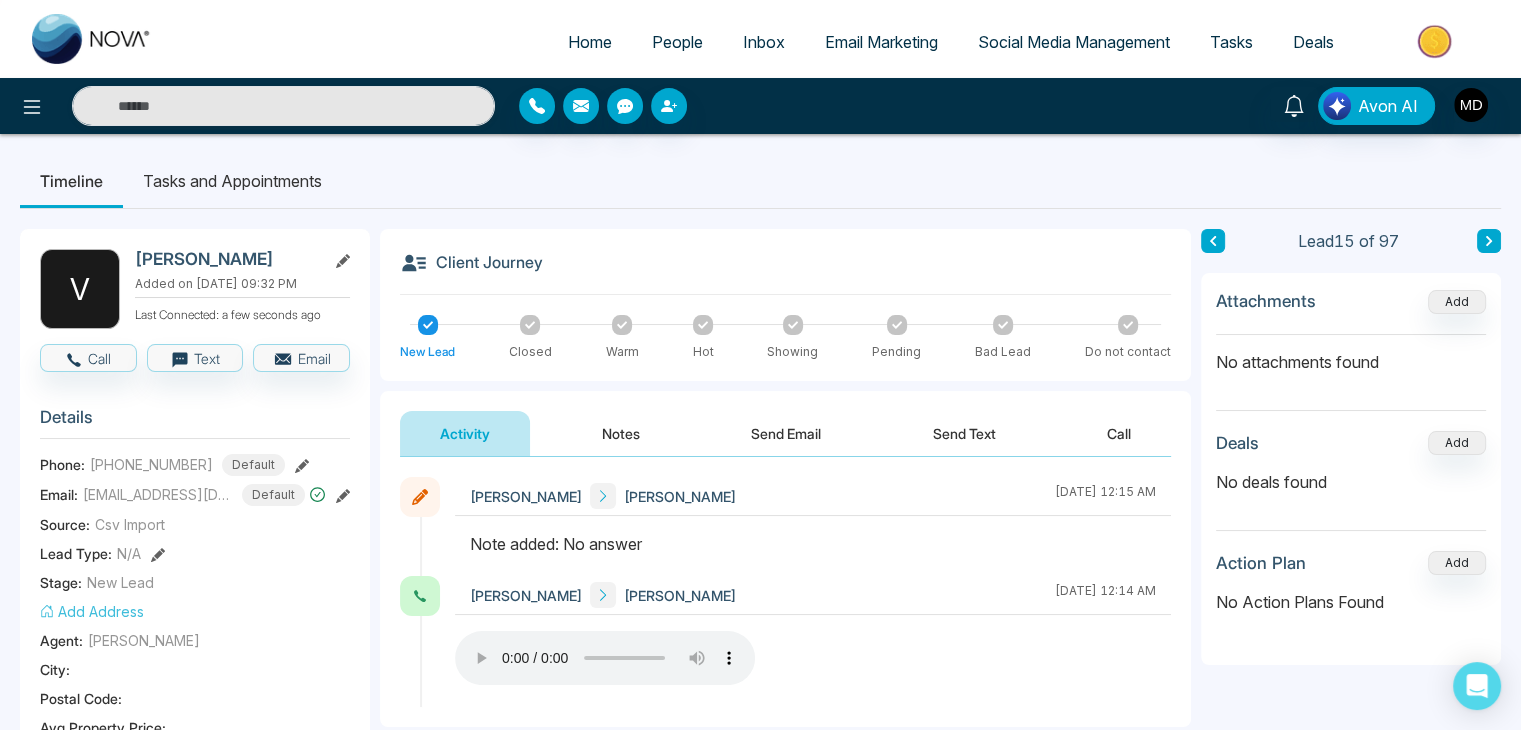 click on "People" at bounding box center [677, 42] 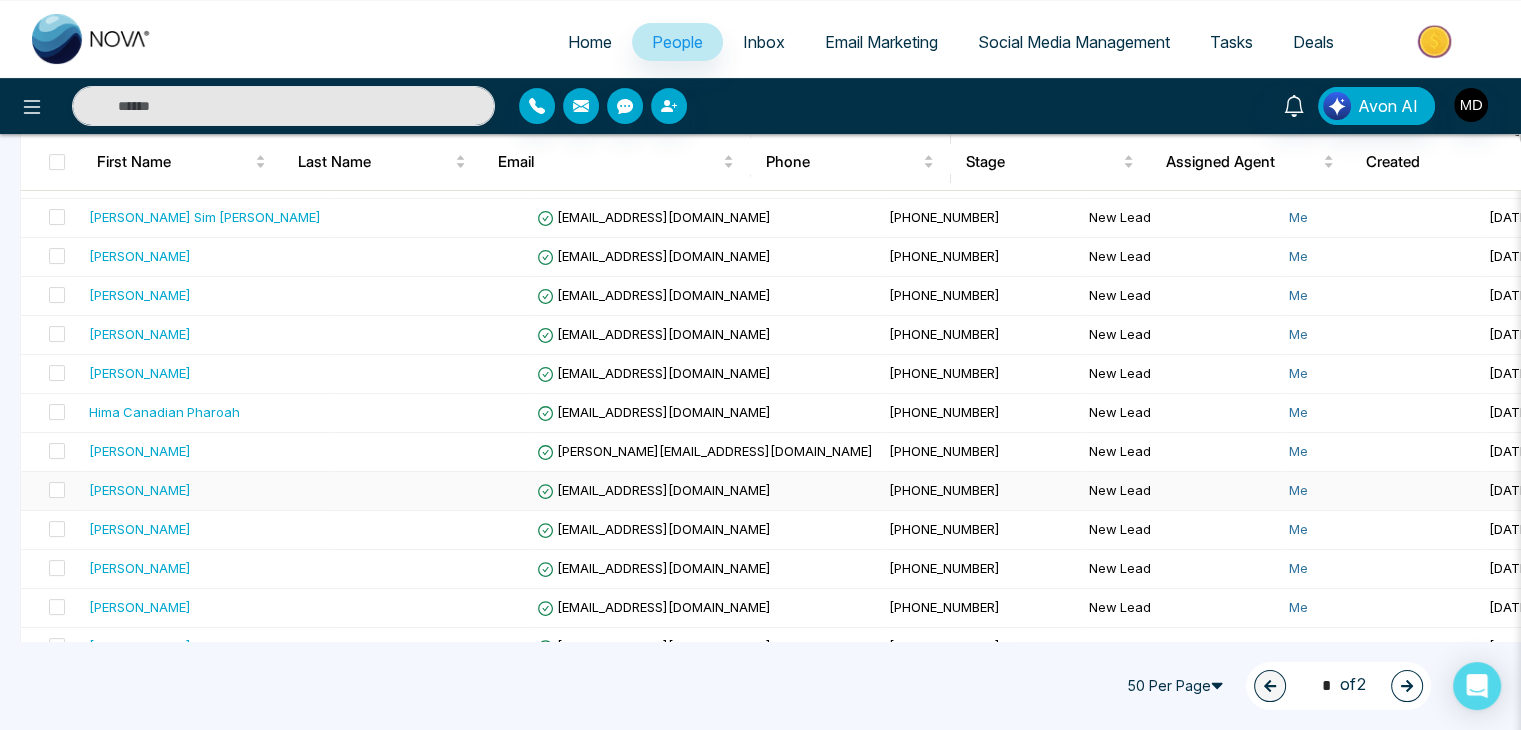 scroll, scrollTop: 500, scrollLeft: 0, axis: vertical 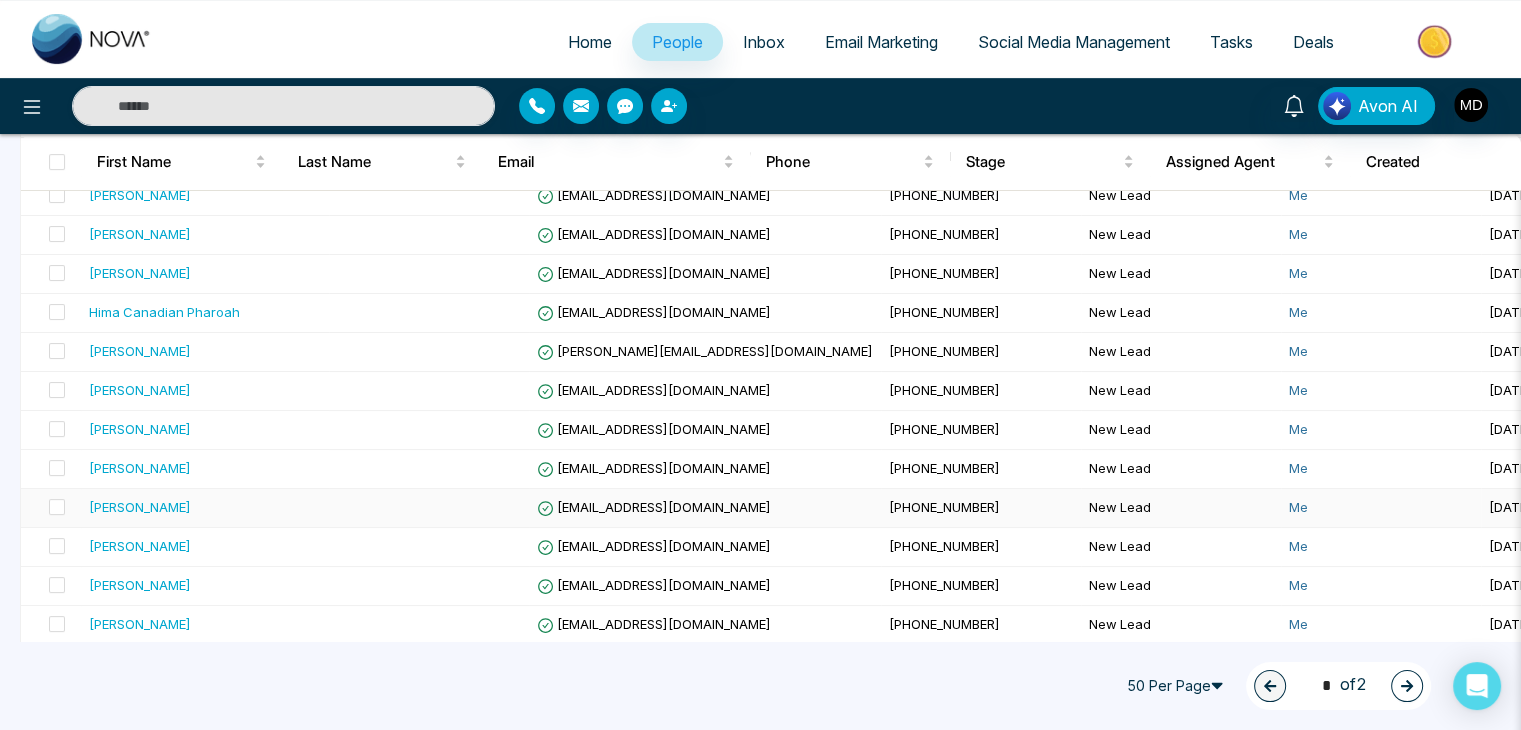 click on "[PERSON_NAME]" at bounding box center (140, 507) 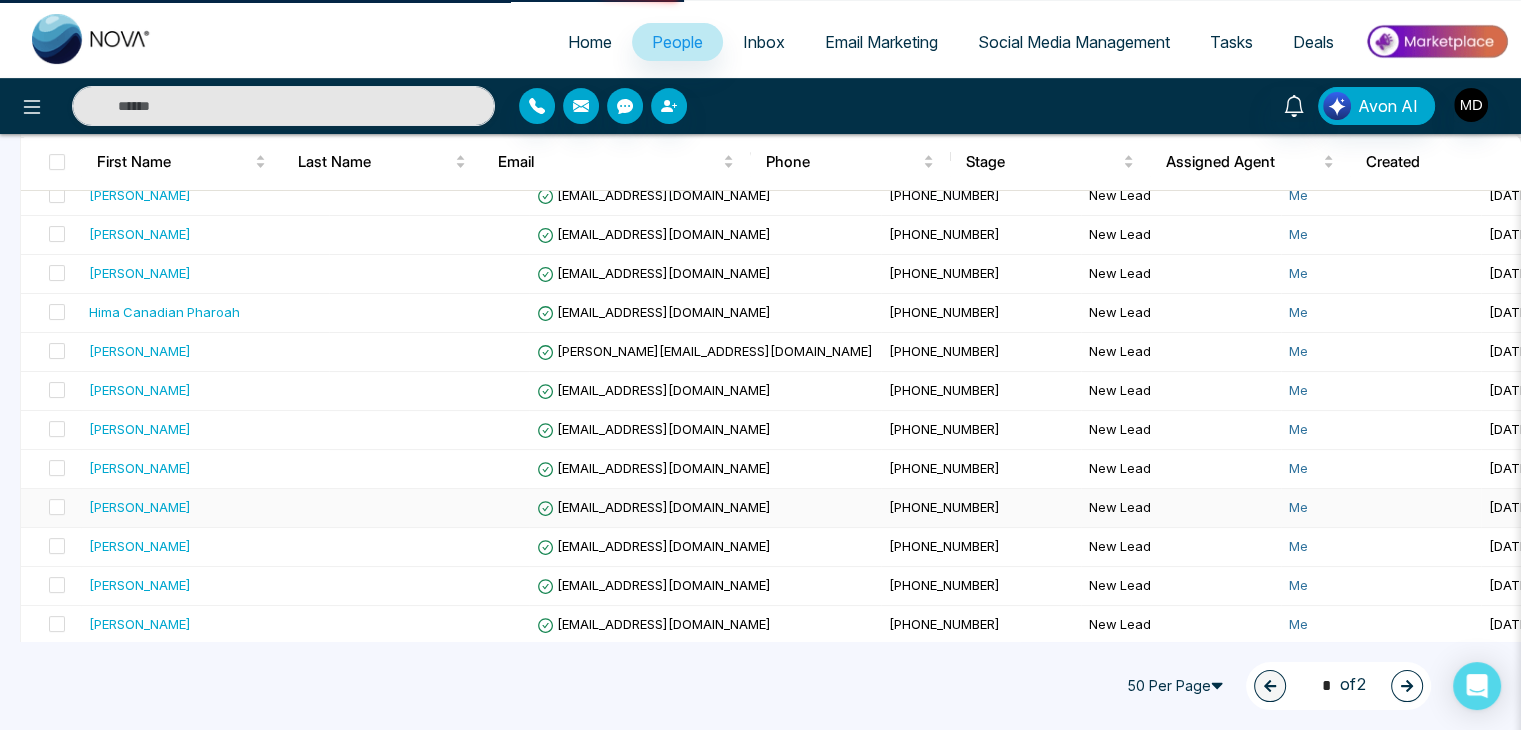 scroll, scrollTop: 0, scrollLeft: 0, axis: both 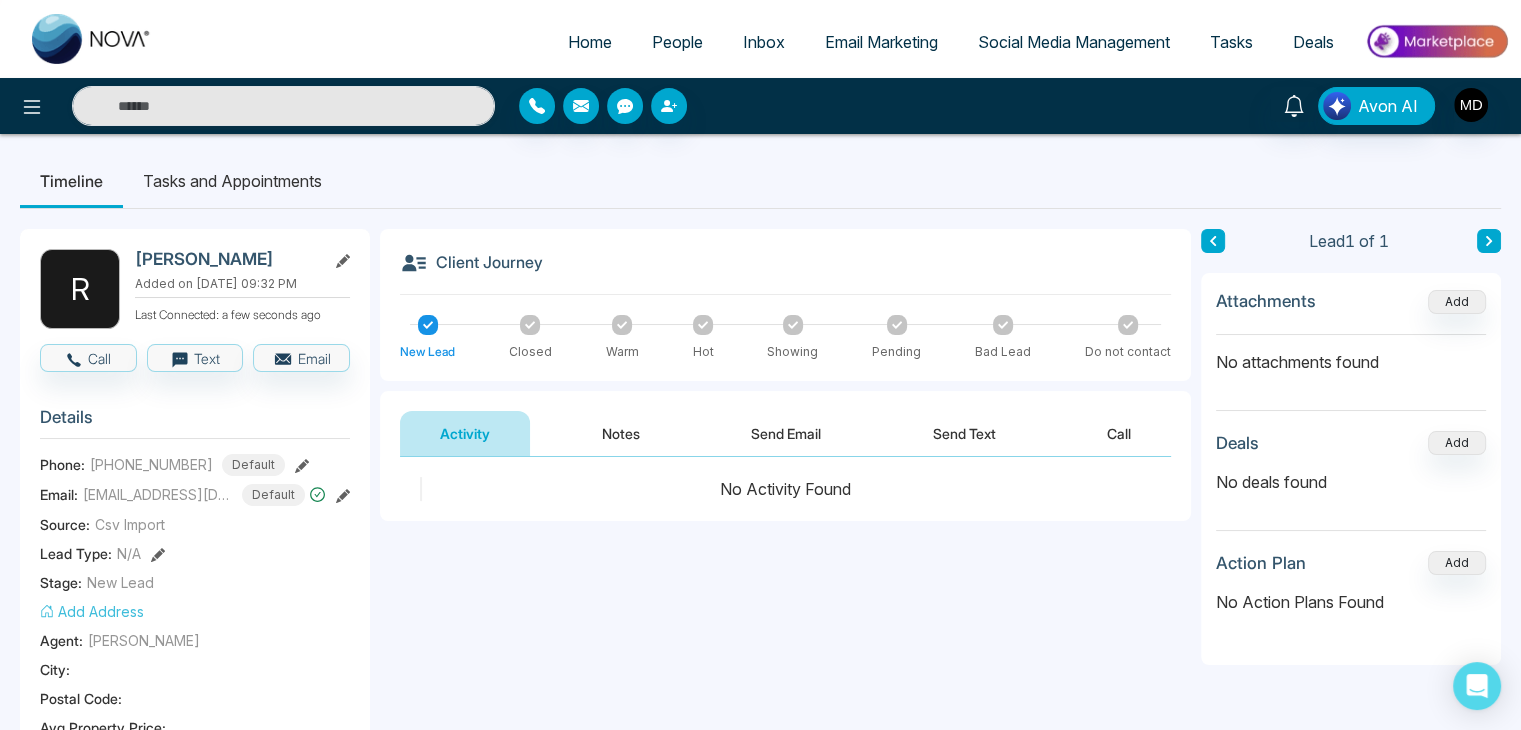 drag, startPoint x: 291, startPoint y: 257, endPoint x: 137, endPoint y: 263, distance: 154.11684 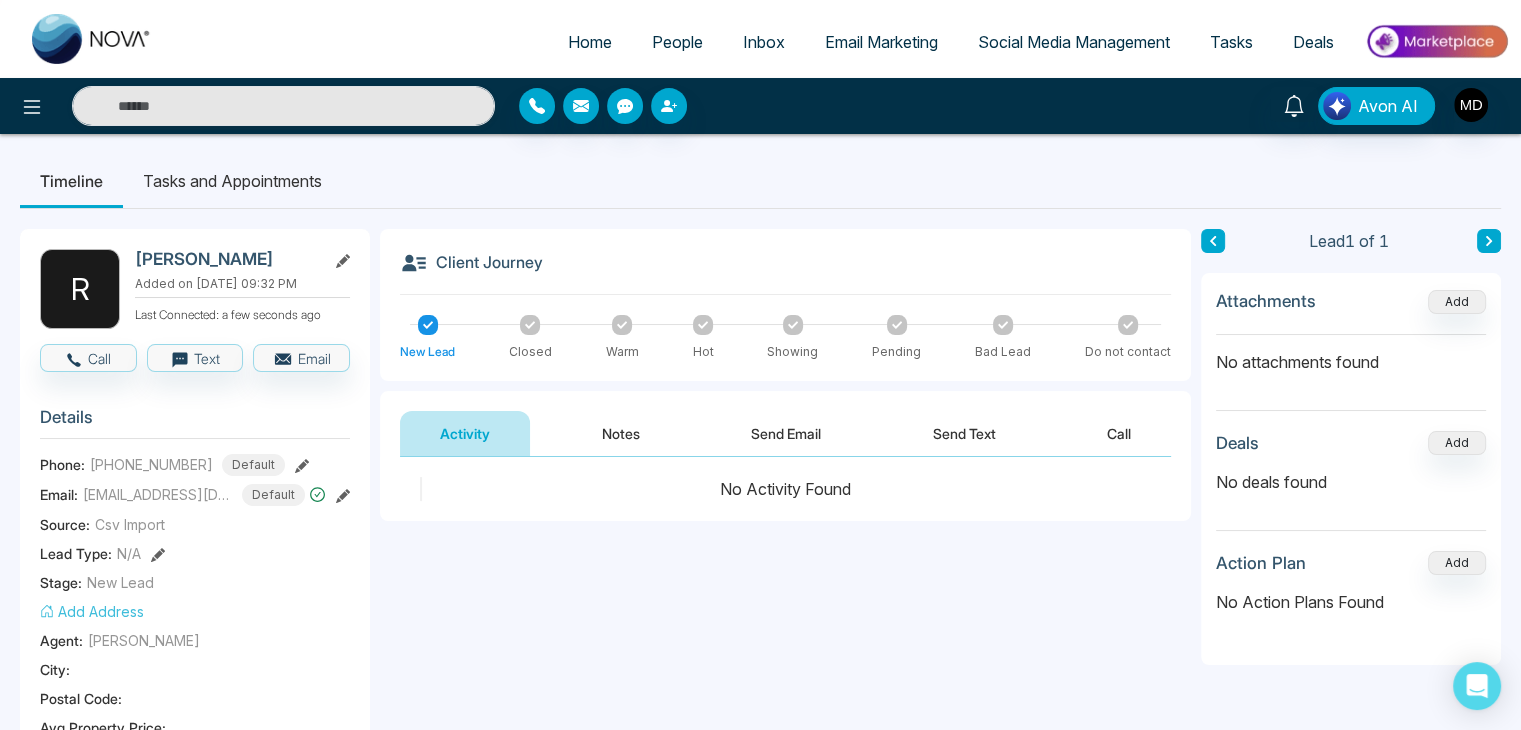 click on "[PERSON_NAME]" at bounding box center (226, 259) 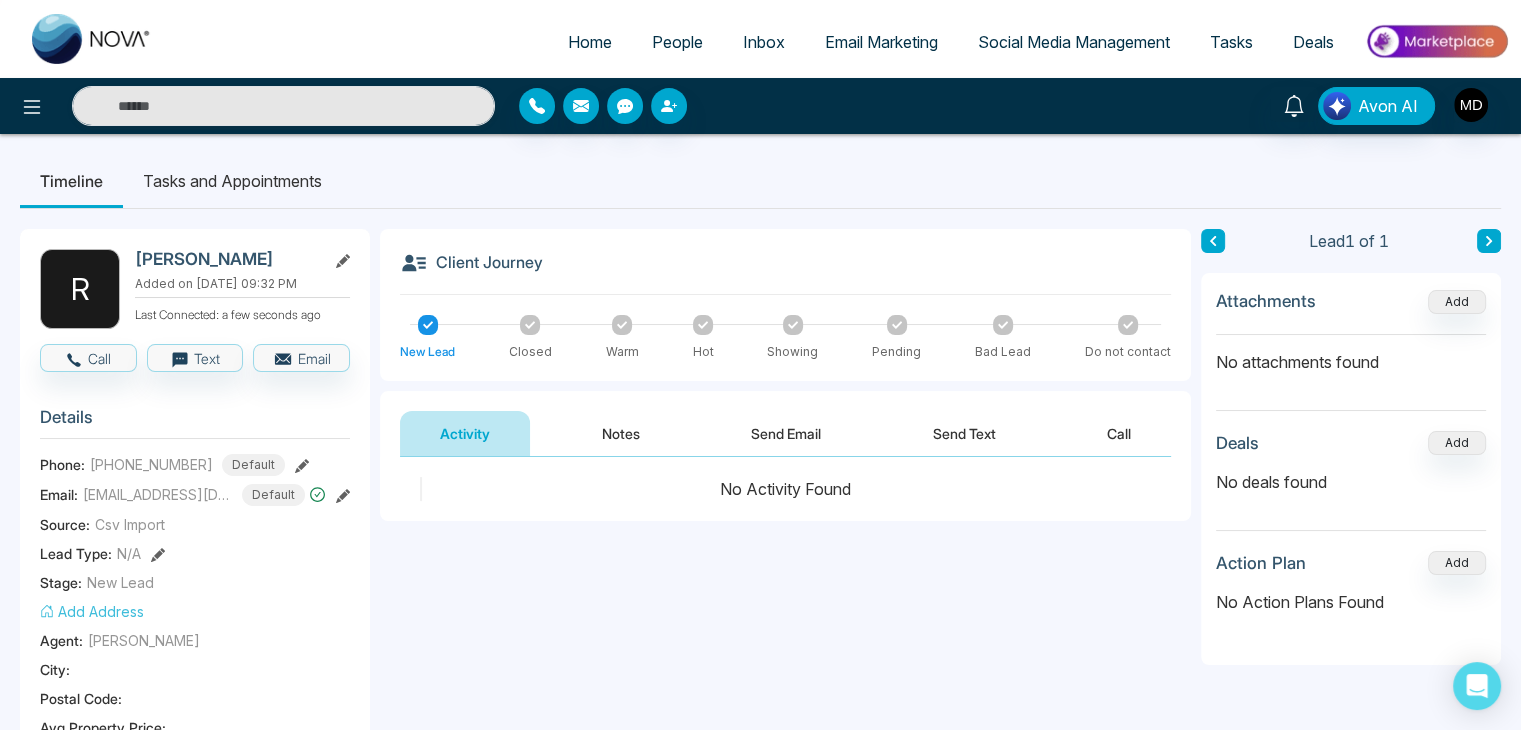 copy on "[PERSON_NAME]" 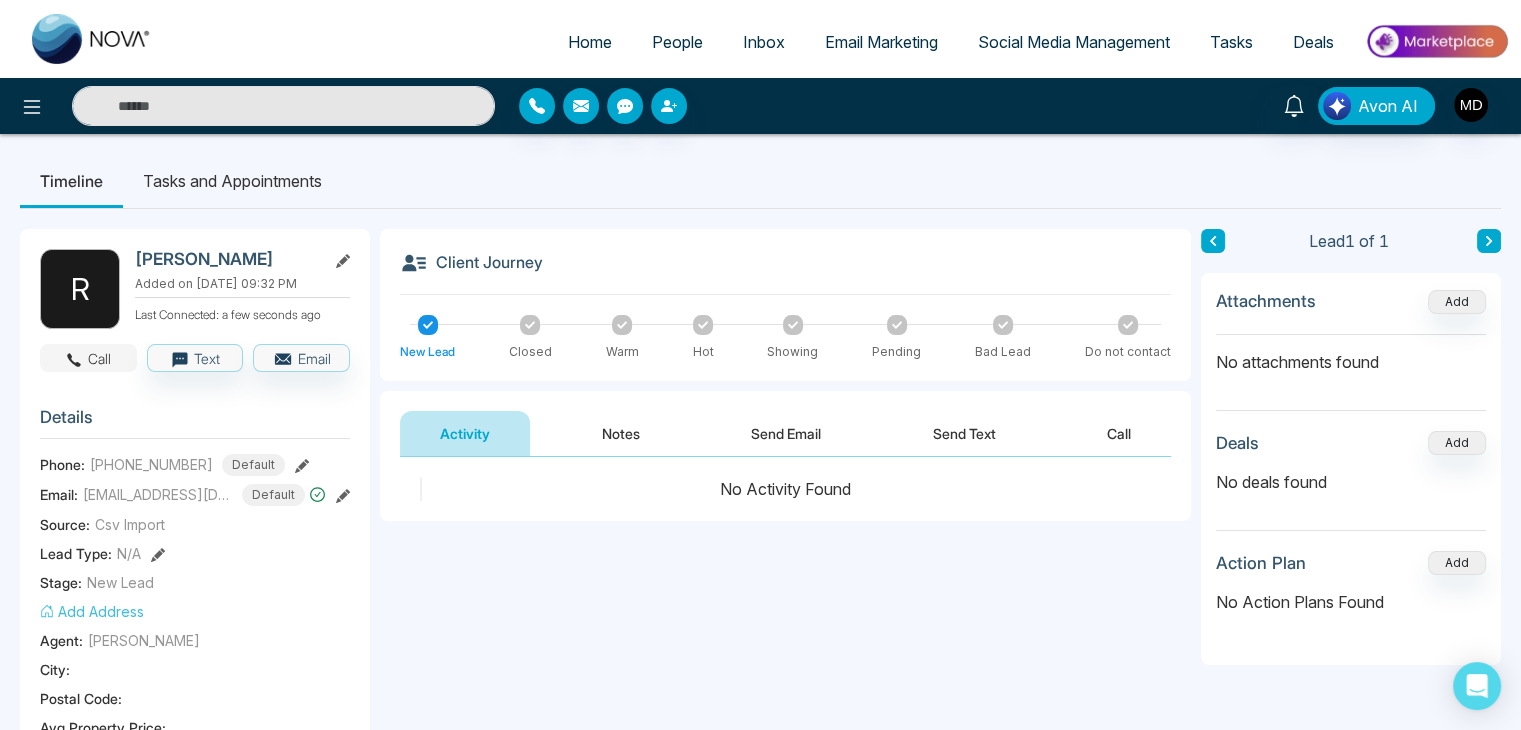 click on "Call" at bounding box center [88, 358] 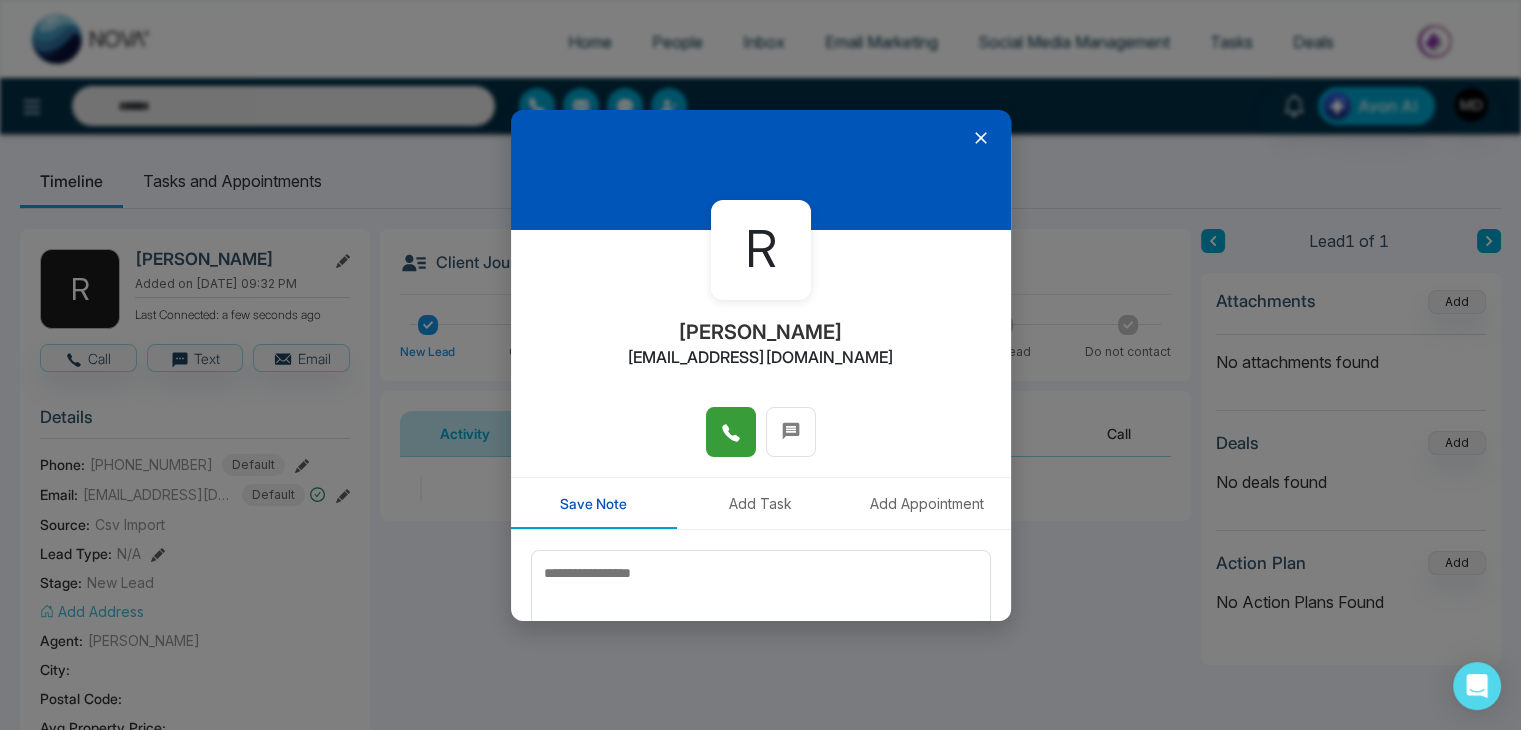 click at bounding box center [731, 432] 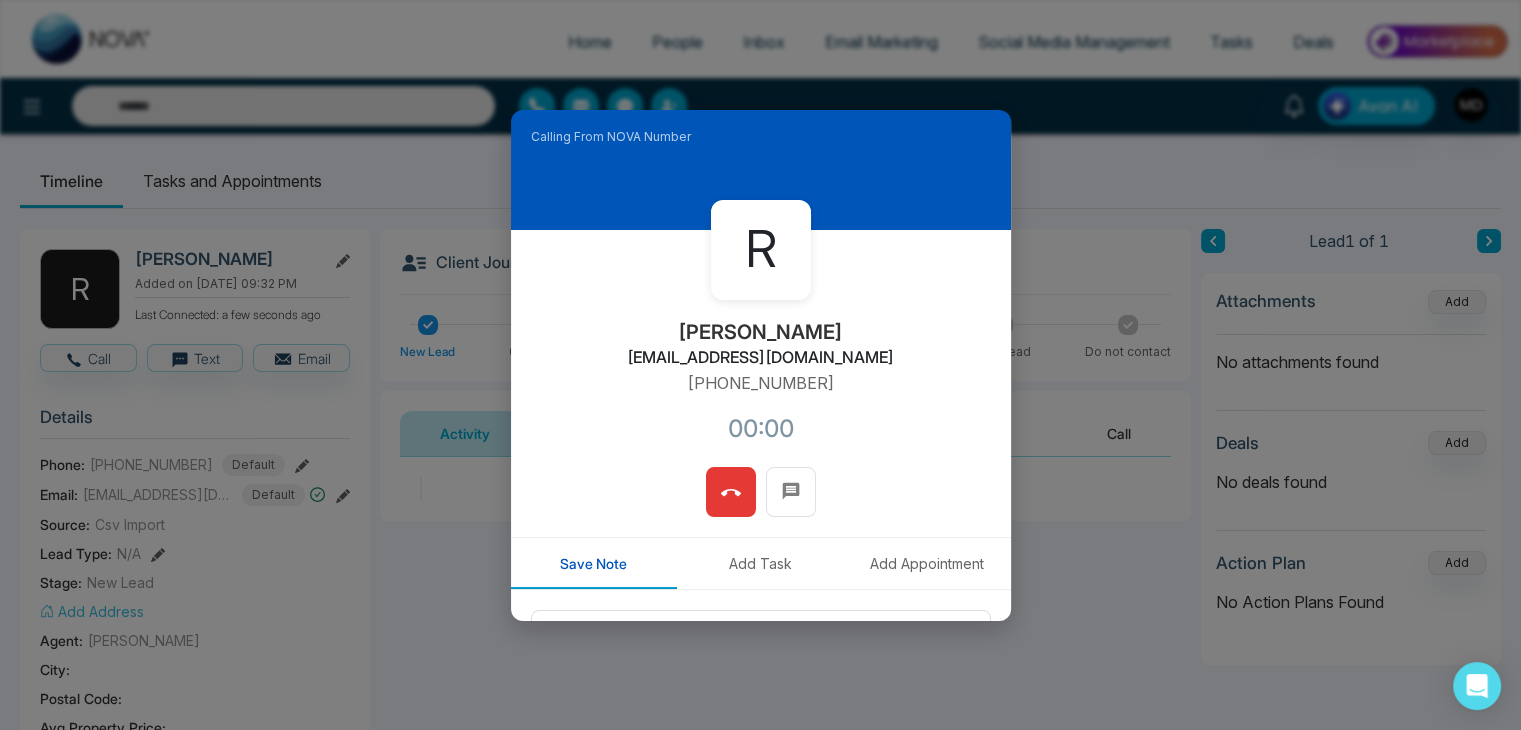 type 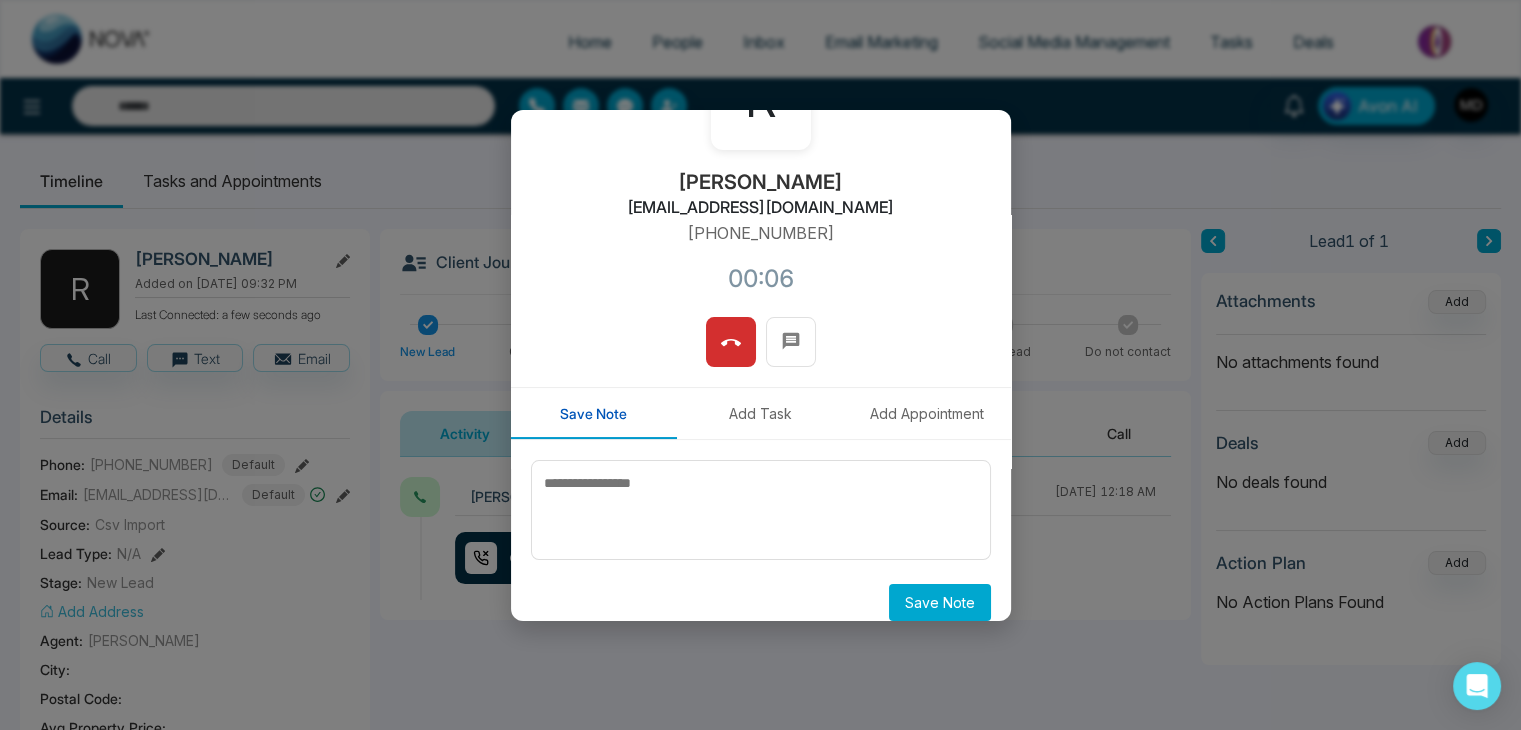 scroll, scrollTop: 170, scrollLeft: 0, axis: vertical 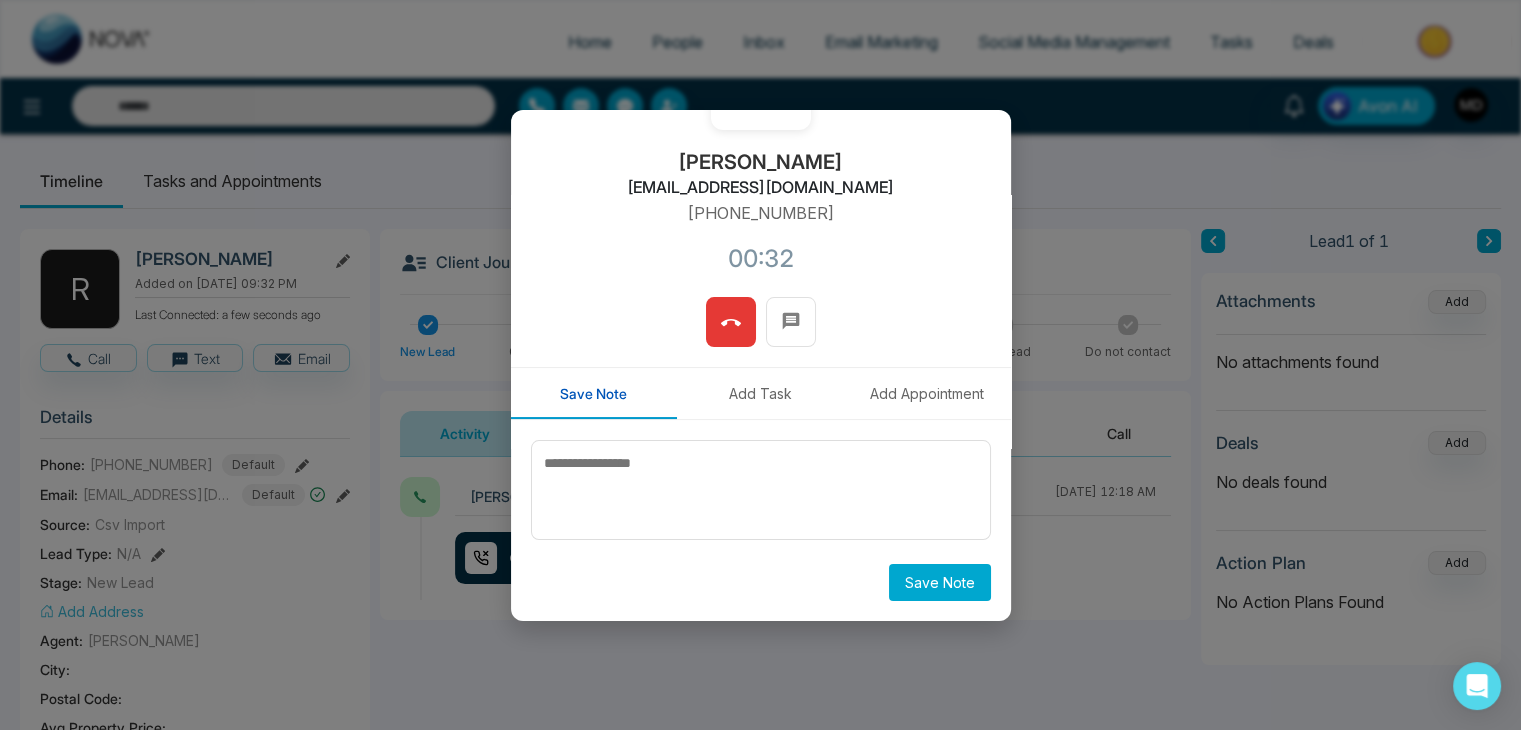 click at bounding box center [731, 322] 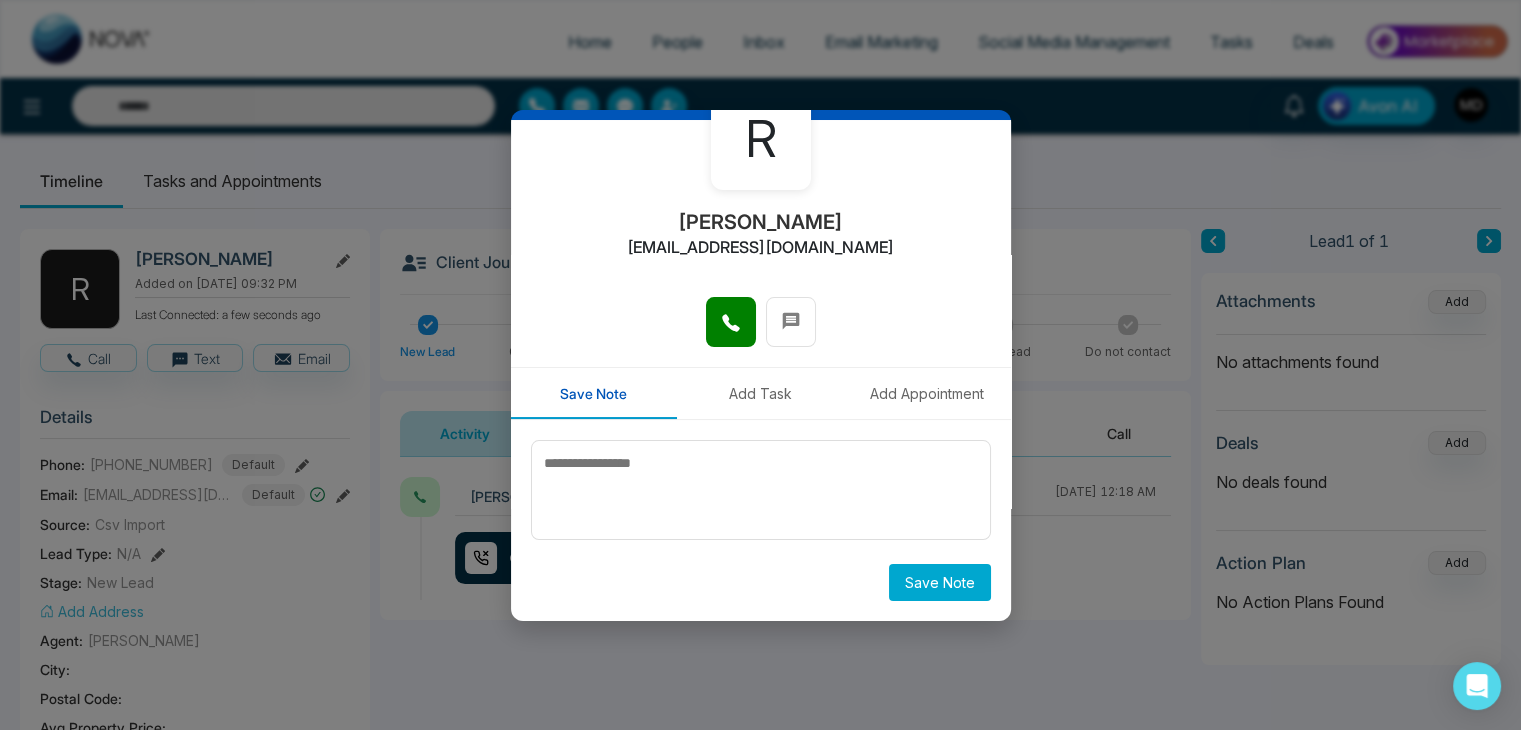 scroll, scrollTop: 110, scrollLeft: 0, axis: vertical 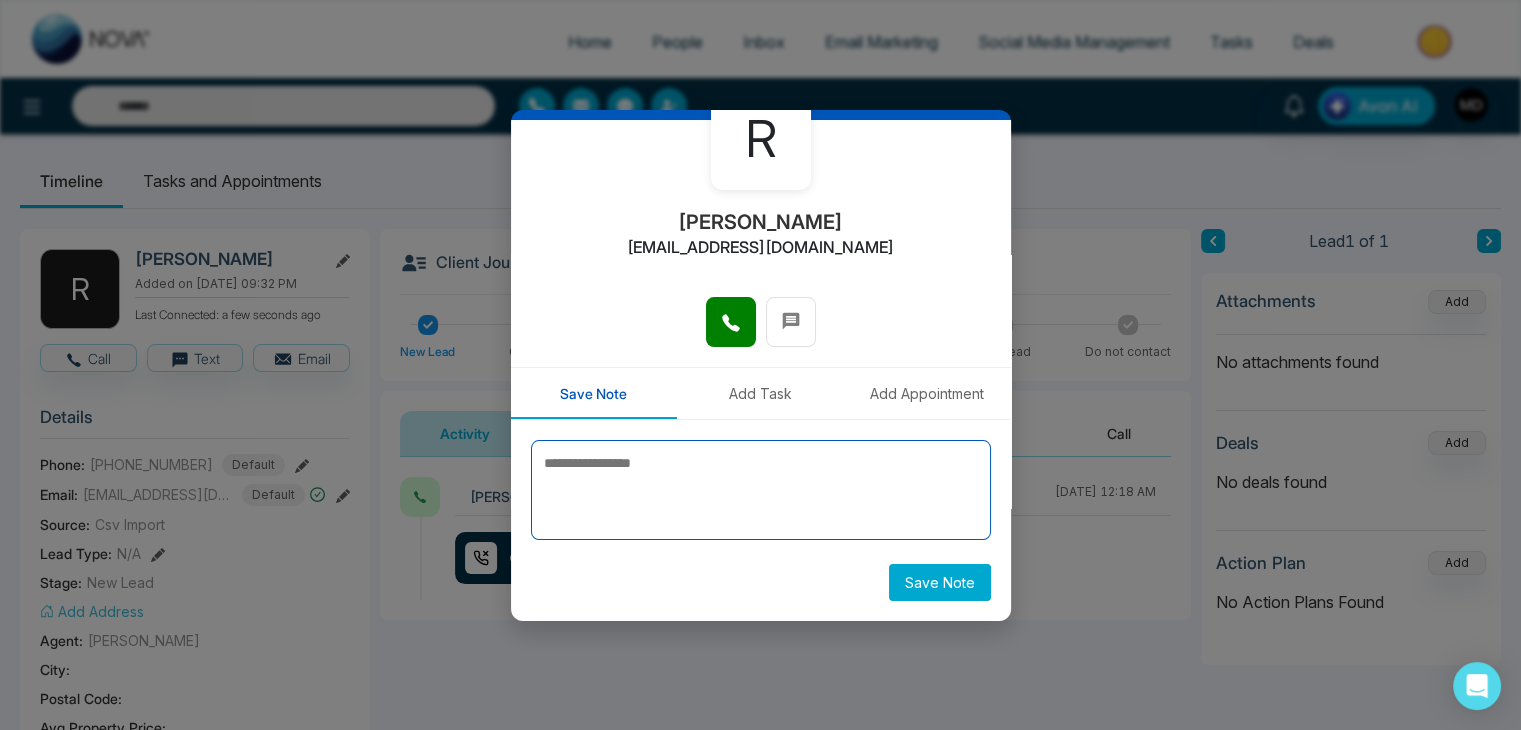 click at bounding box center [761, 490] 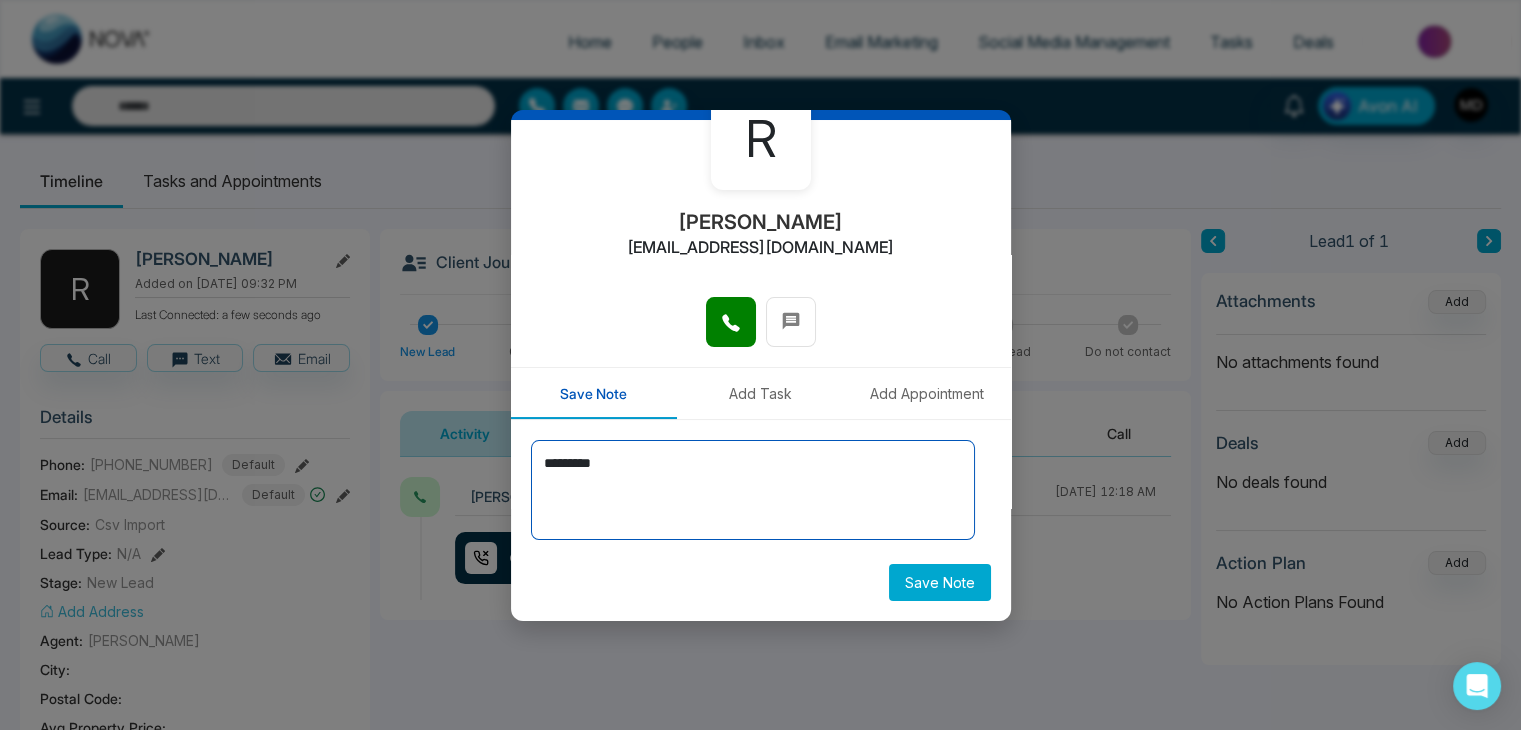 type on "*********" 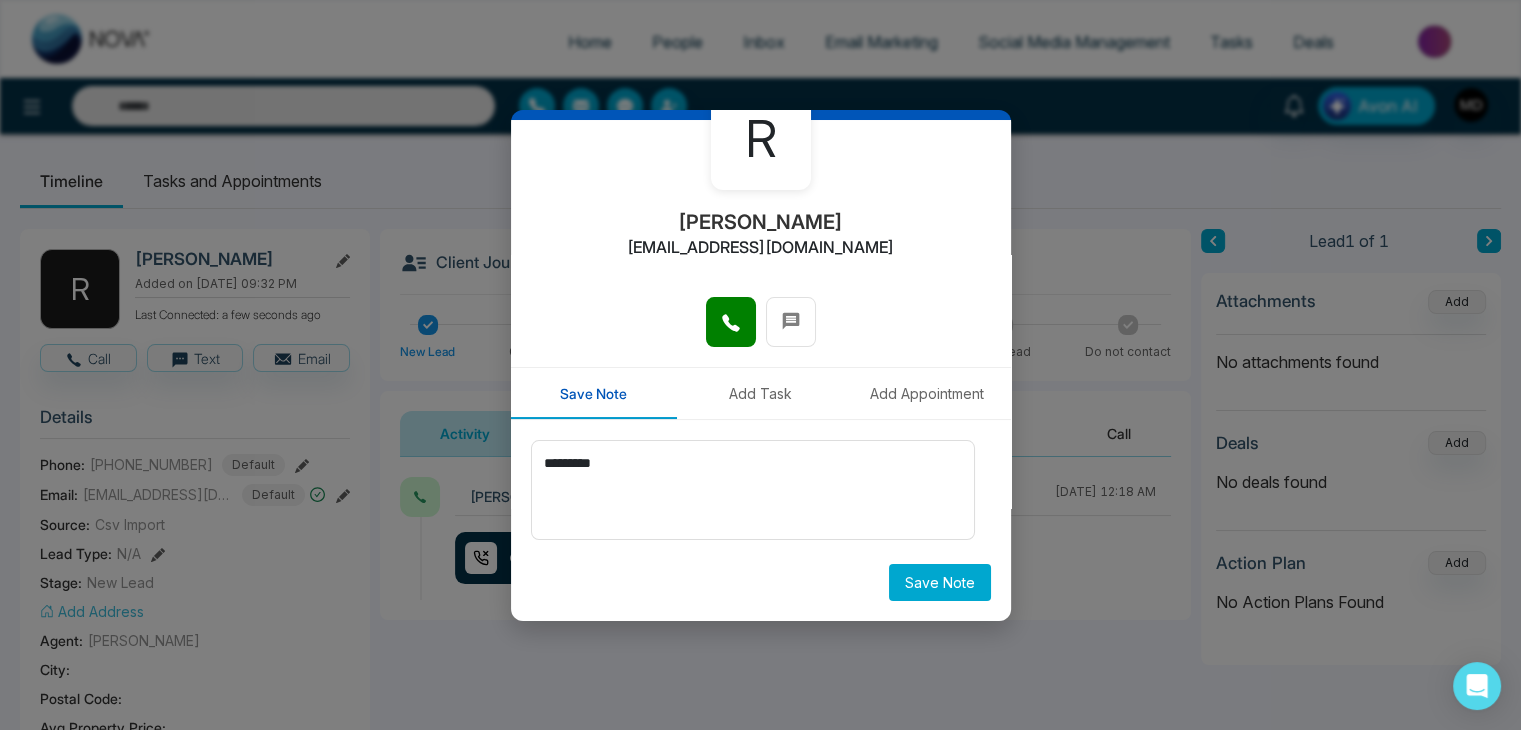 click on "Save Note" at bounding box center [940, 582] 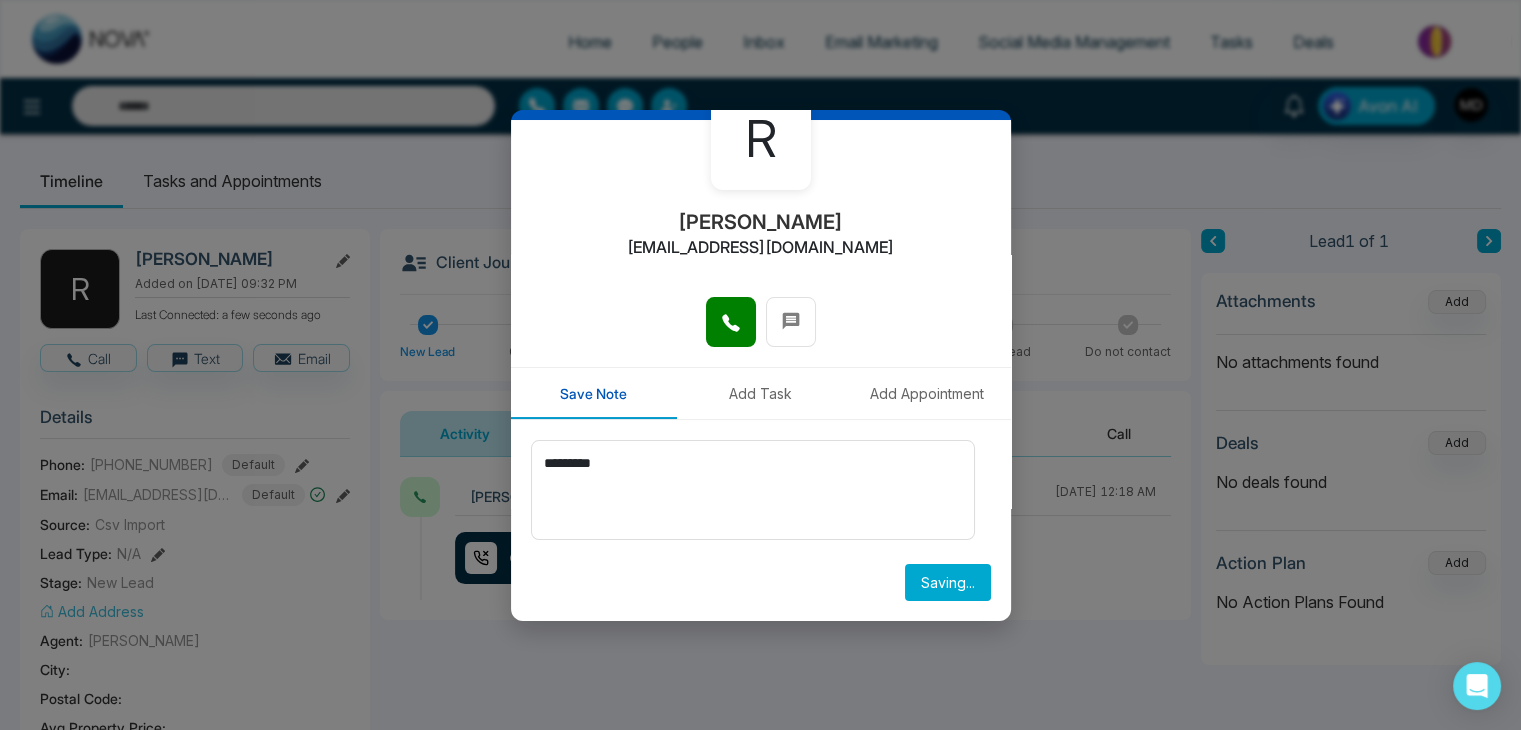 type 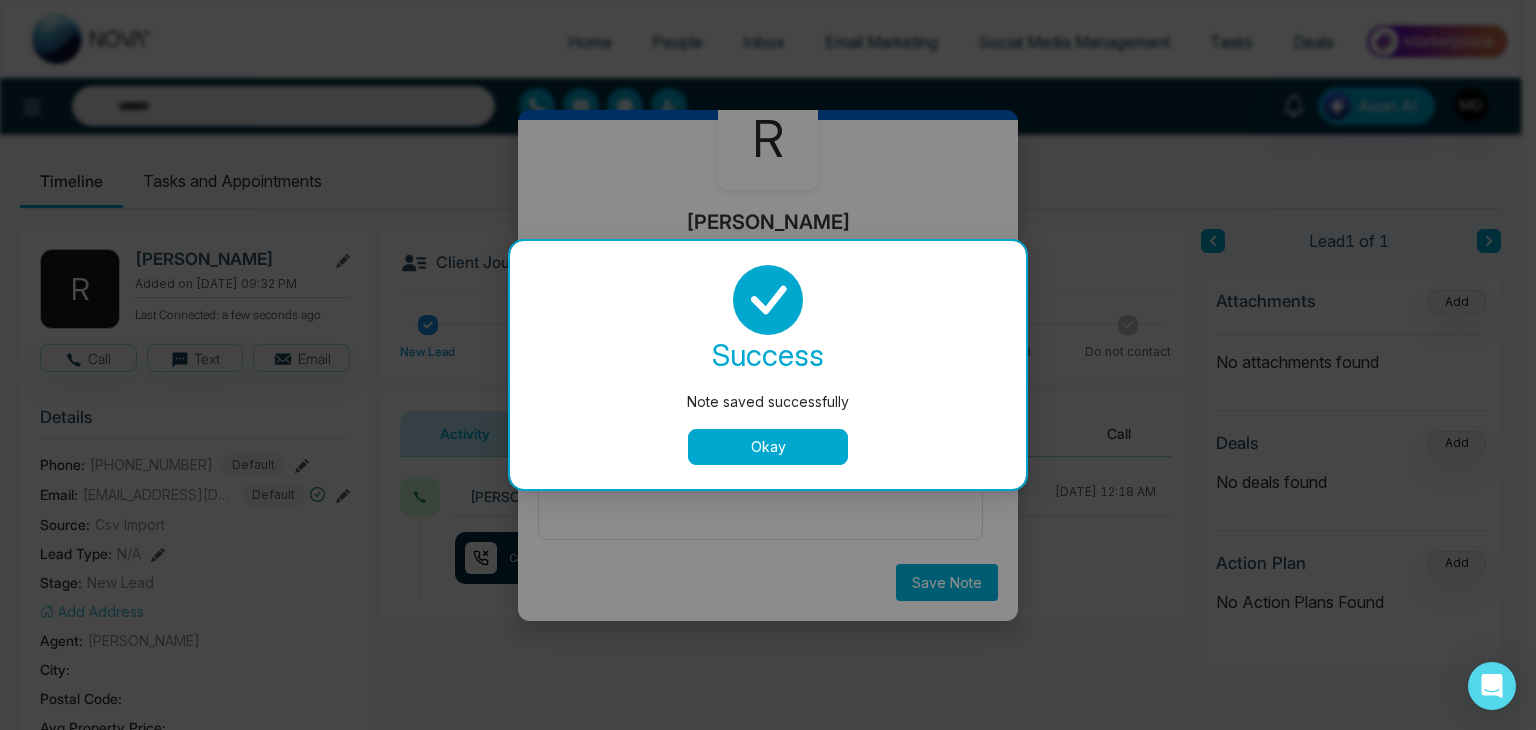 click on "Okay" at bounding box center (768, 447) 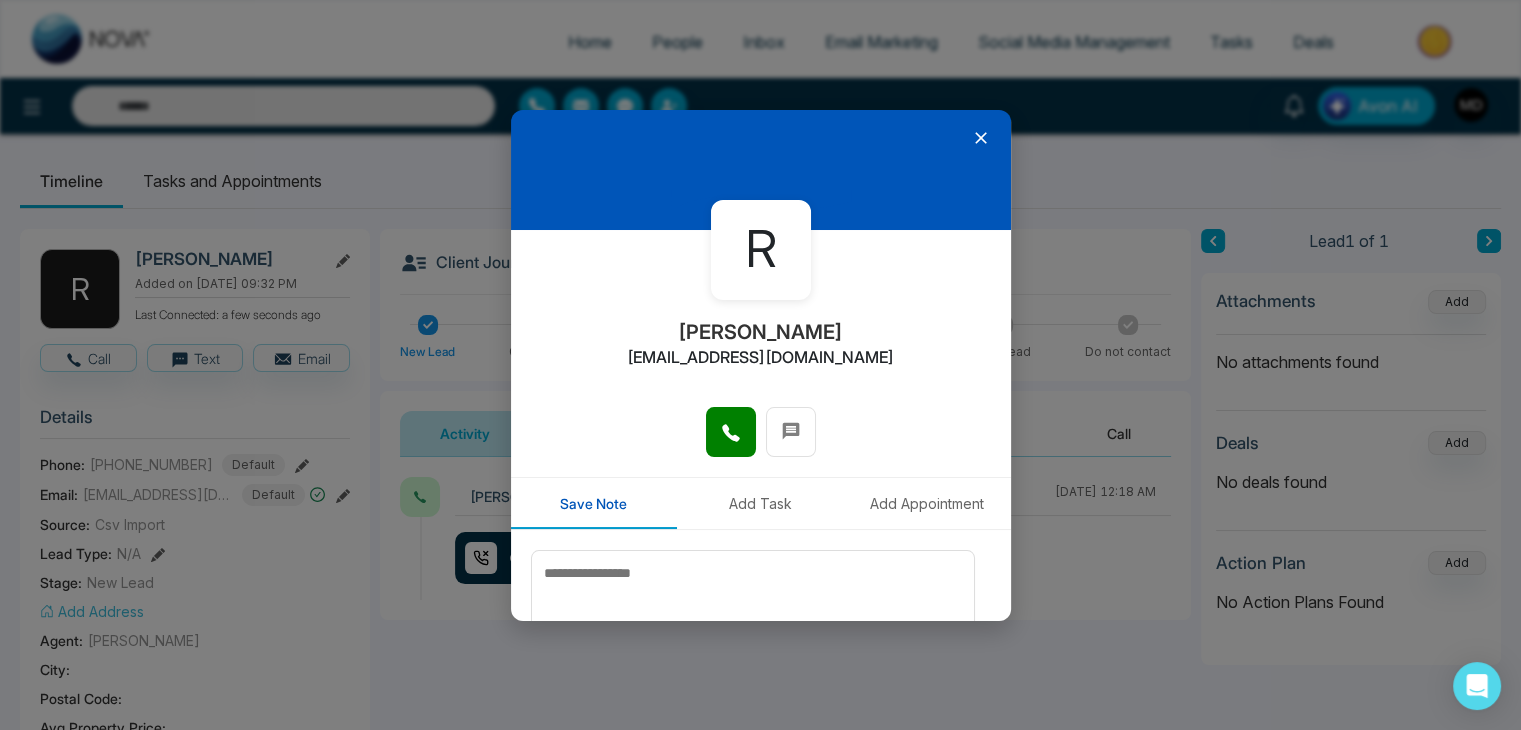 scroll, scrollTop: 0, scrollLeft: 0, axis: both 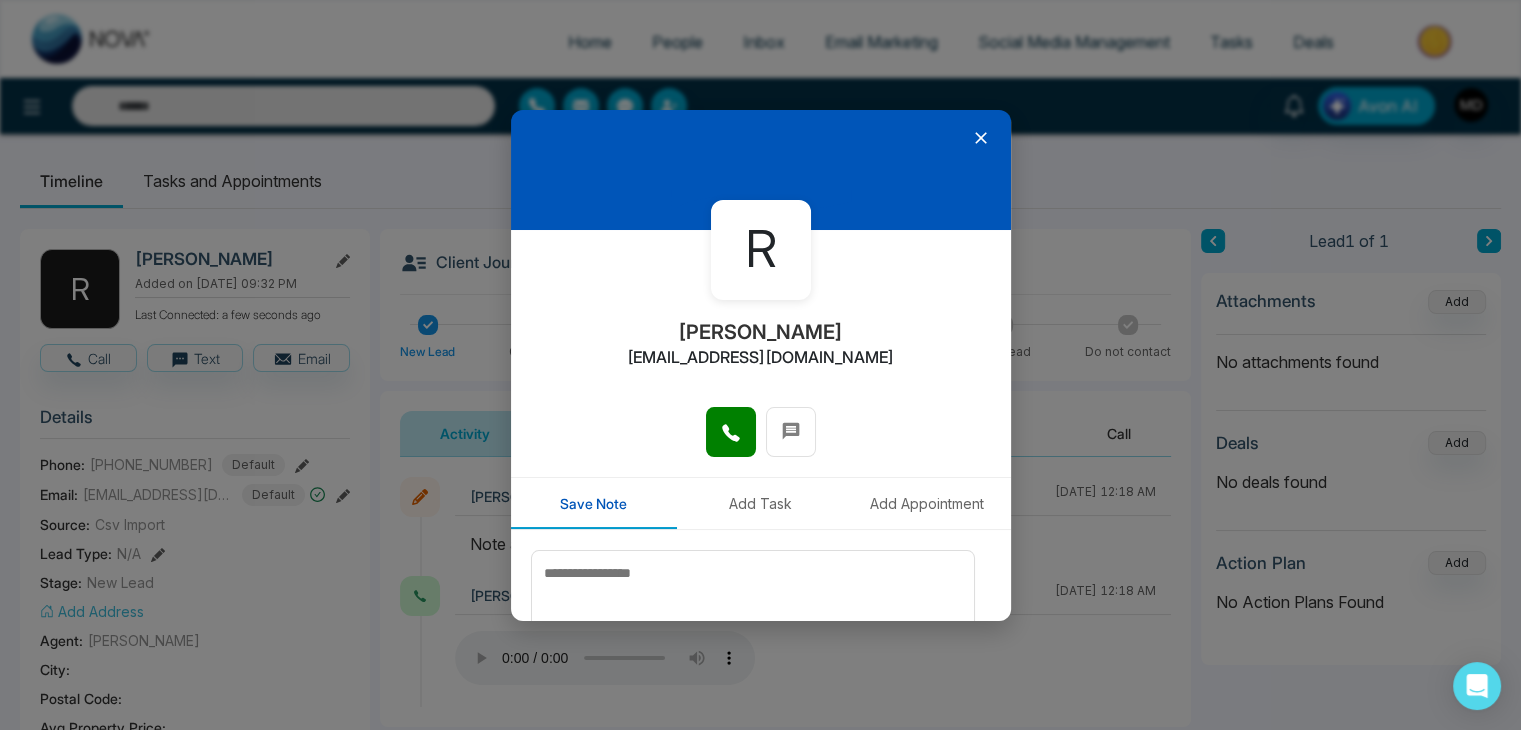 click 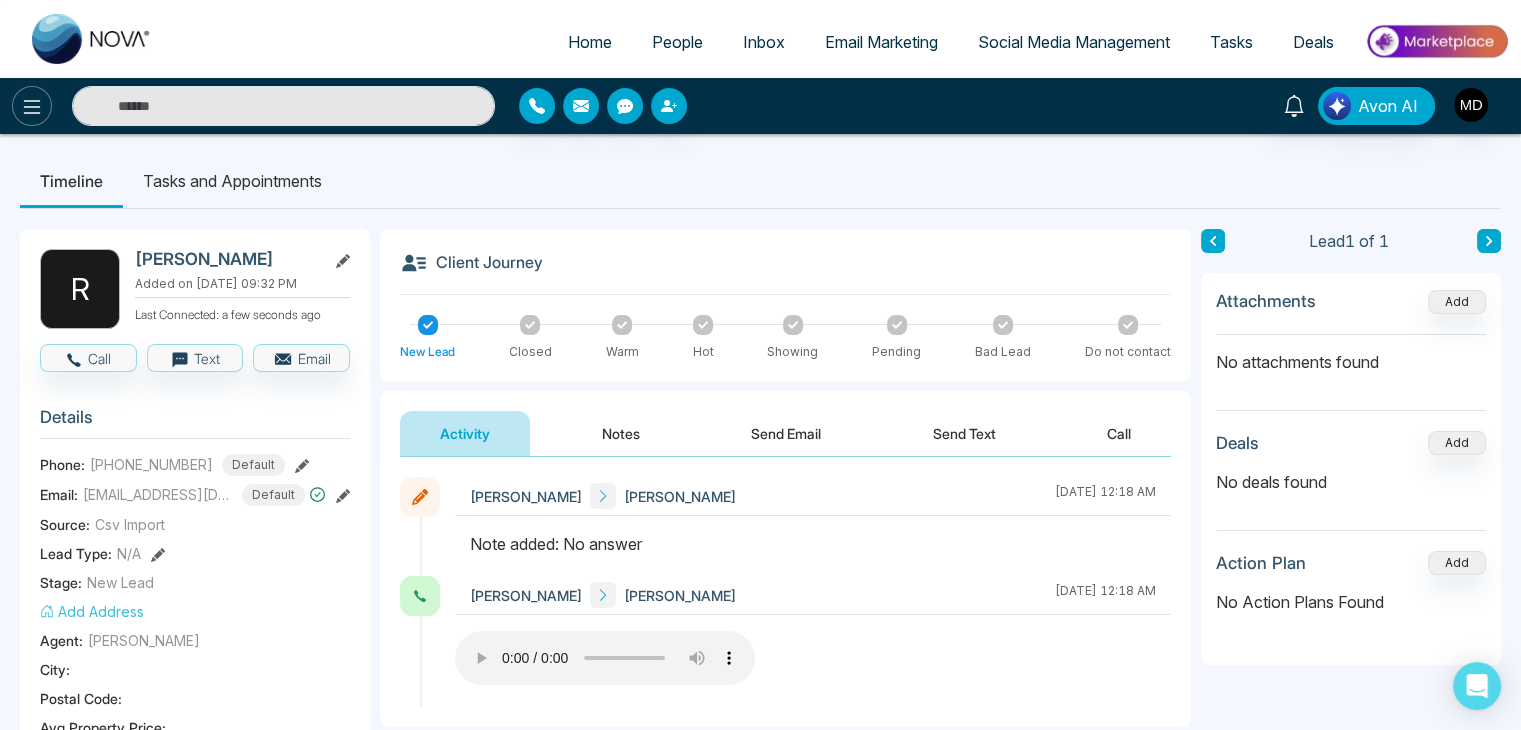 click 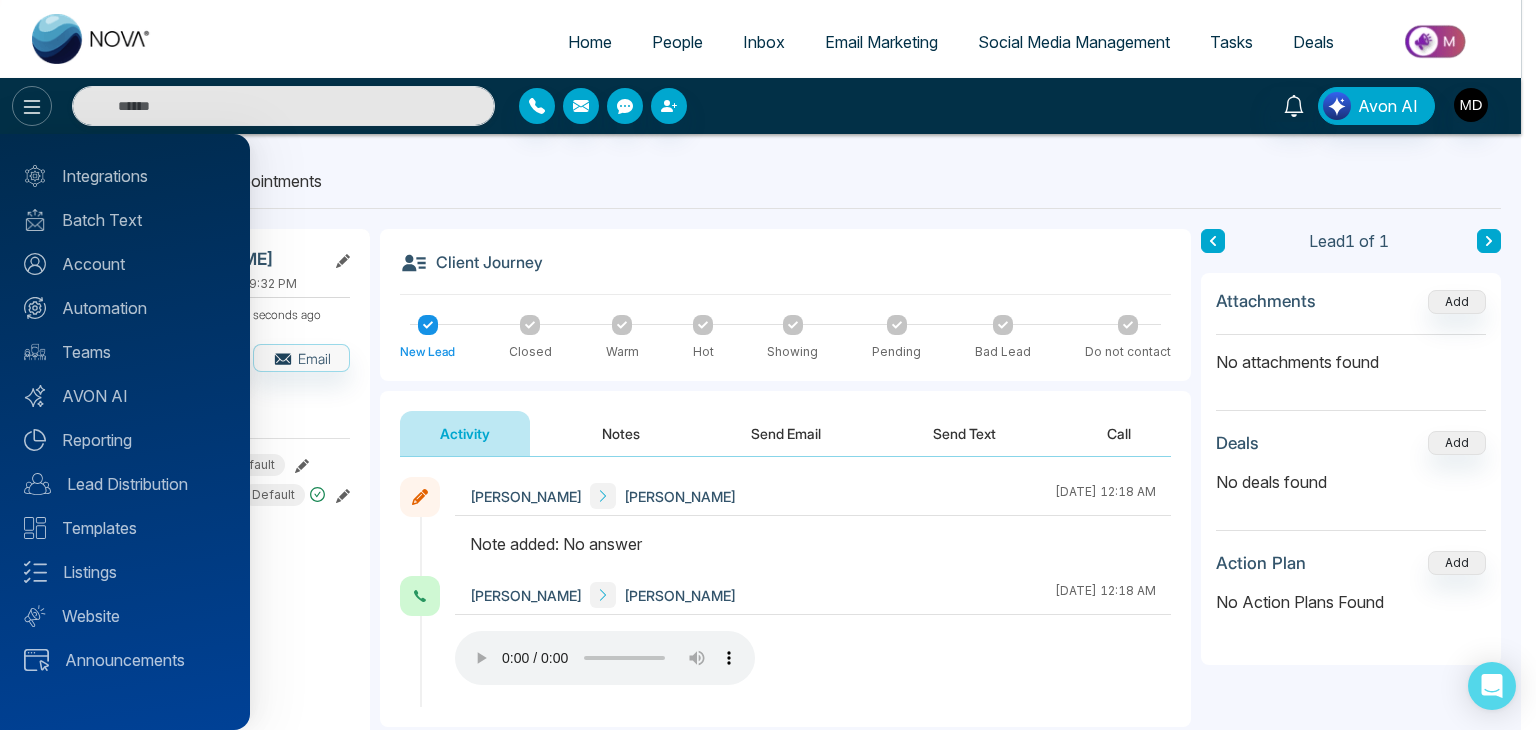 click at bounding box center [768, 365] 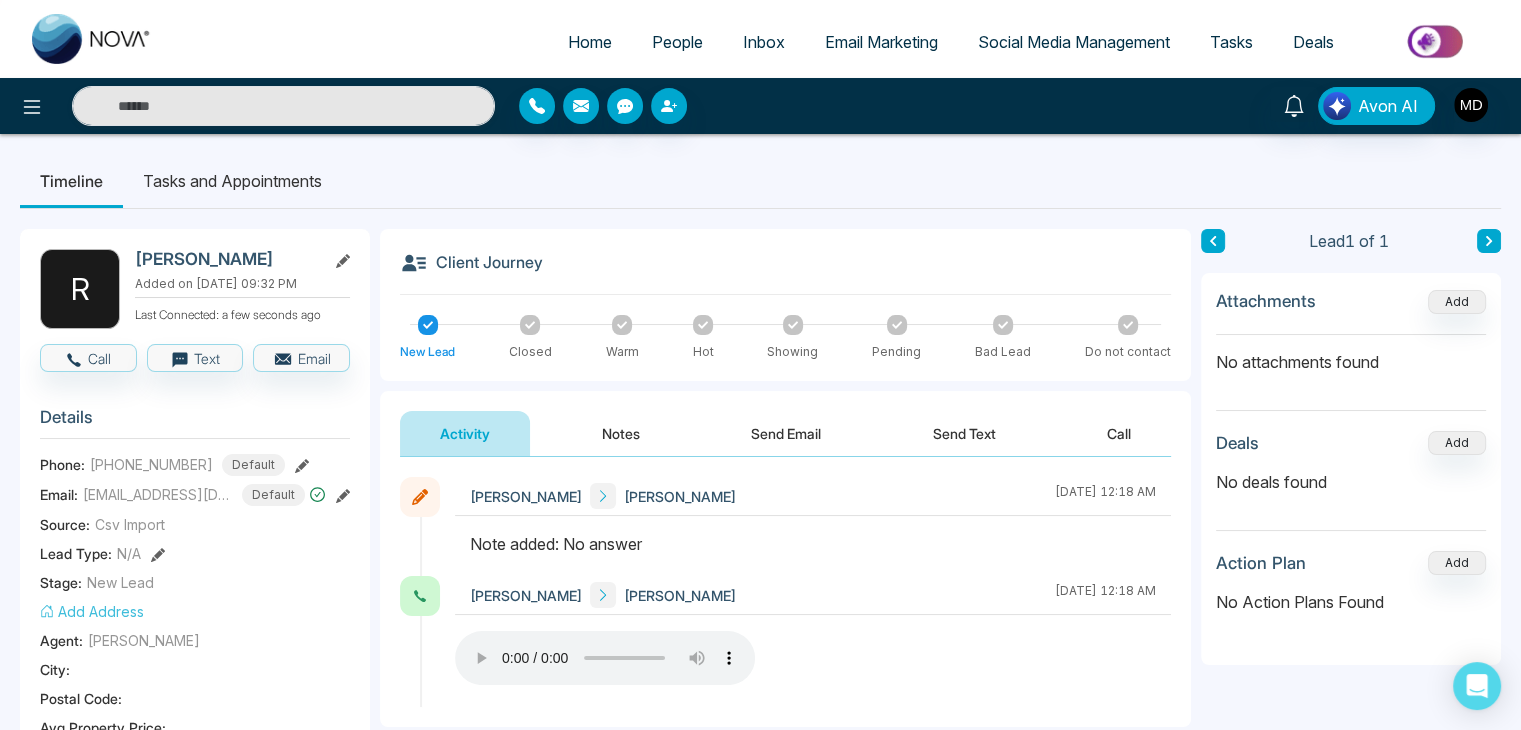click on "People" at bounding box center [677, 42] 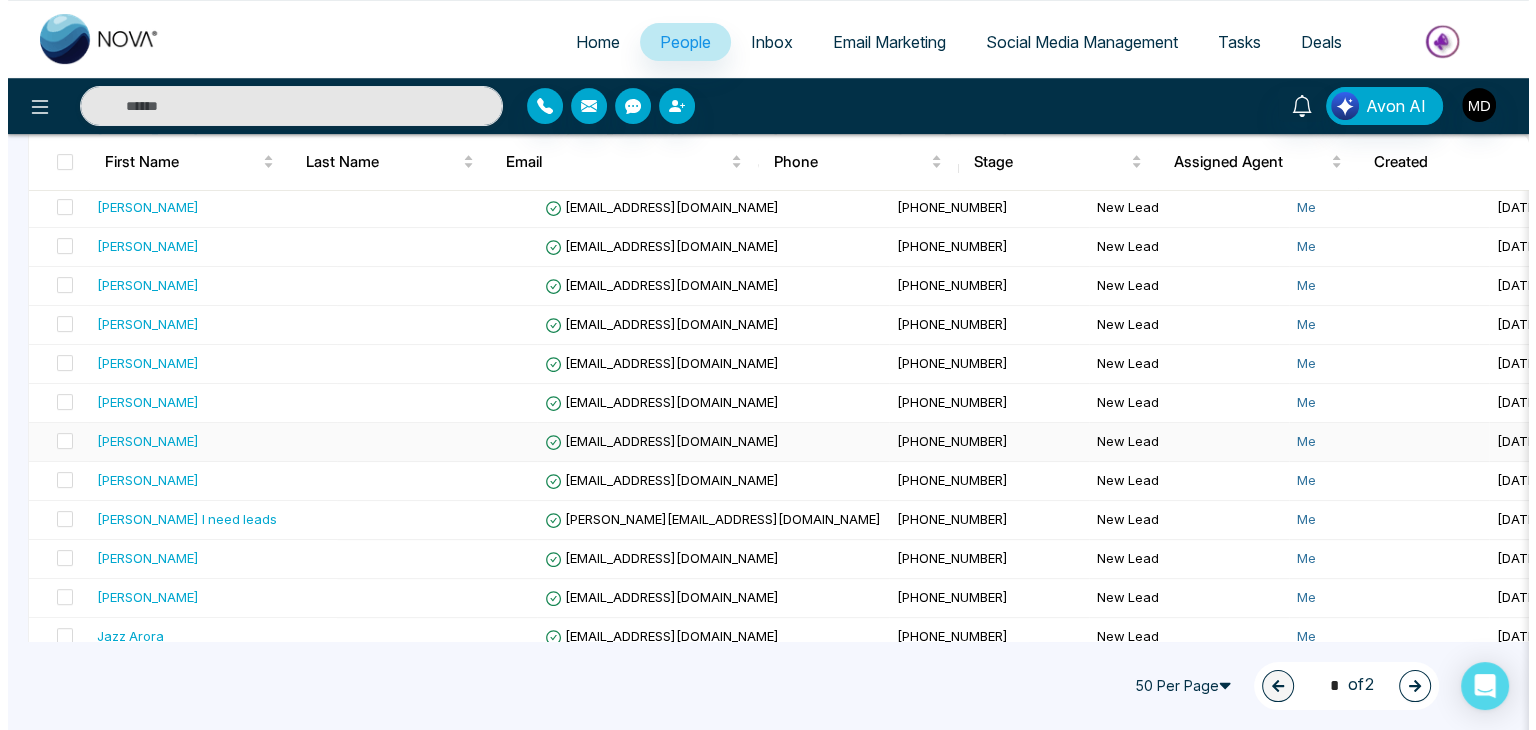 scroll, scrollTop: 600, scrollLeft: 0, axis: vertical 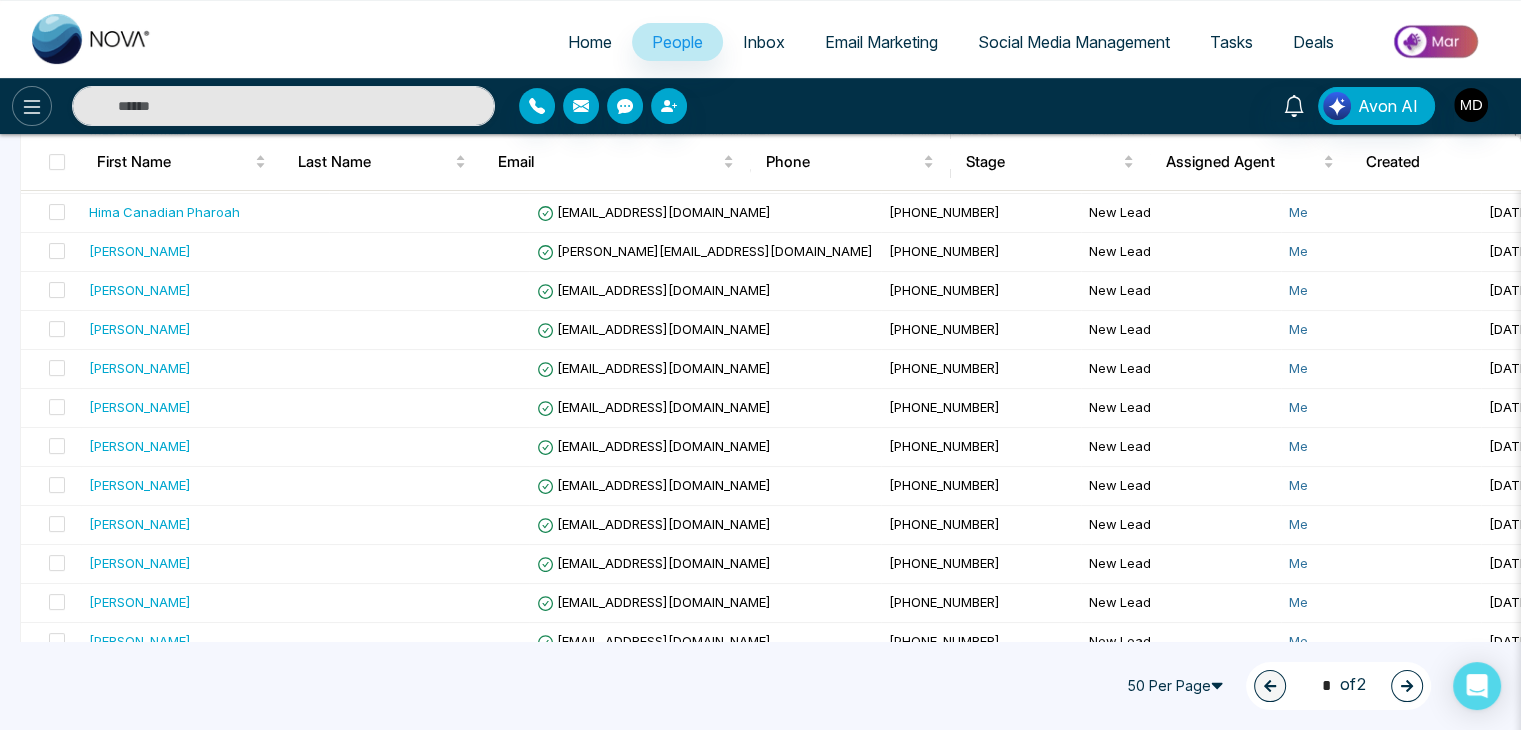 click 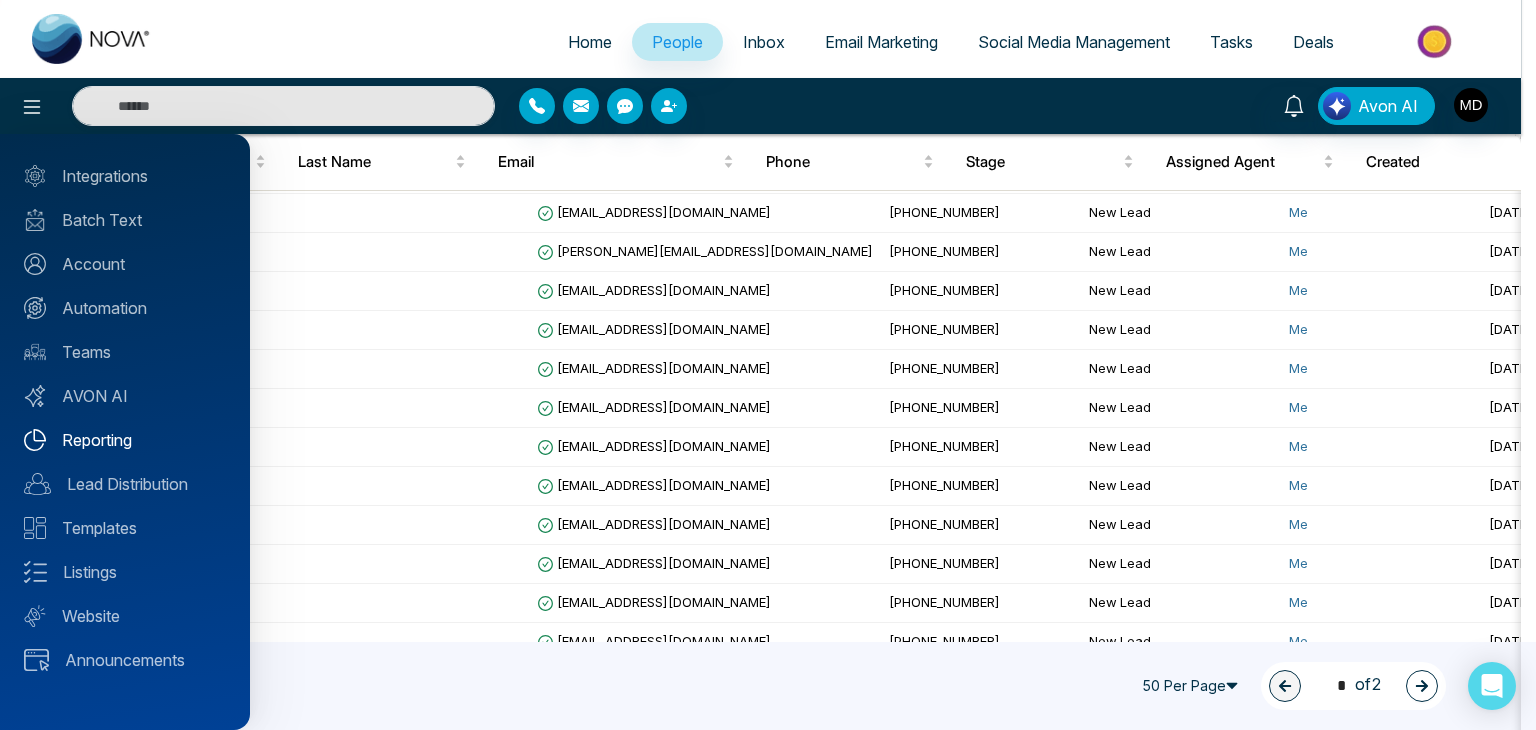 click on "Reporting" at bounding box center [125, 440] 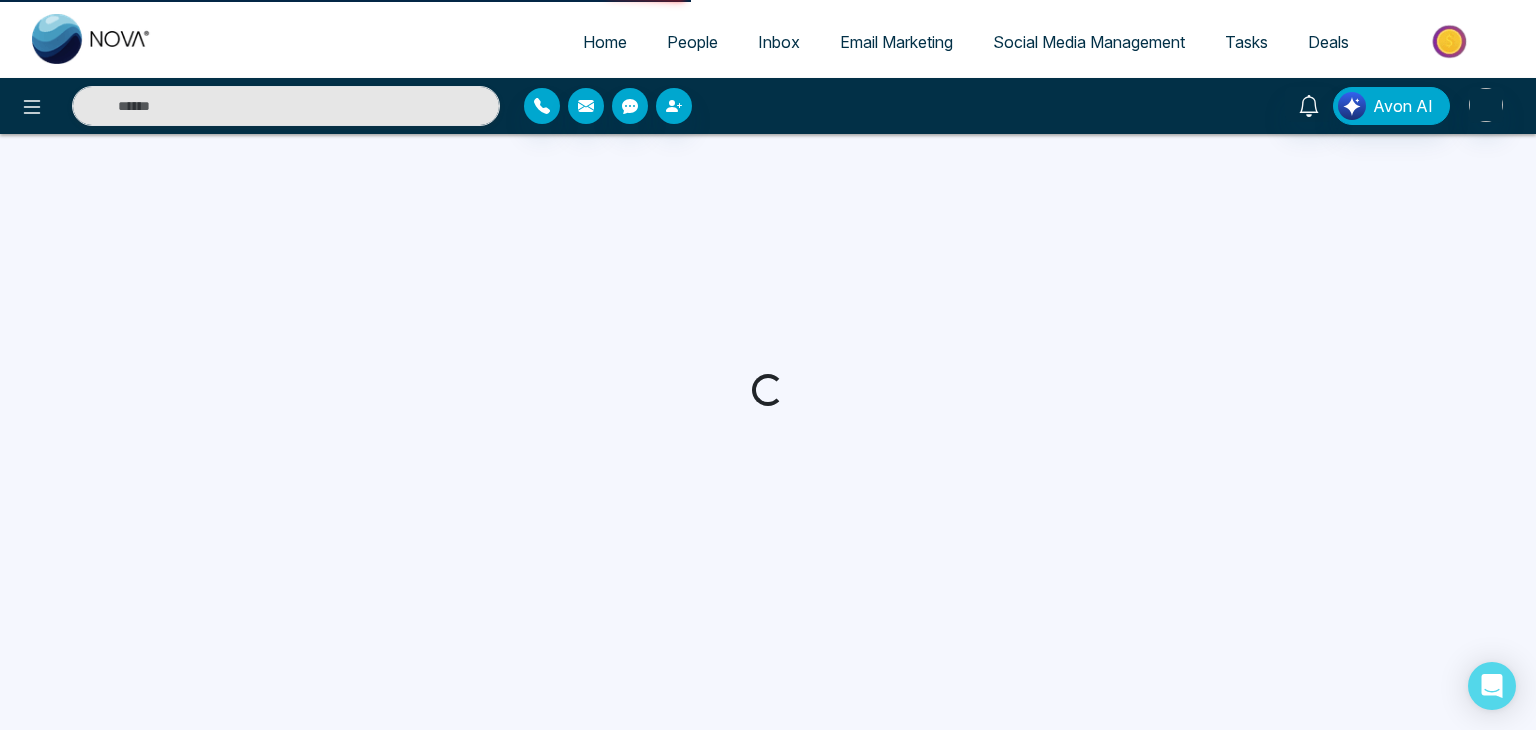 scroll, scrollTop: 0, scrollLeft: 0, axis: both 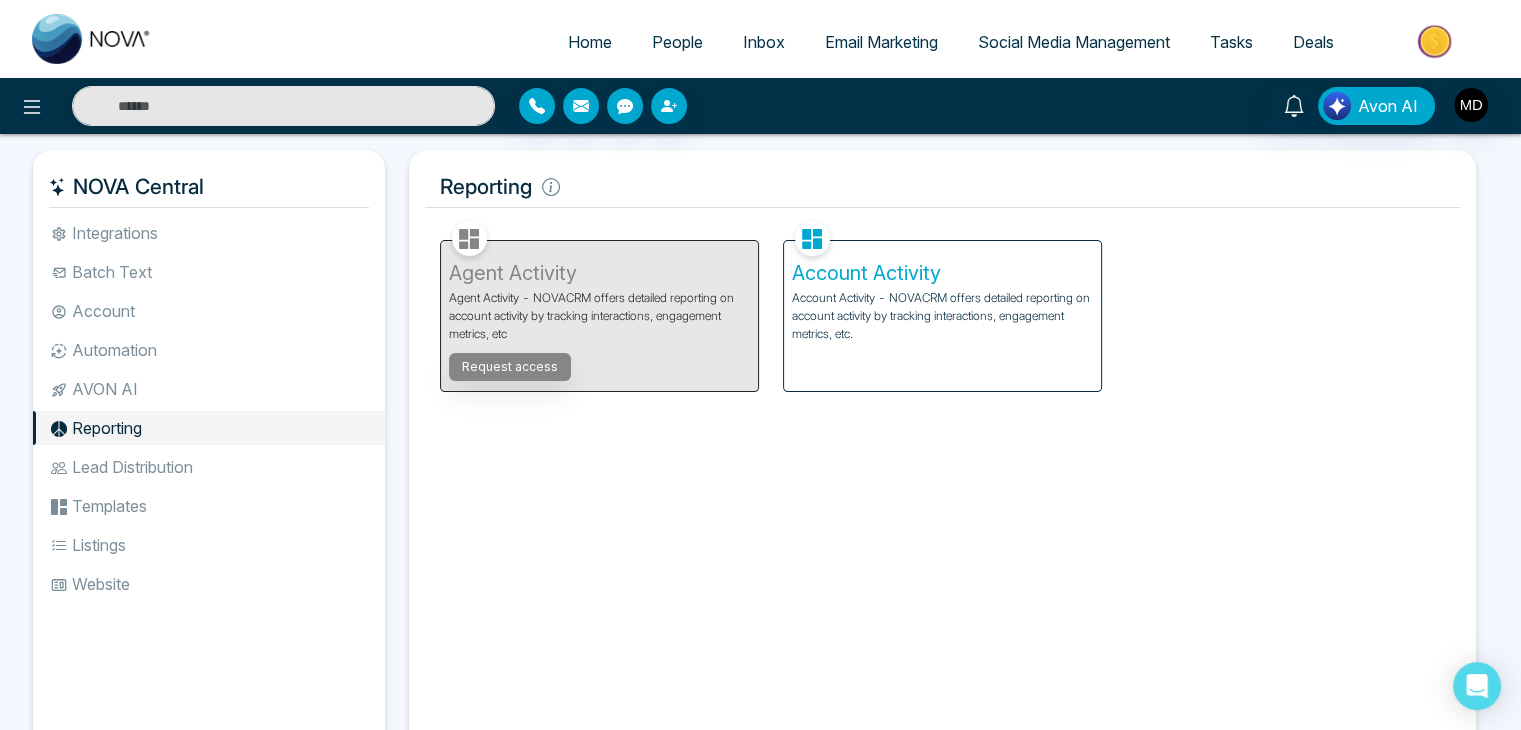 click on "Account Activity - NOVACRM offers detailed reporting on account activity by tracking interactions, engagement metrics, etc." at bounding box center (942, 316) 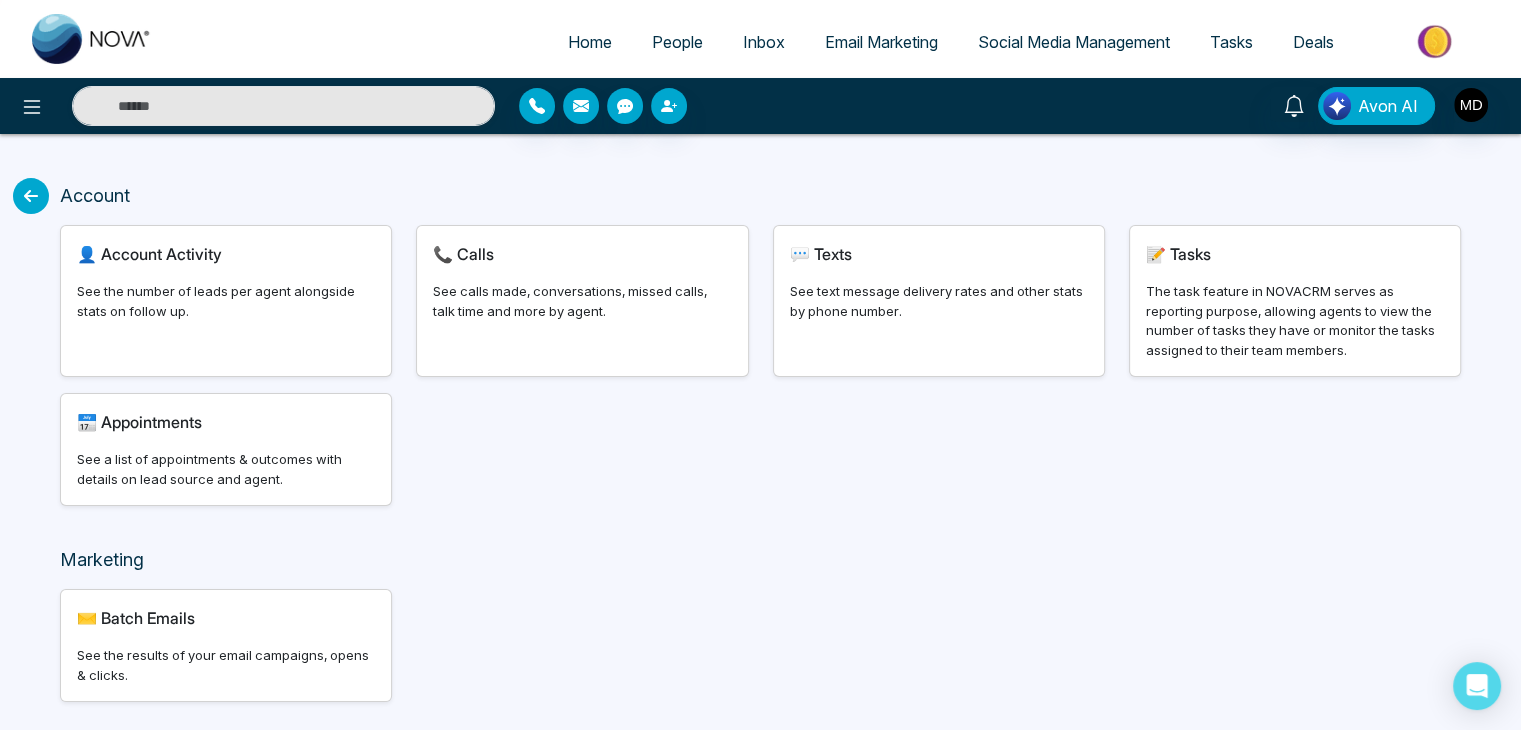 click on "See calls made, conversations, missed calls, talk time and more by agent." at bounding box center (582, 301) 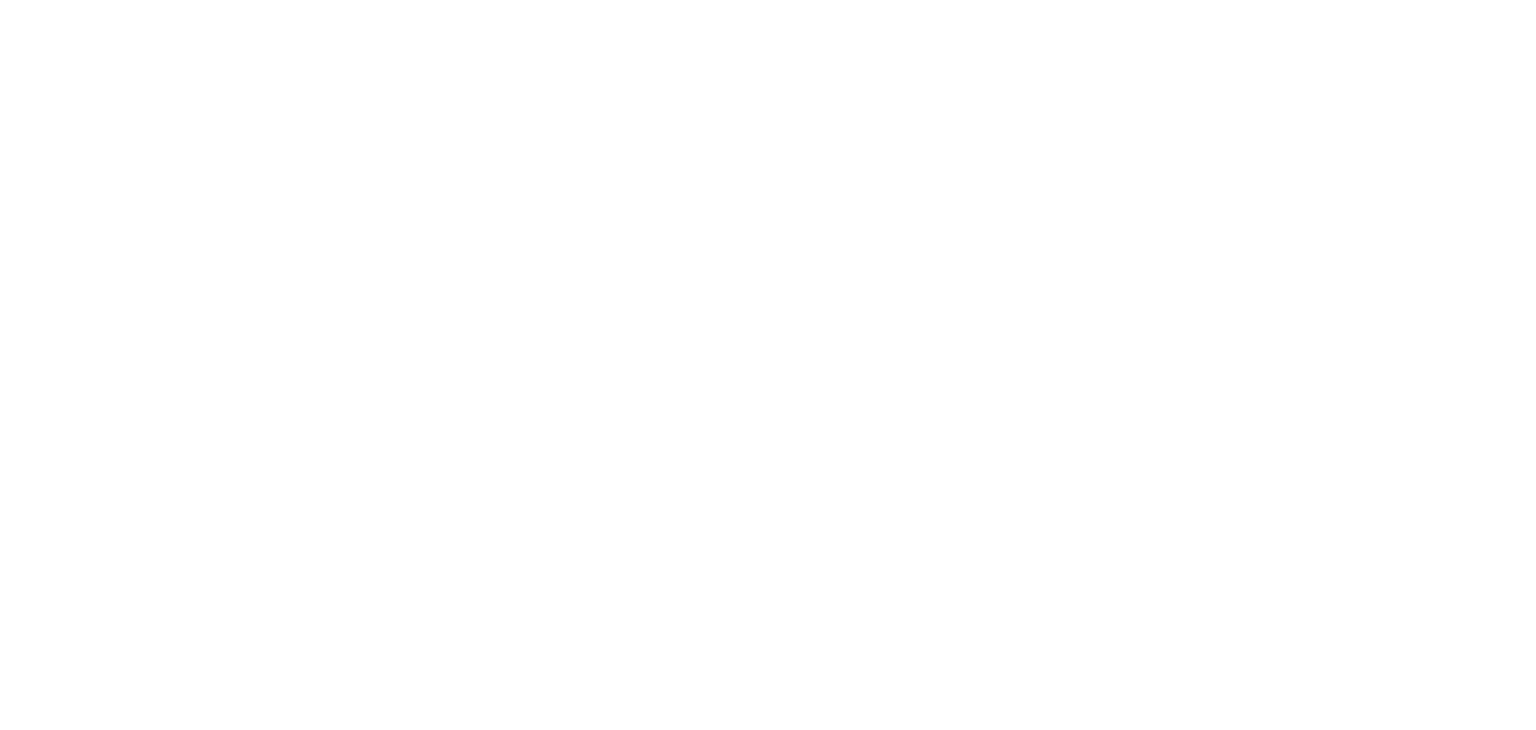 scroll, scrollTop: 0, scrollLeft: 0, axis: both 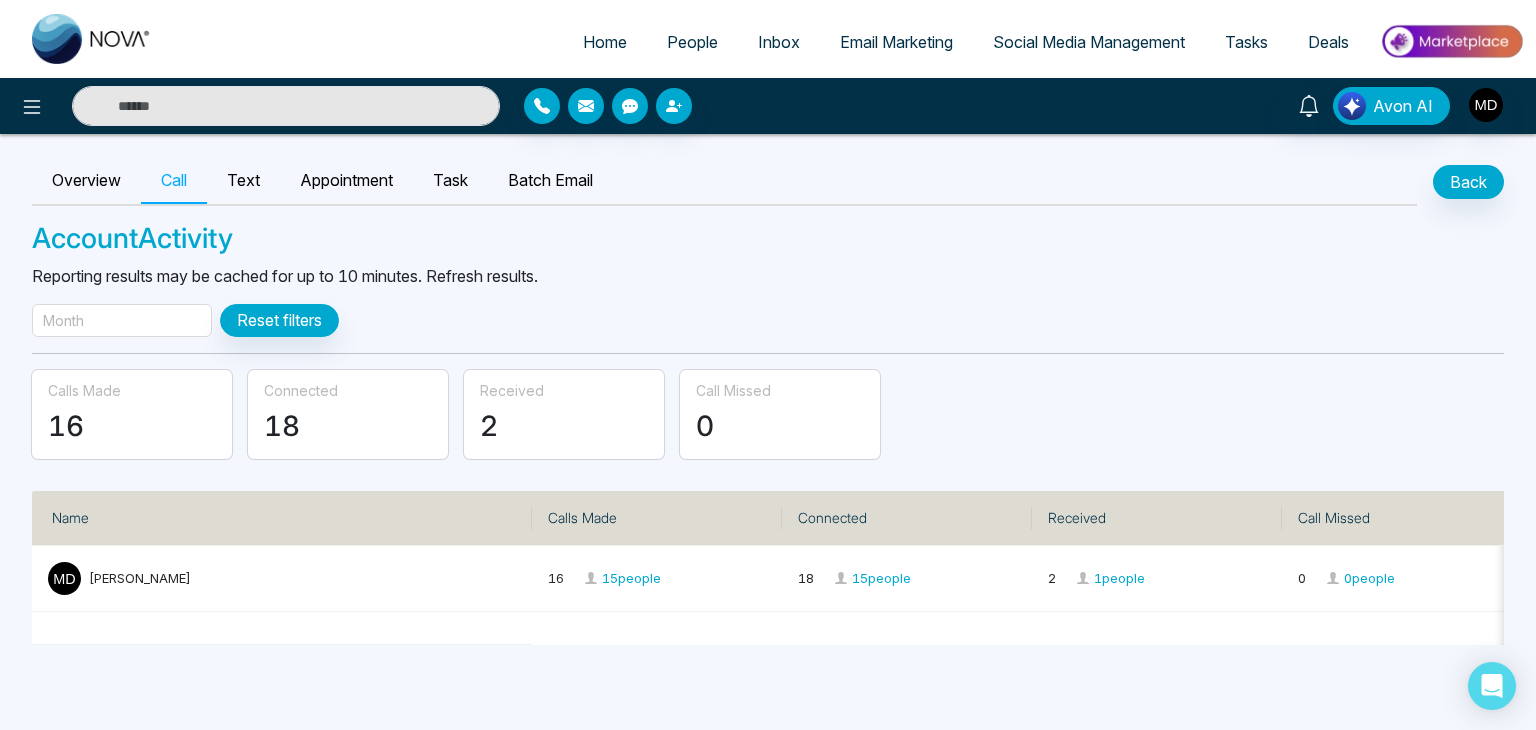 click on "People" at bounding box center [692, 42] 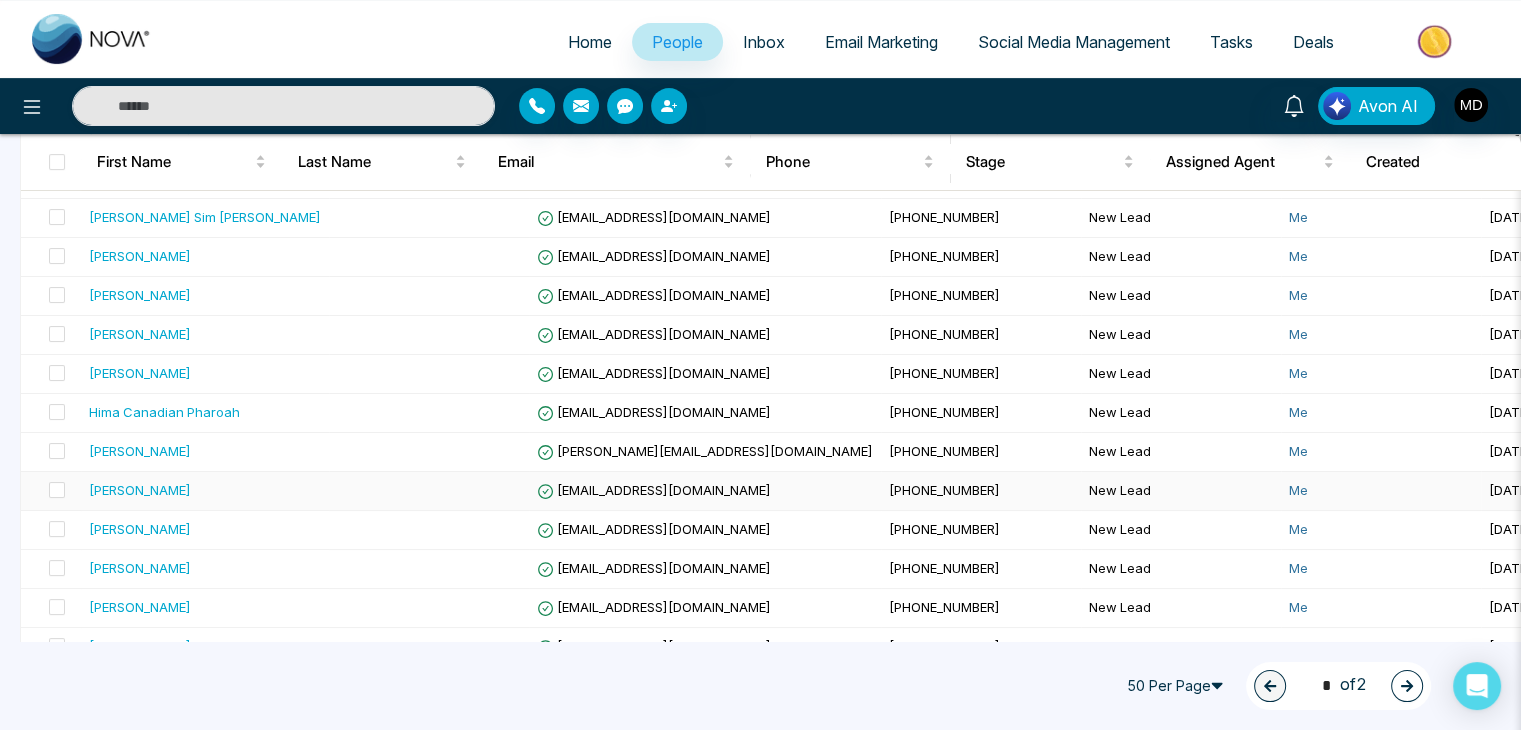 scroll, scrollTop: 500, scrollLeft: 0, axis: vertical 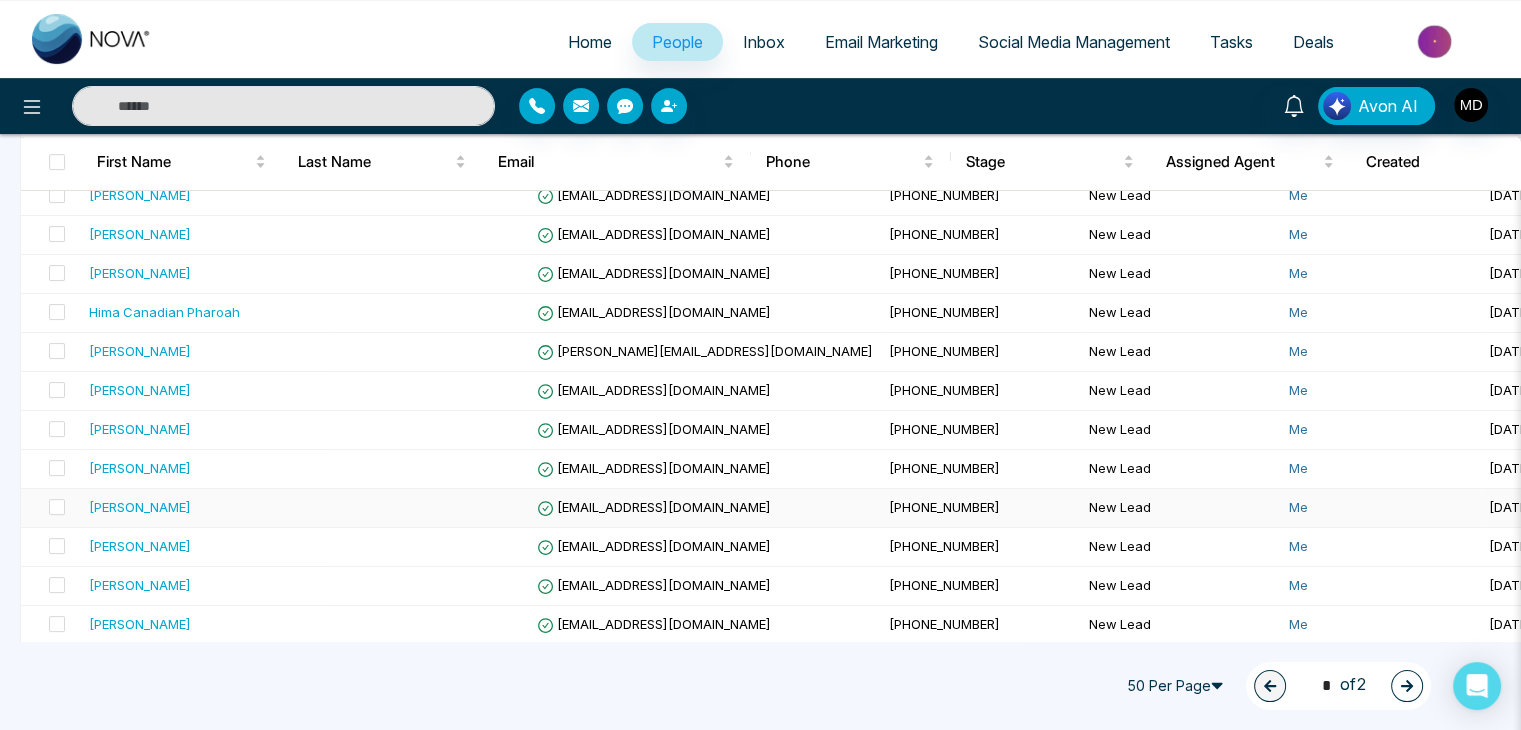 click on "[PERSON_NAME]" at bounding box center [140, 507] 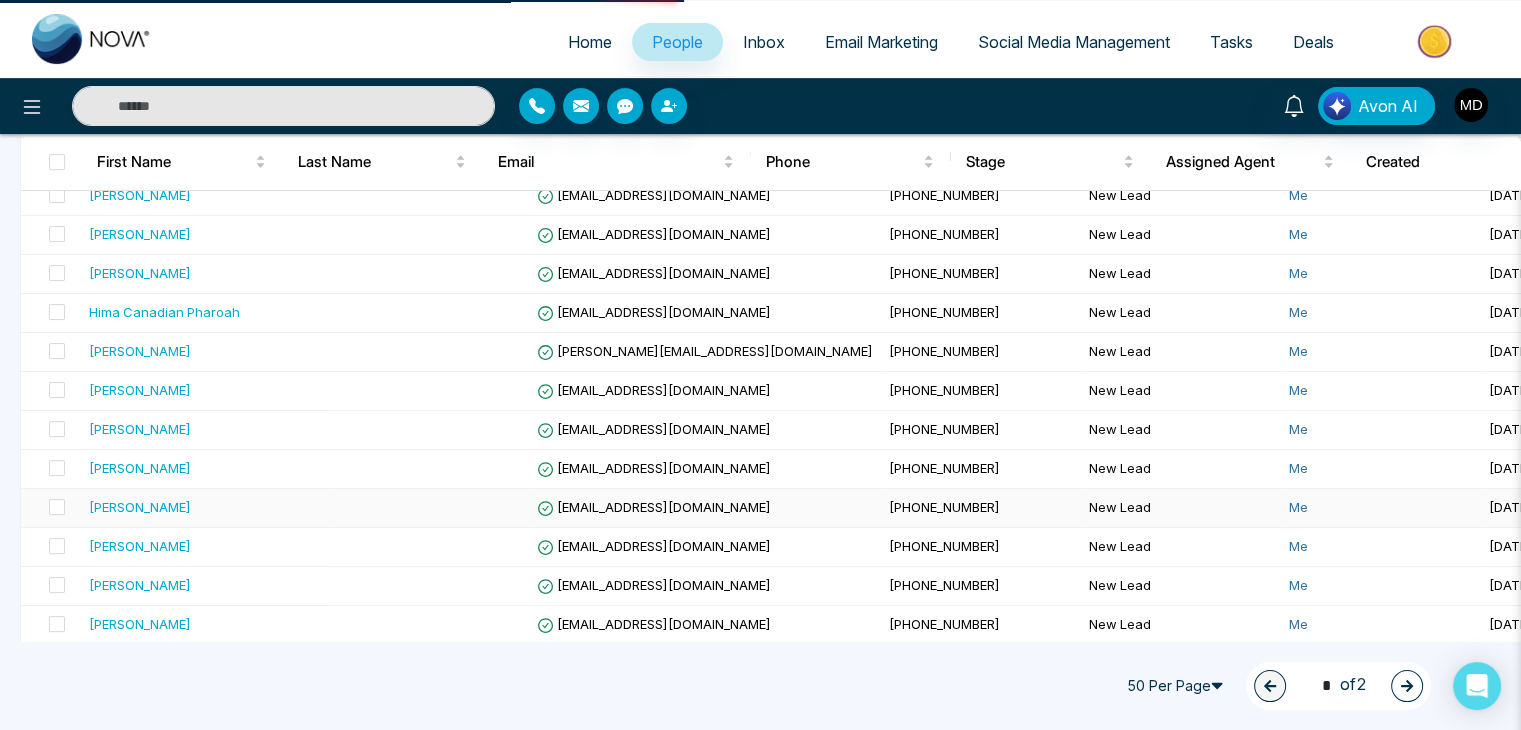 scroll, scrollTop: 0, scrollLeft: 0, axis: both 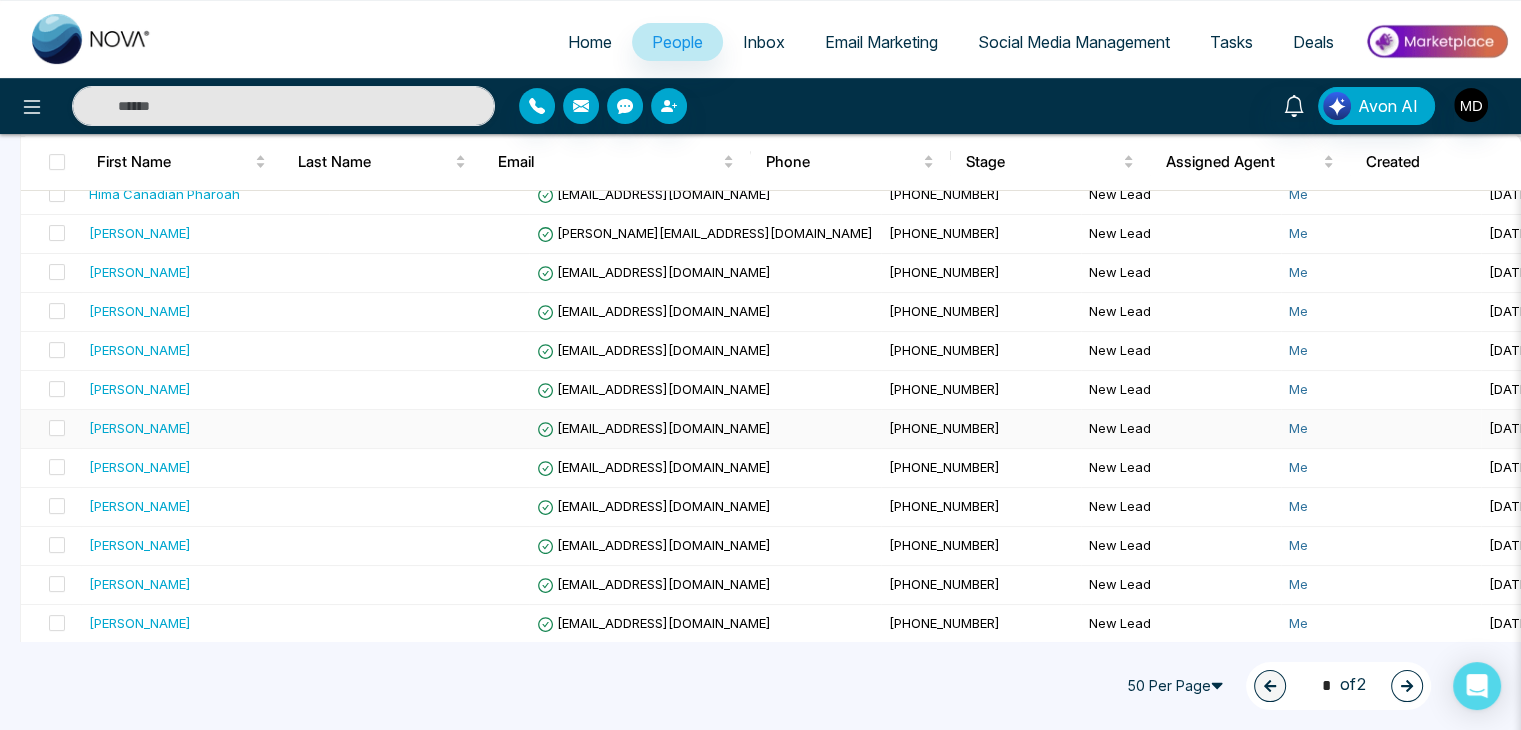 click on "[PERSON_NAME]" at bounding box center (140, 428) 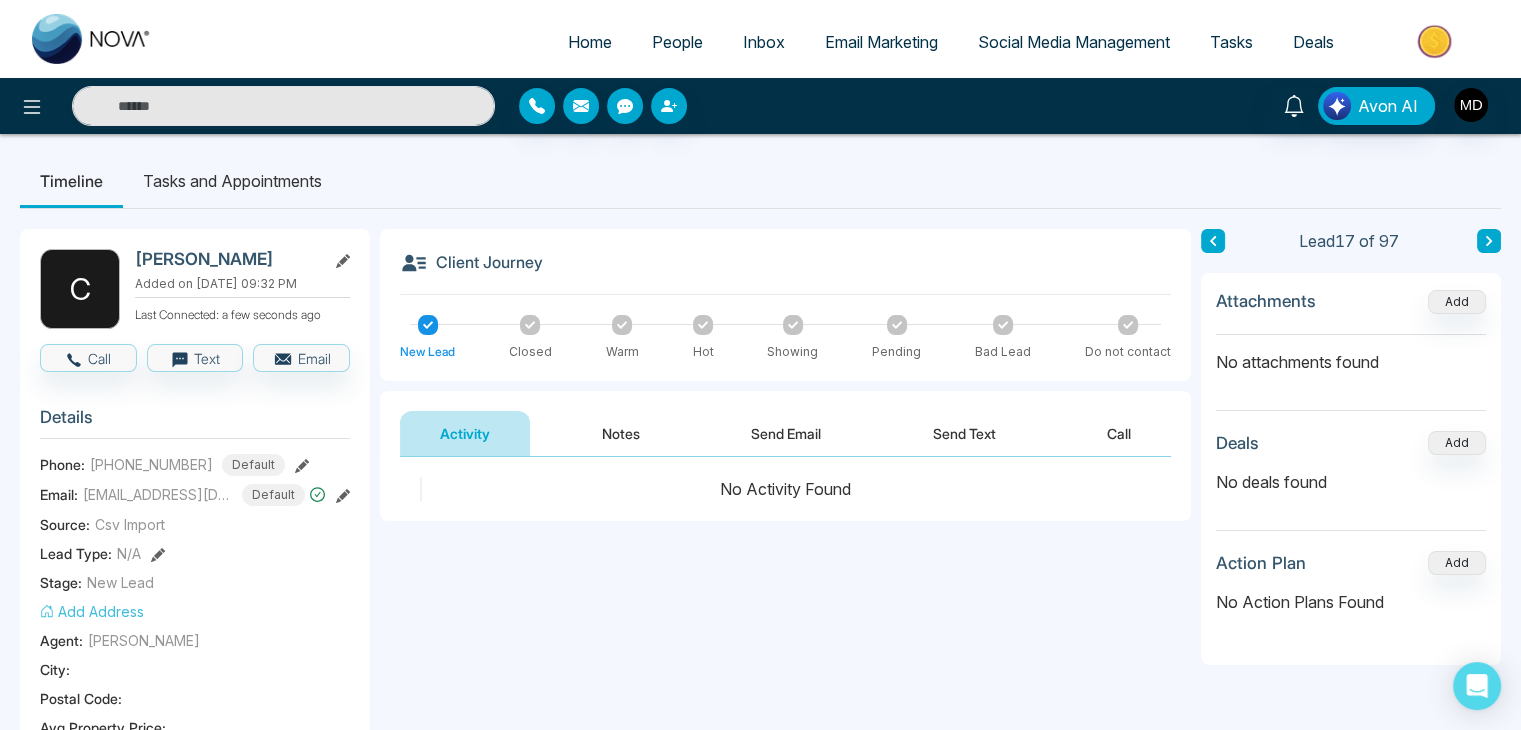 drag, startPoint x: 234, startPoint y: 258, endPoint x: 136, endPoint y: 269, distance: 98.61542 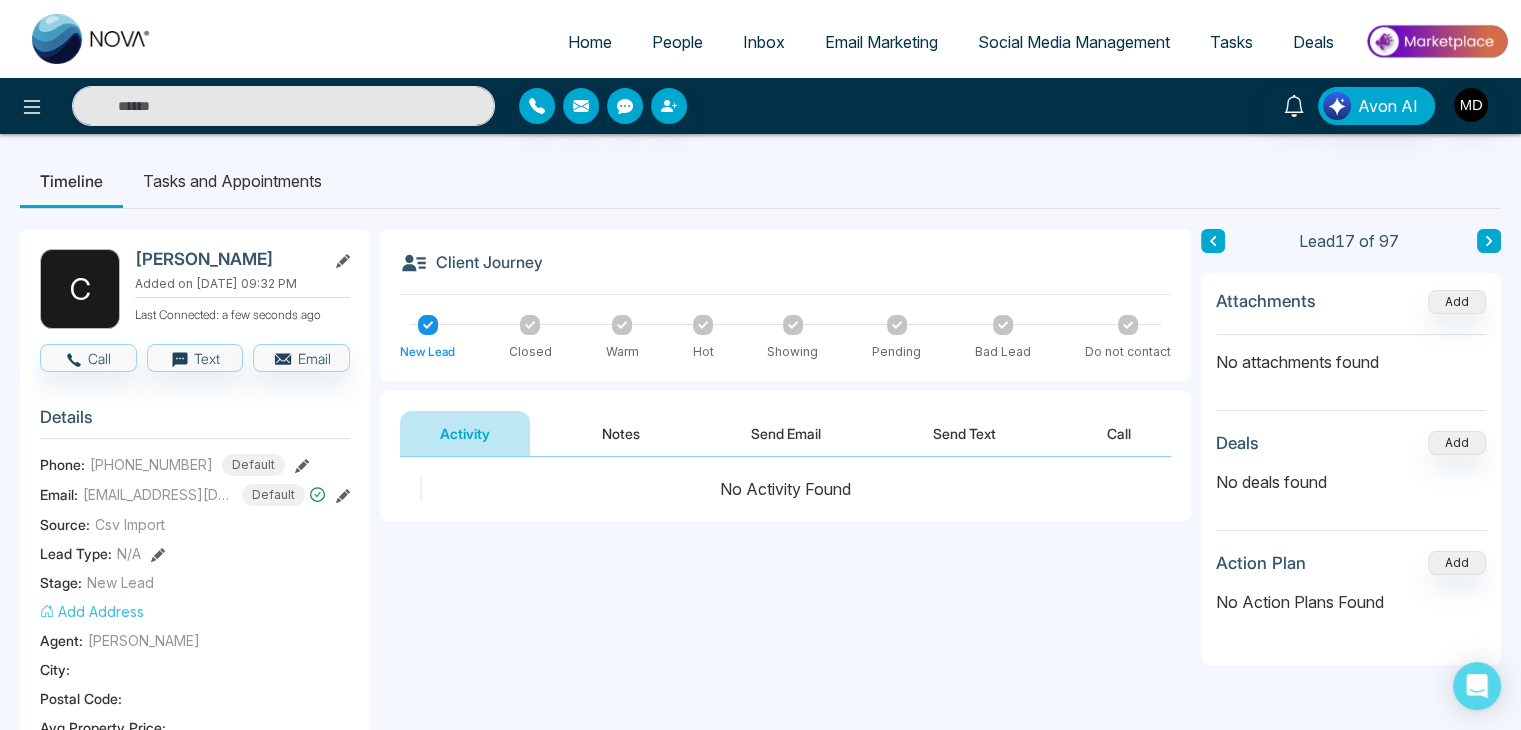click on "[PERSON_NAME]" at bounding box center [226, 259] 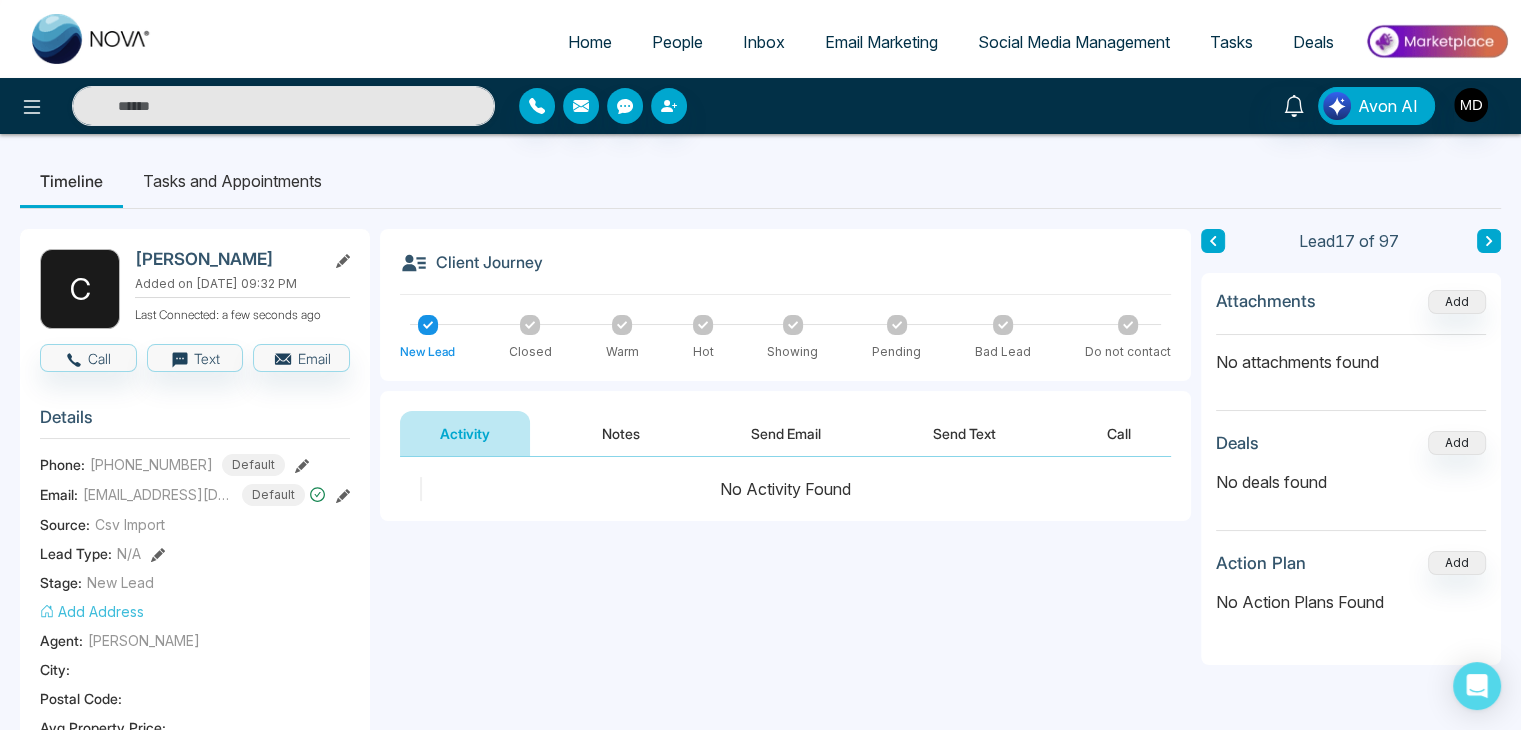 copy on "[PERSON_NAME]" 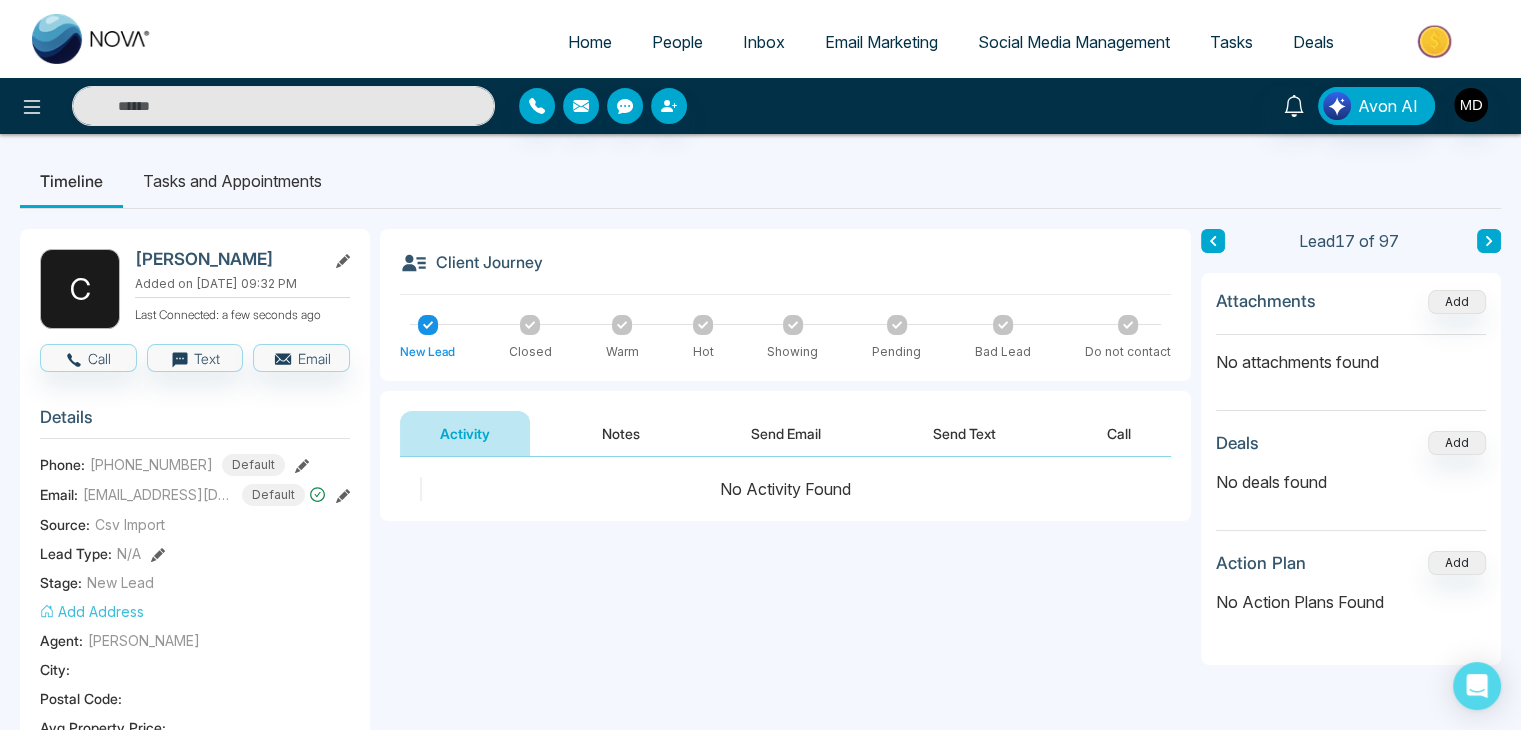 click on "**********" at bounding box center [760, 897] 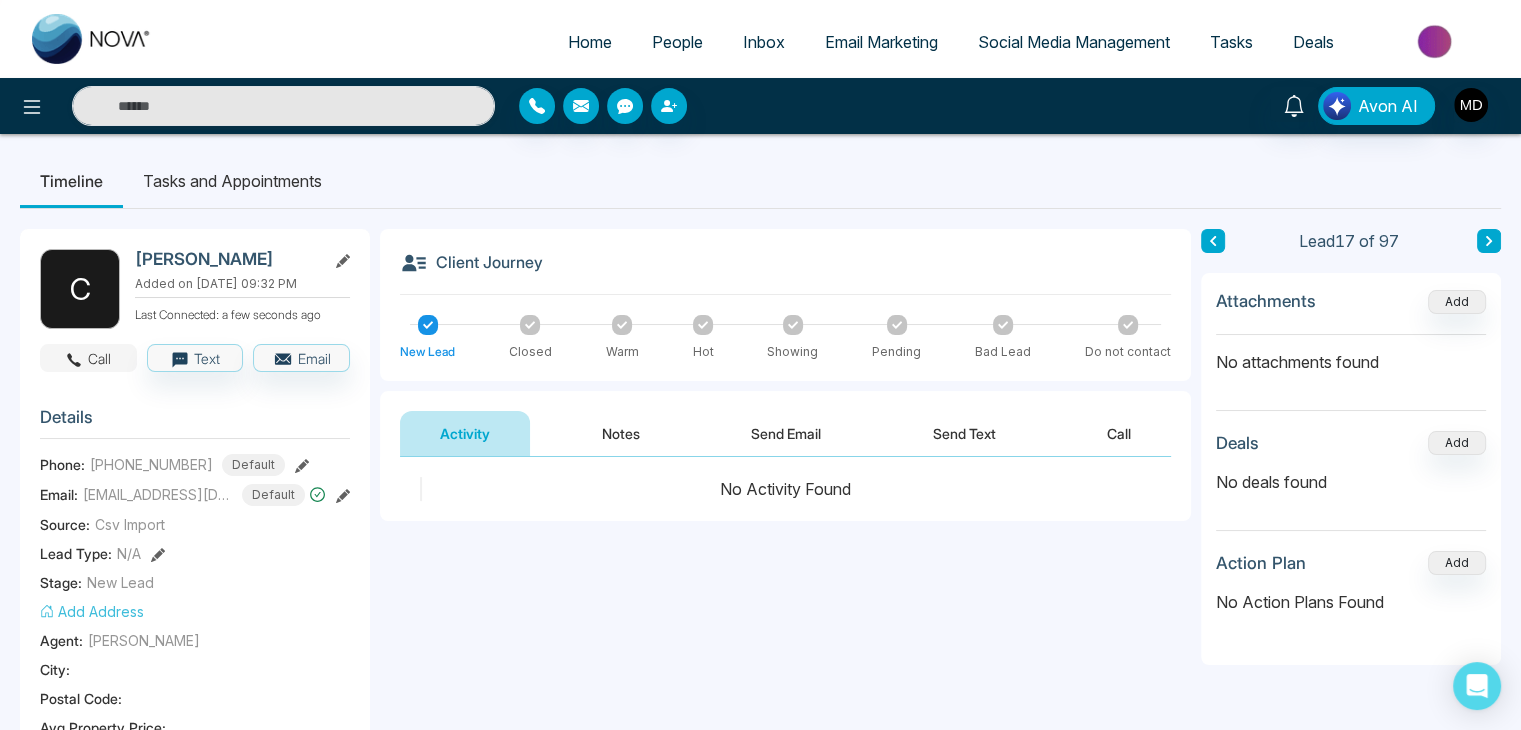 click on "Call" at bounding box center [88, 358] 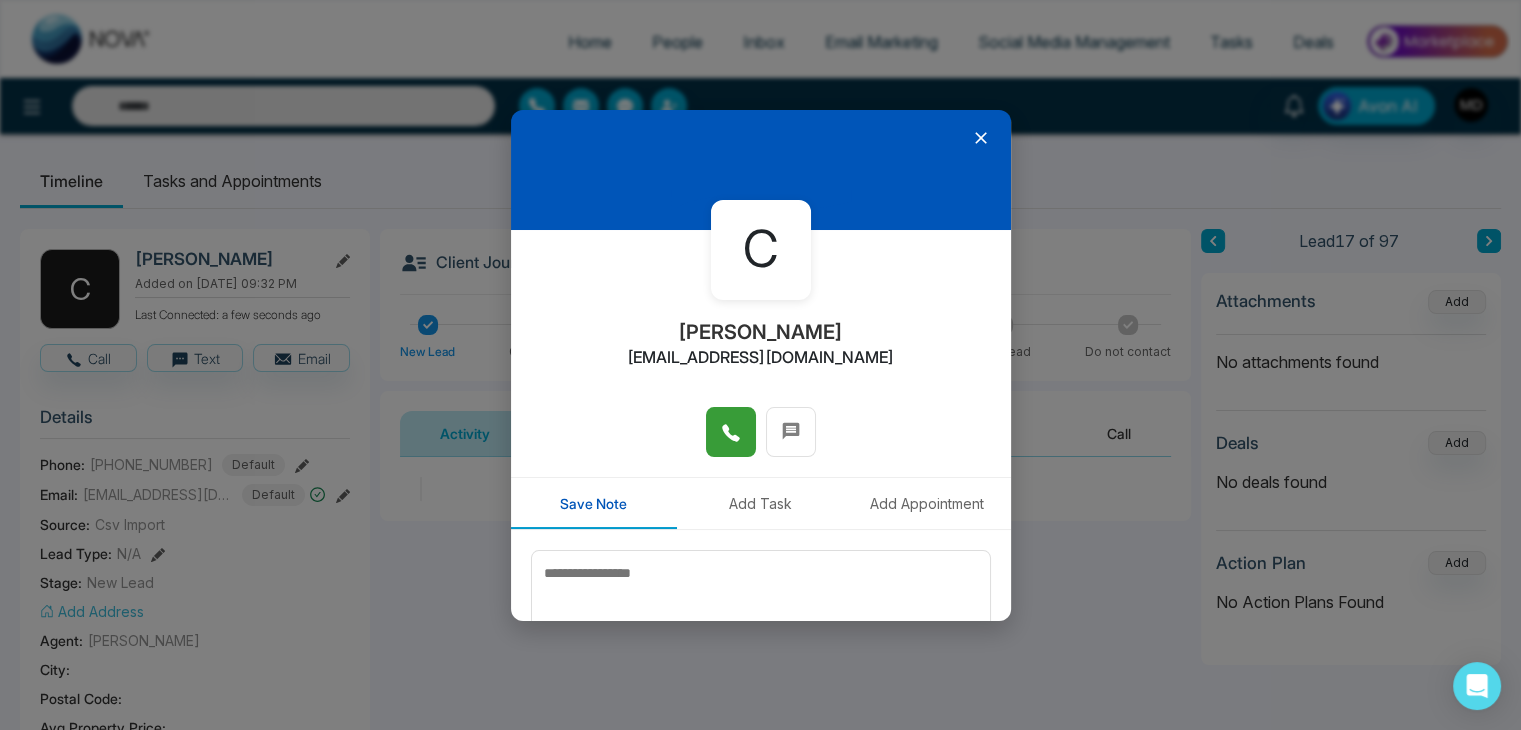 click at bounding box center [731, 432] 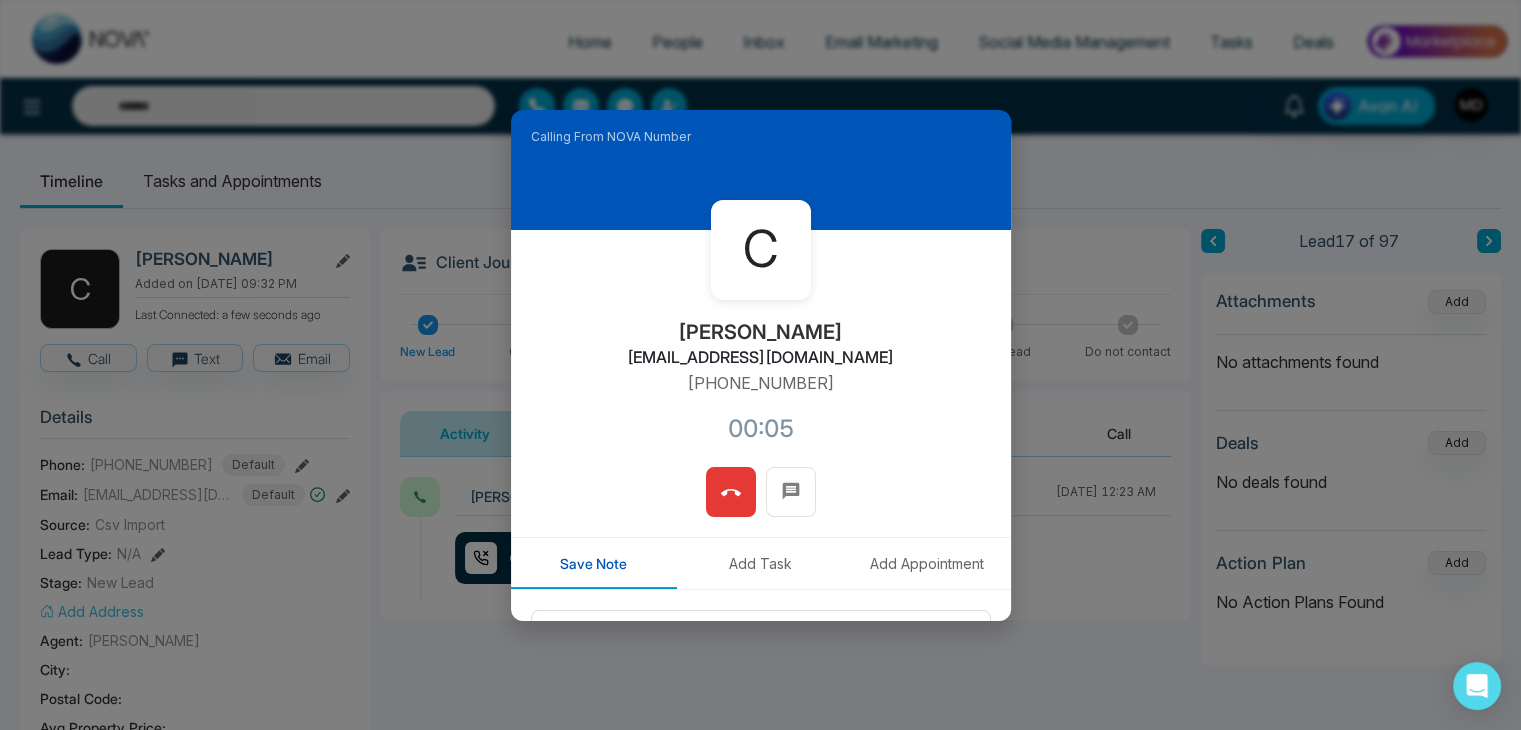 click at bounding box center (731, 492) 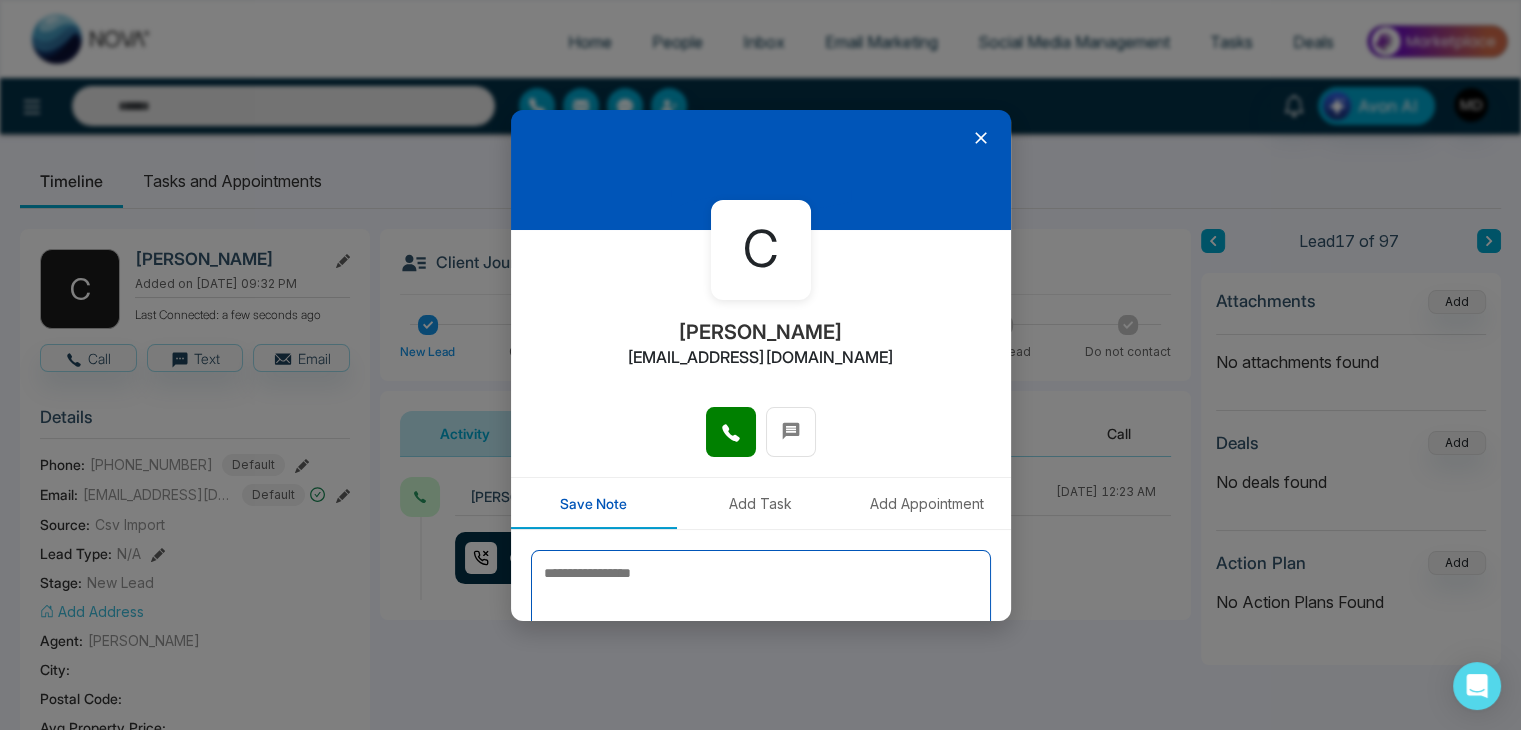 click at bounding box center [761, 600] 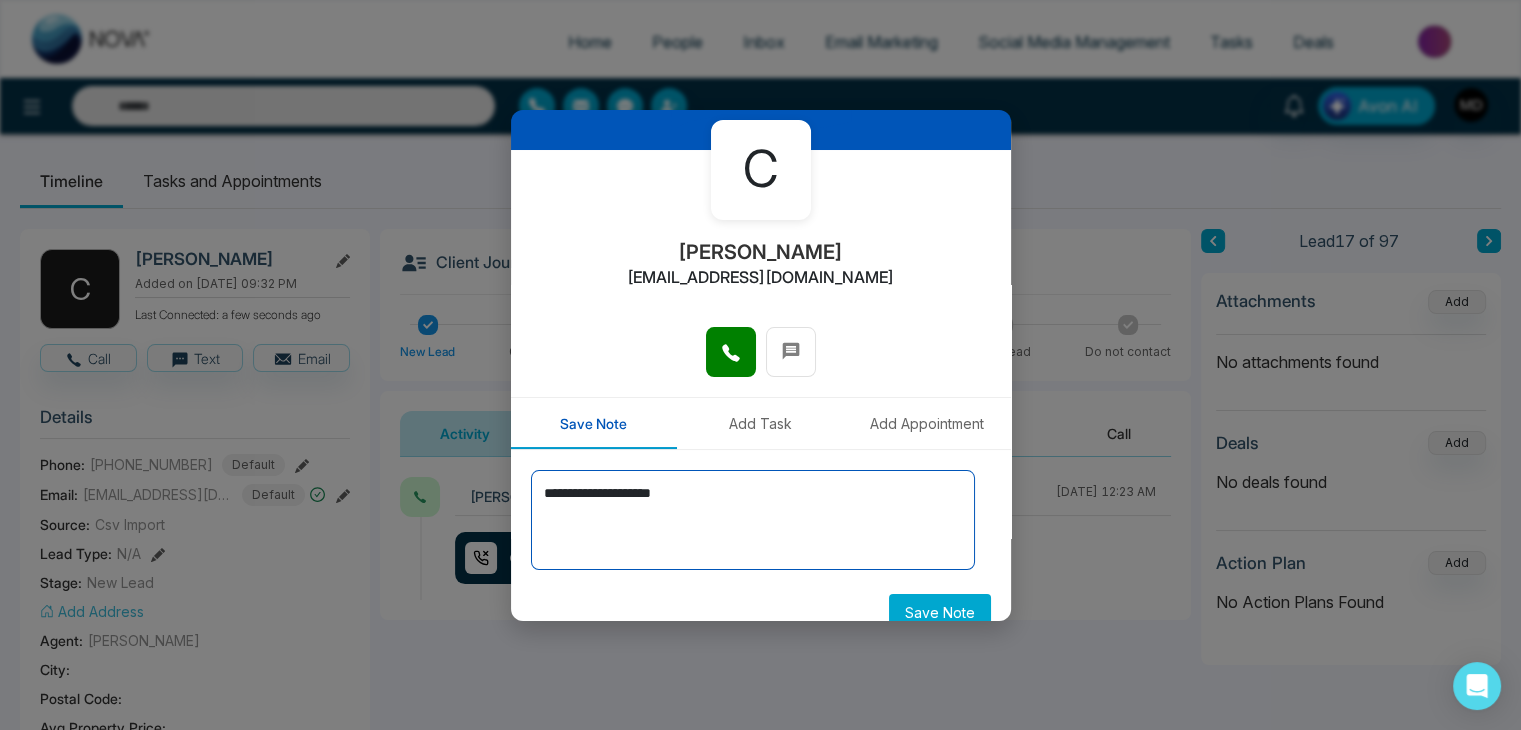 scroll, scrollTop: 110, scrollLeft: 0, axis: vertical 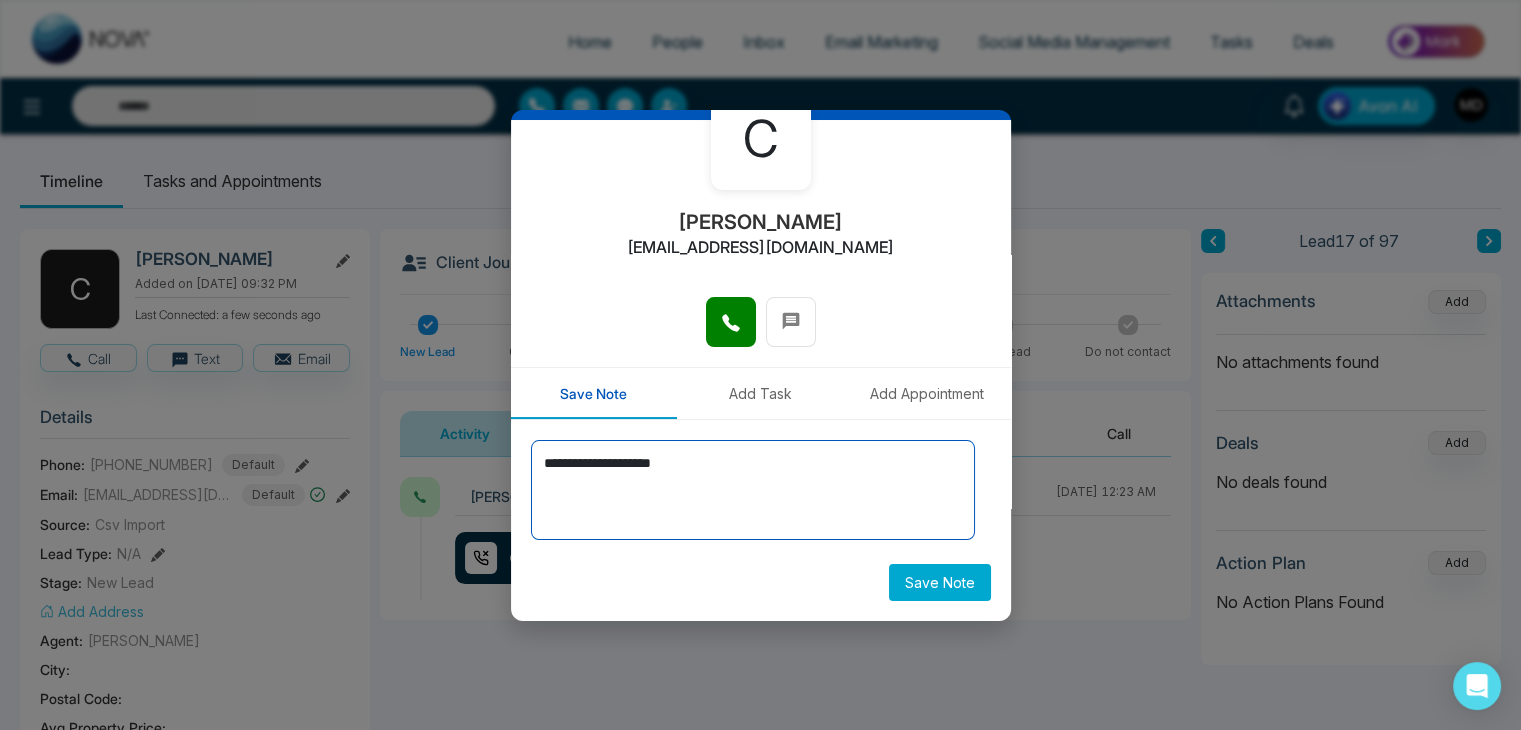 type on "**********" 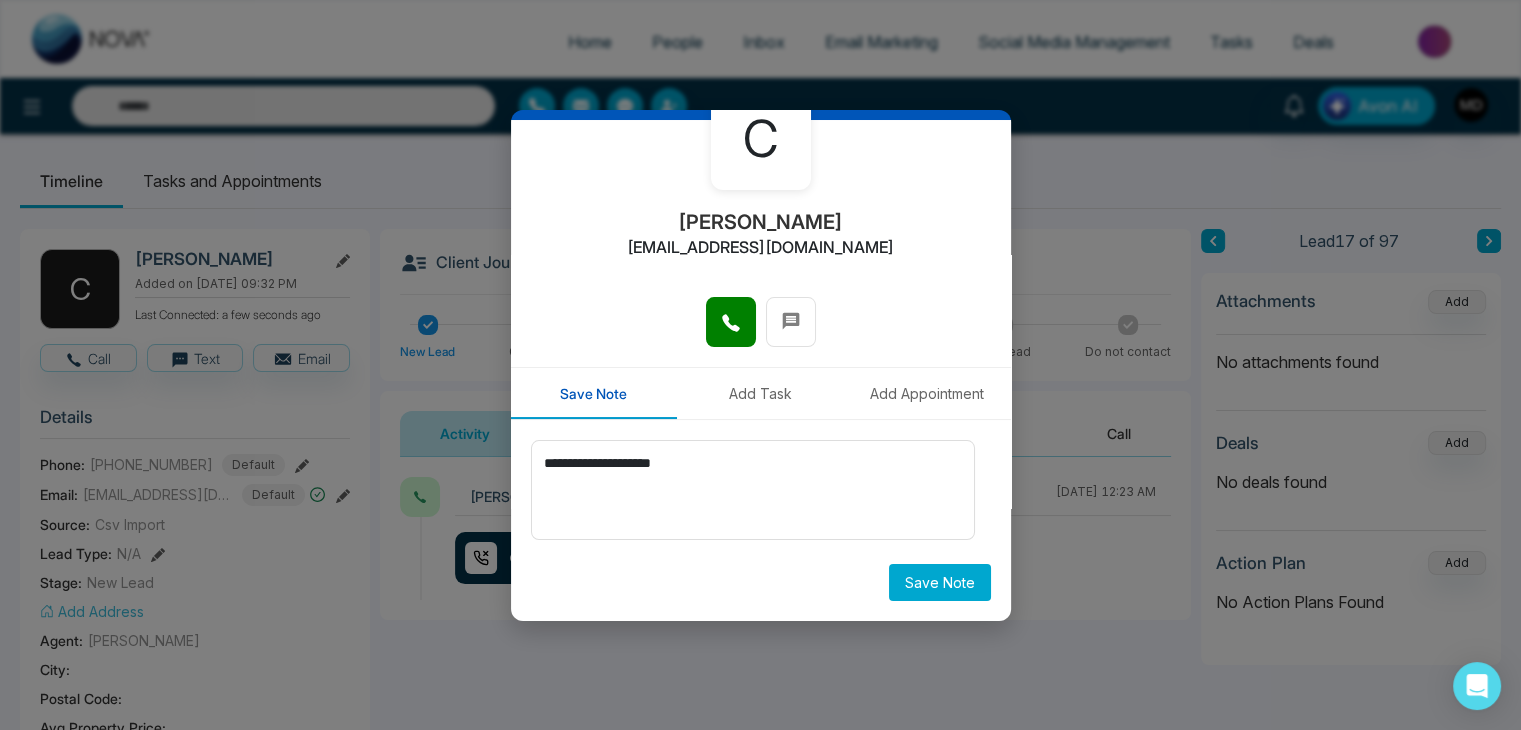 click on "Save Note" at bounding box center (940, 582) 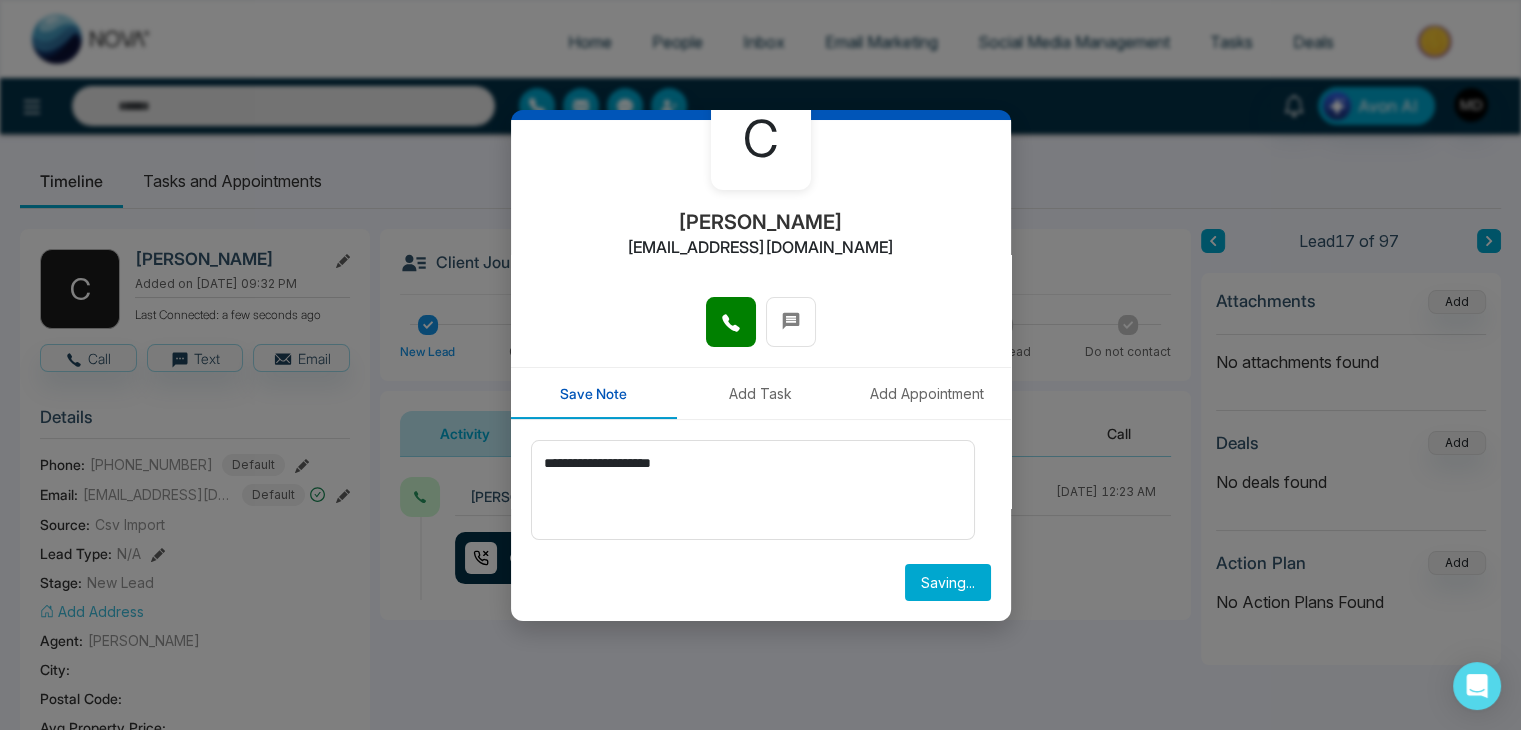 type 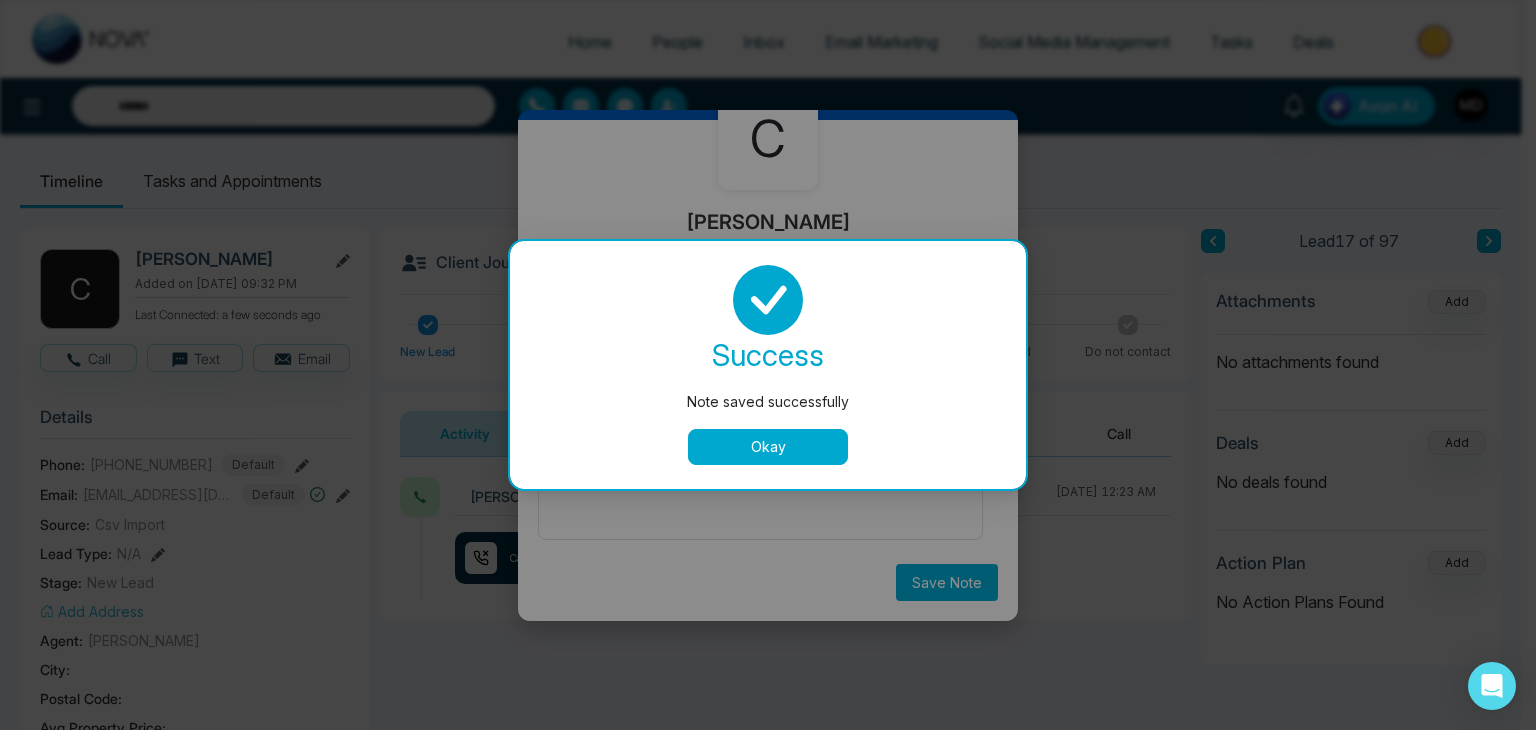 click on "Okay" at bounding box center (768, 447) 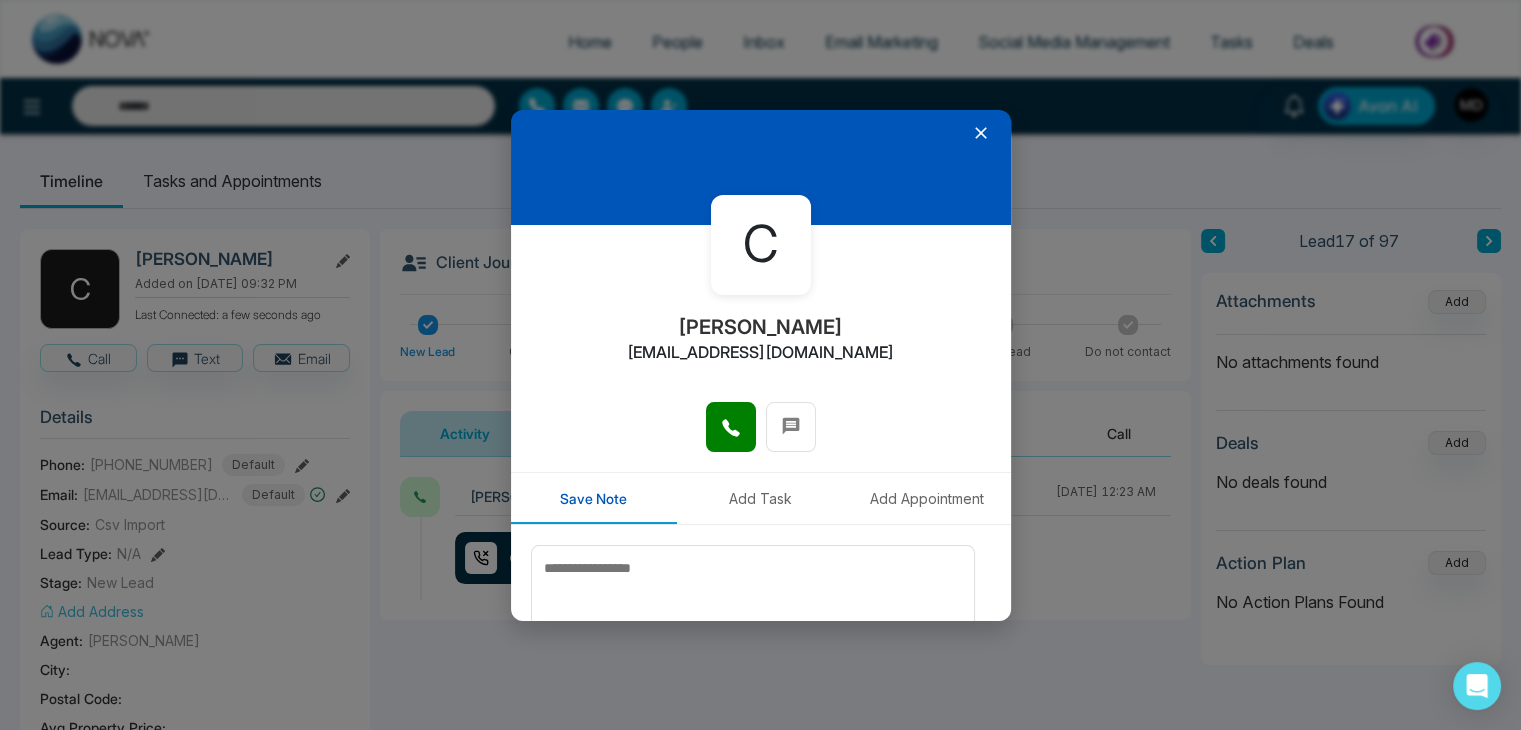 scroll, scrollTop: 0, scrollLeft: 0, axis: both 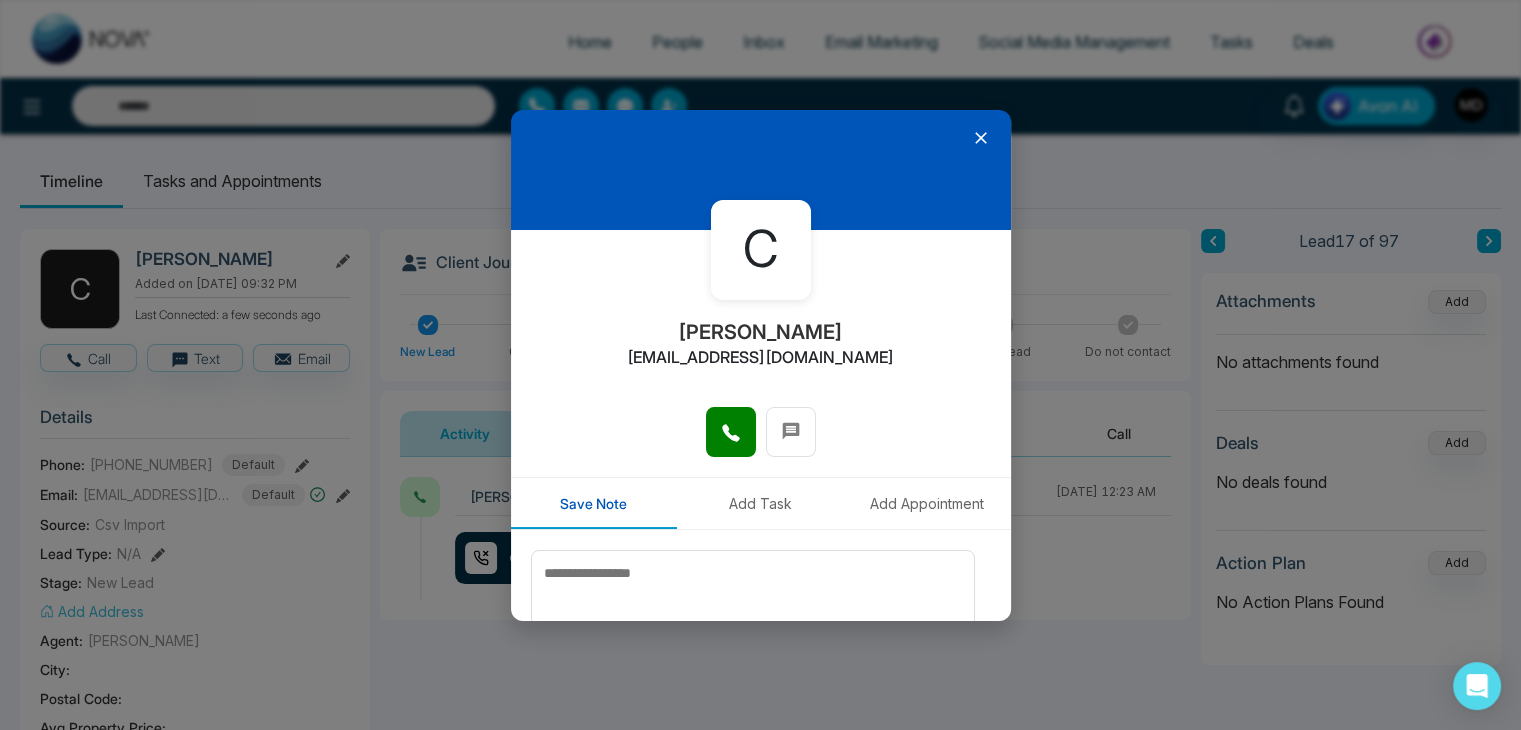 click 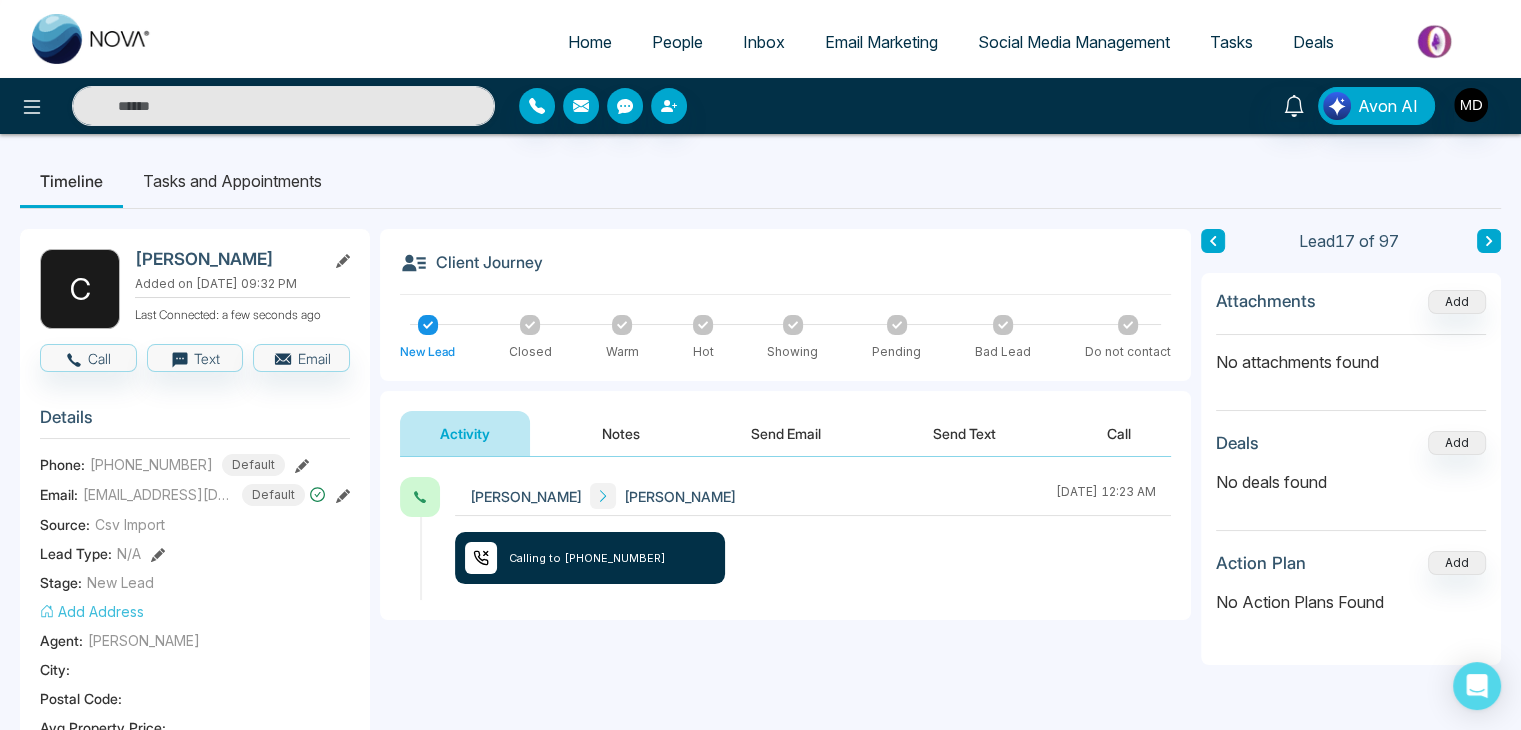 click on "People" at bounding box center [677, 42] 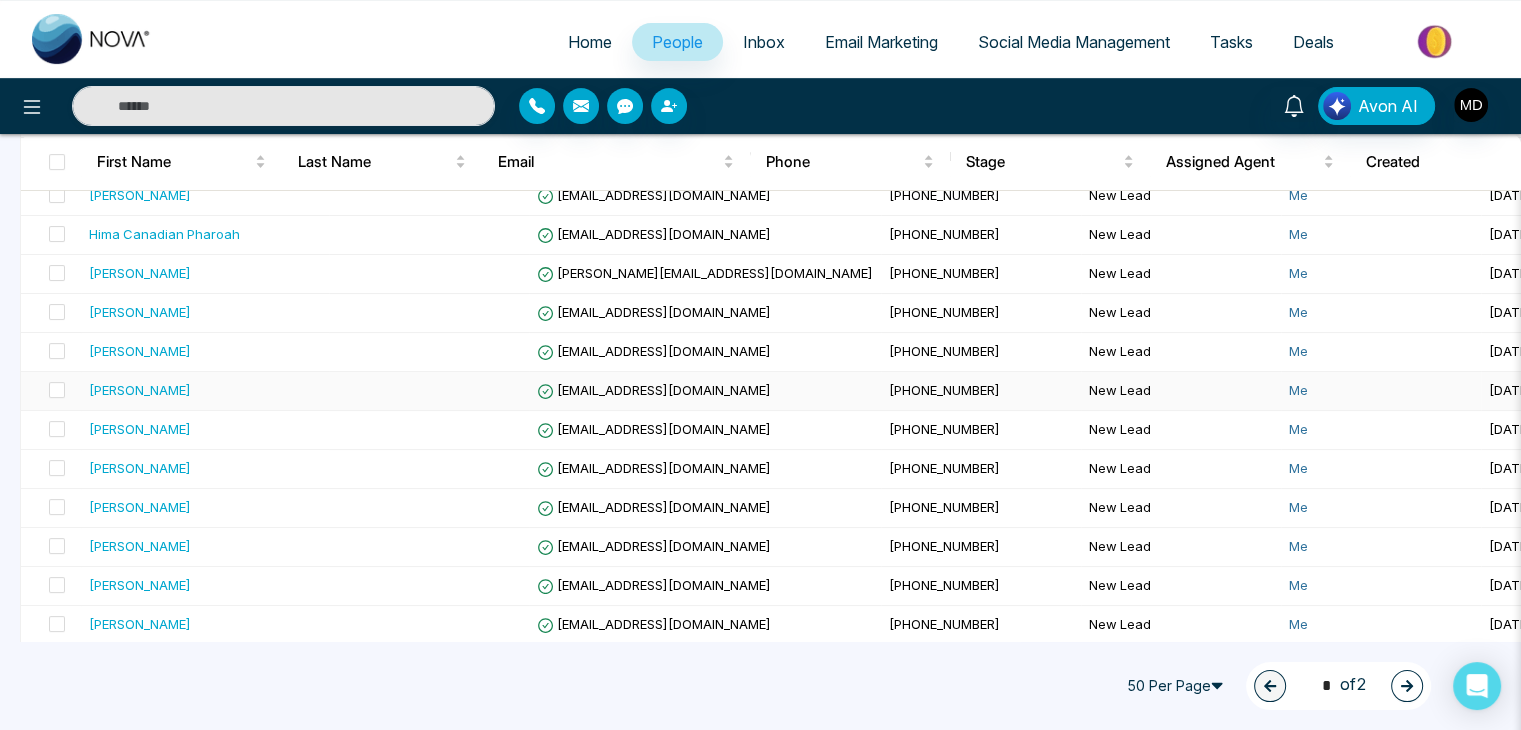 scroll, scrollTop: 600, scrollLeft: 0, axis: vertical 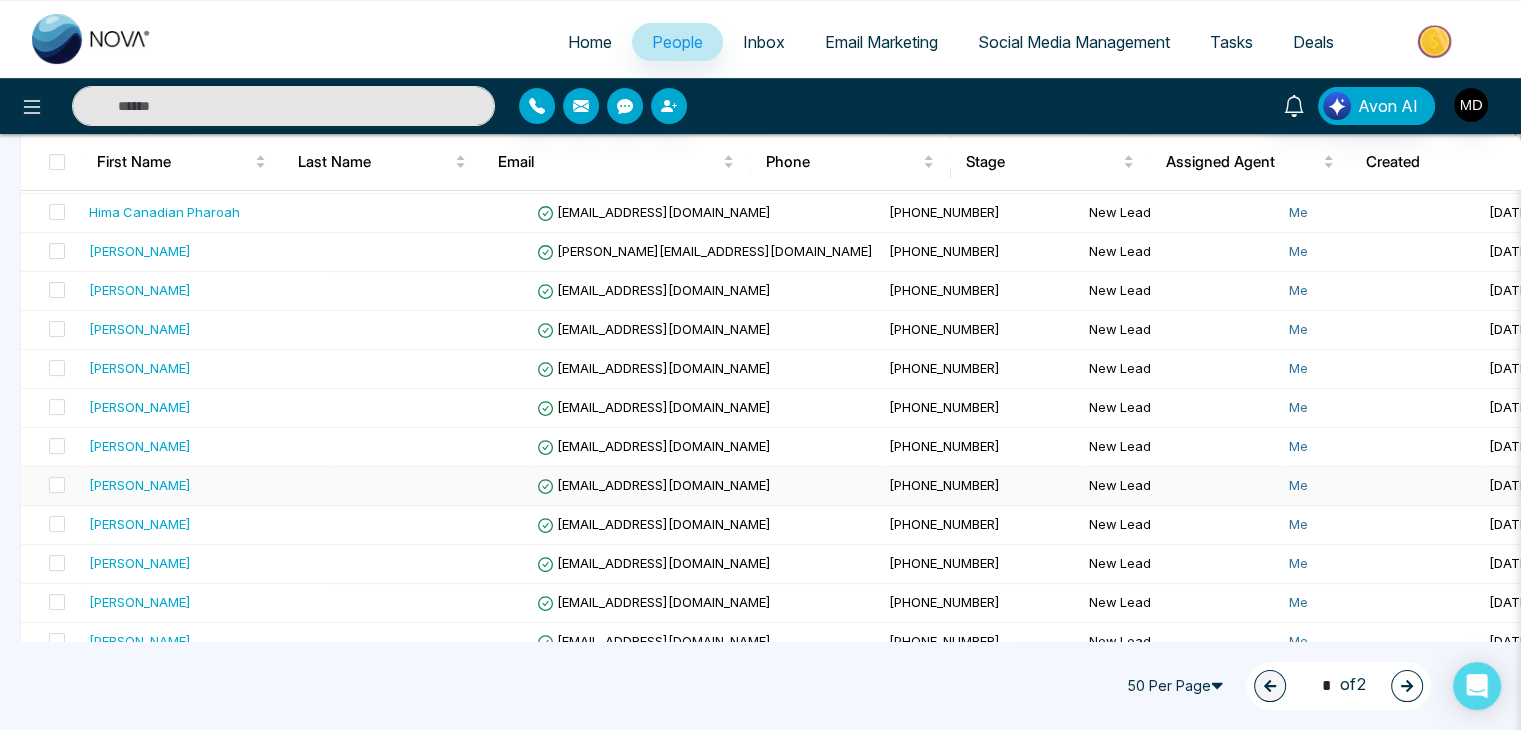 click on "[PERSON_NAME]" at bounding box center (140, 485) 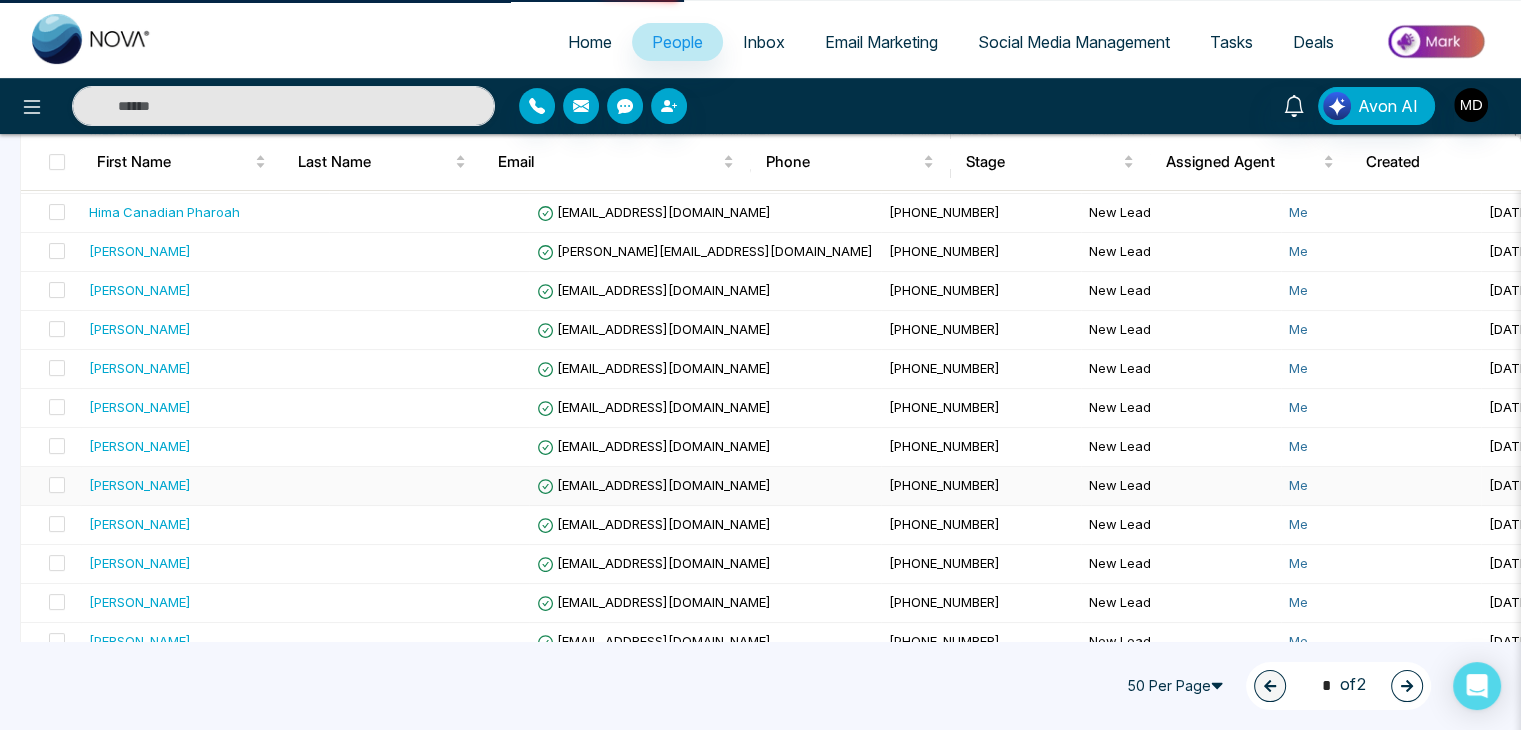 scroll, scrollTop: 0, scrollLeft: 0, axis: both 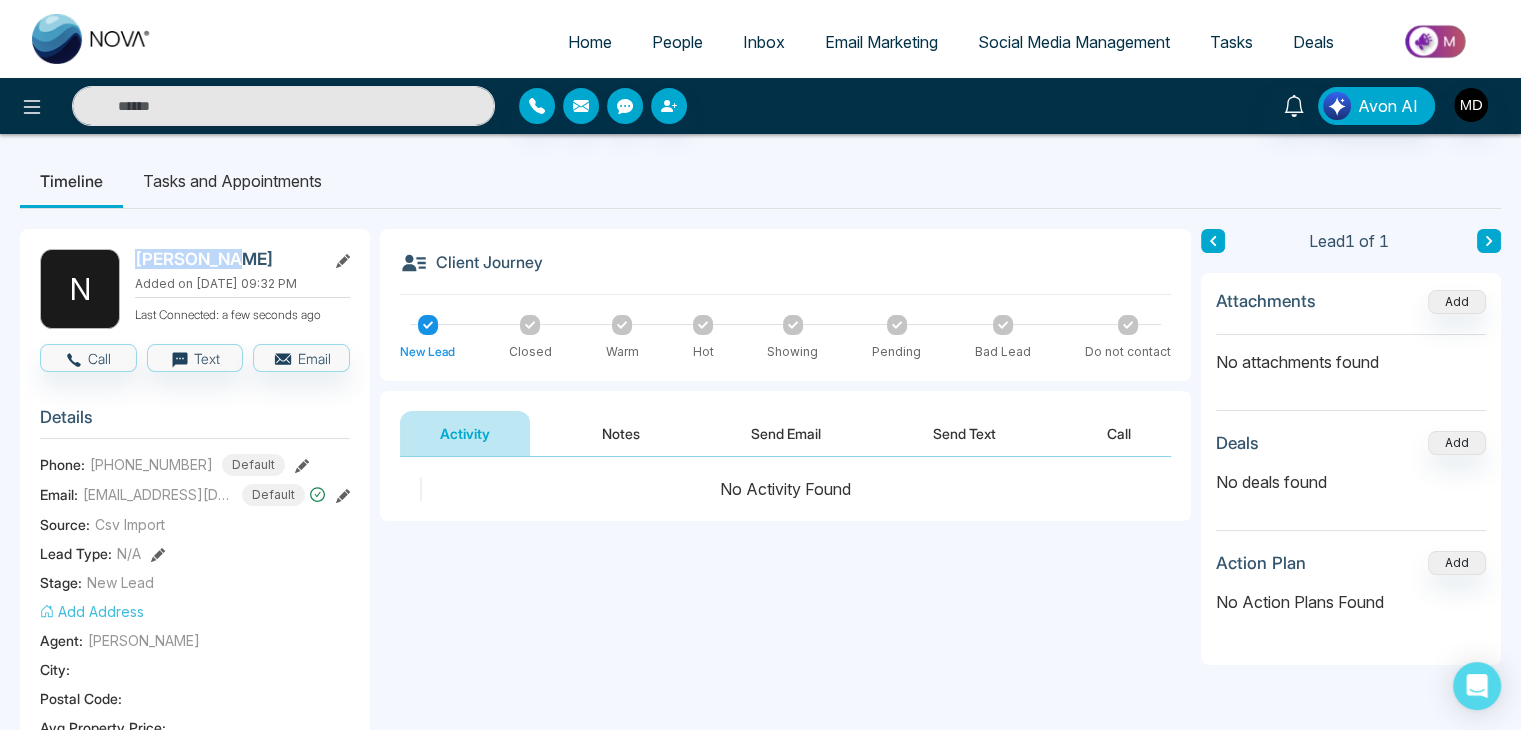 drag, startPoint x: 225, startPoint y: 249, endPoint x: 140, endPoint y: 256, distance: 85.28775 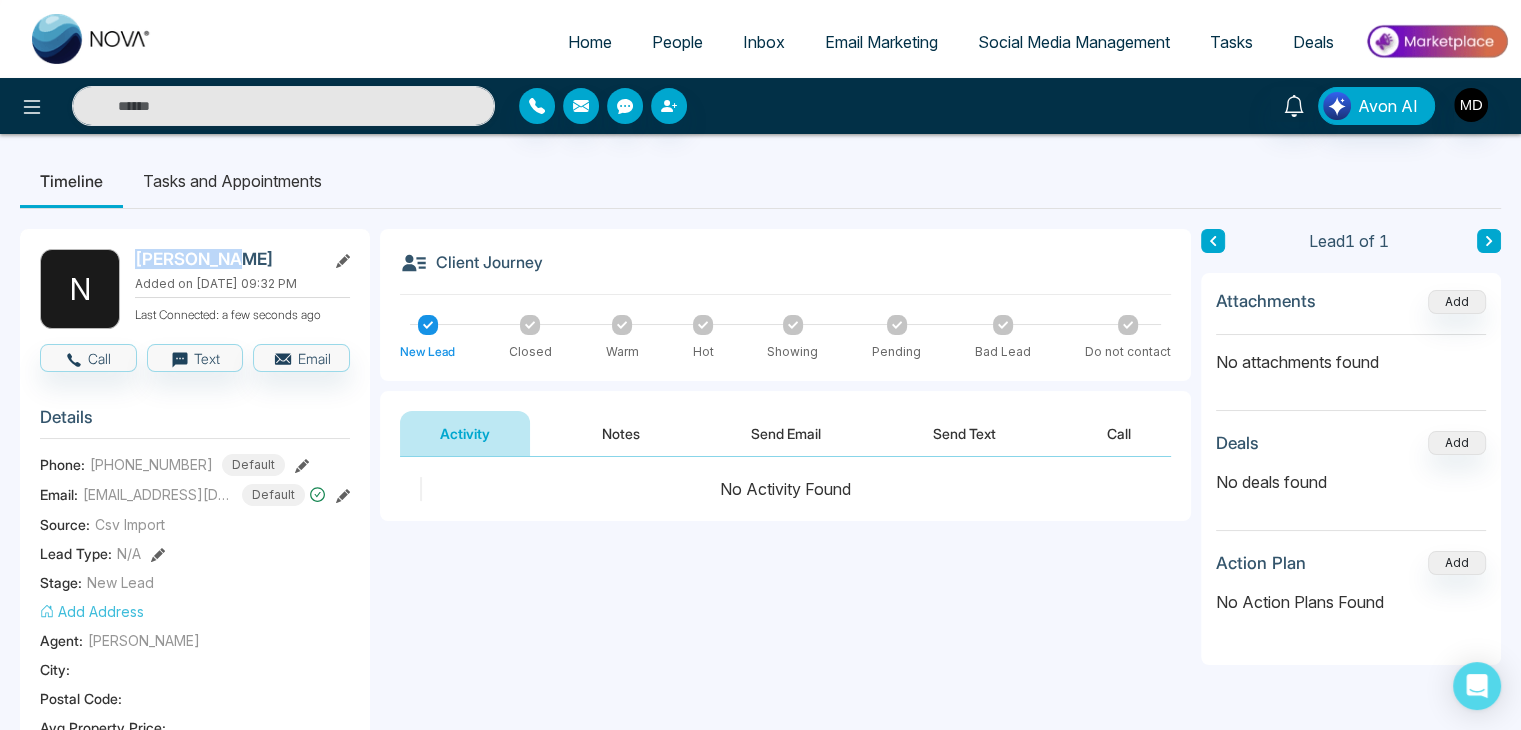 click on "[PERSON_NAME]" at bounding box center (226, 259) 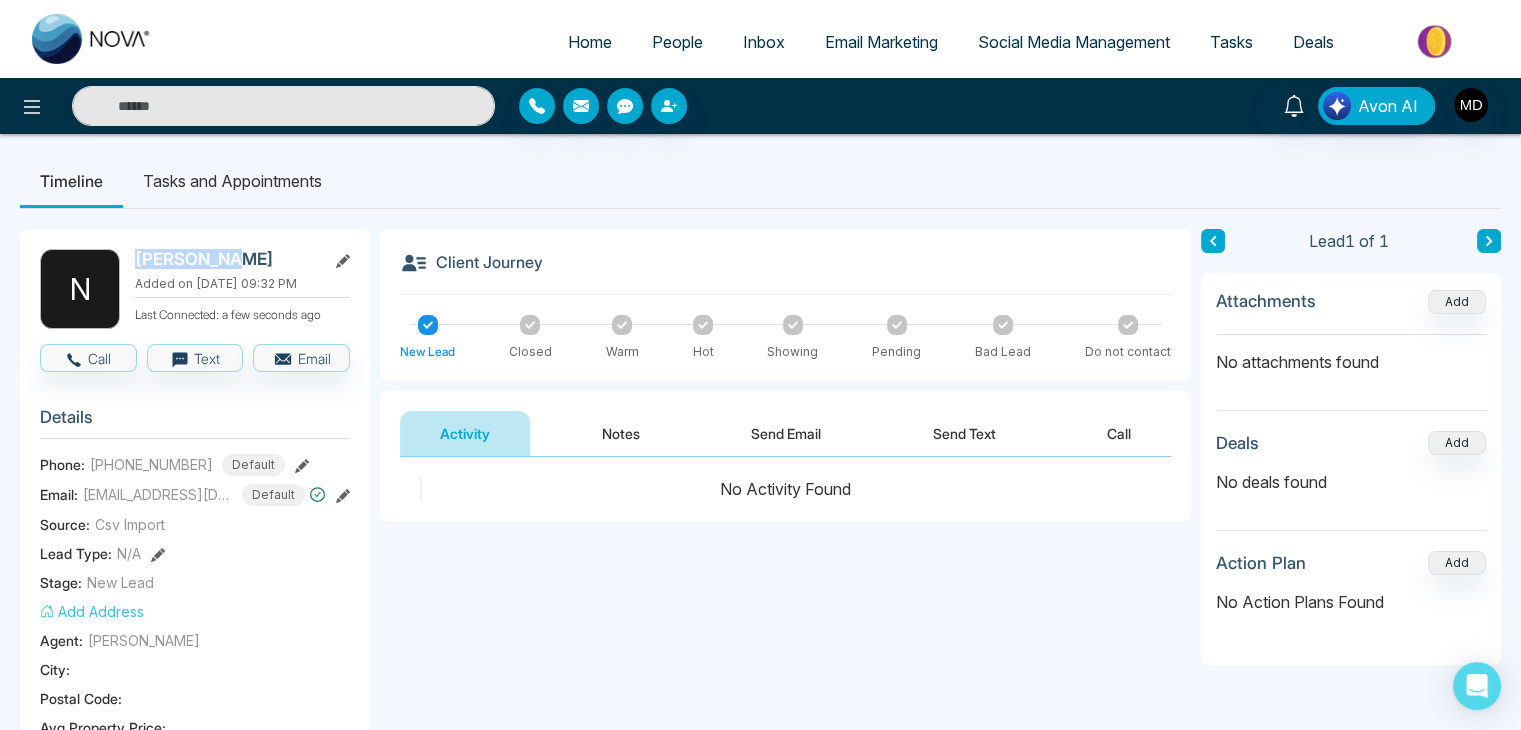 copy on "[PERSON_NAME]" 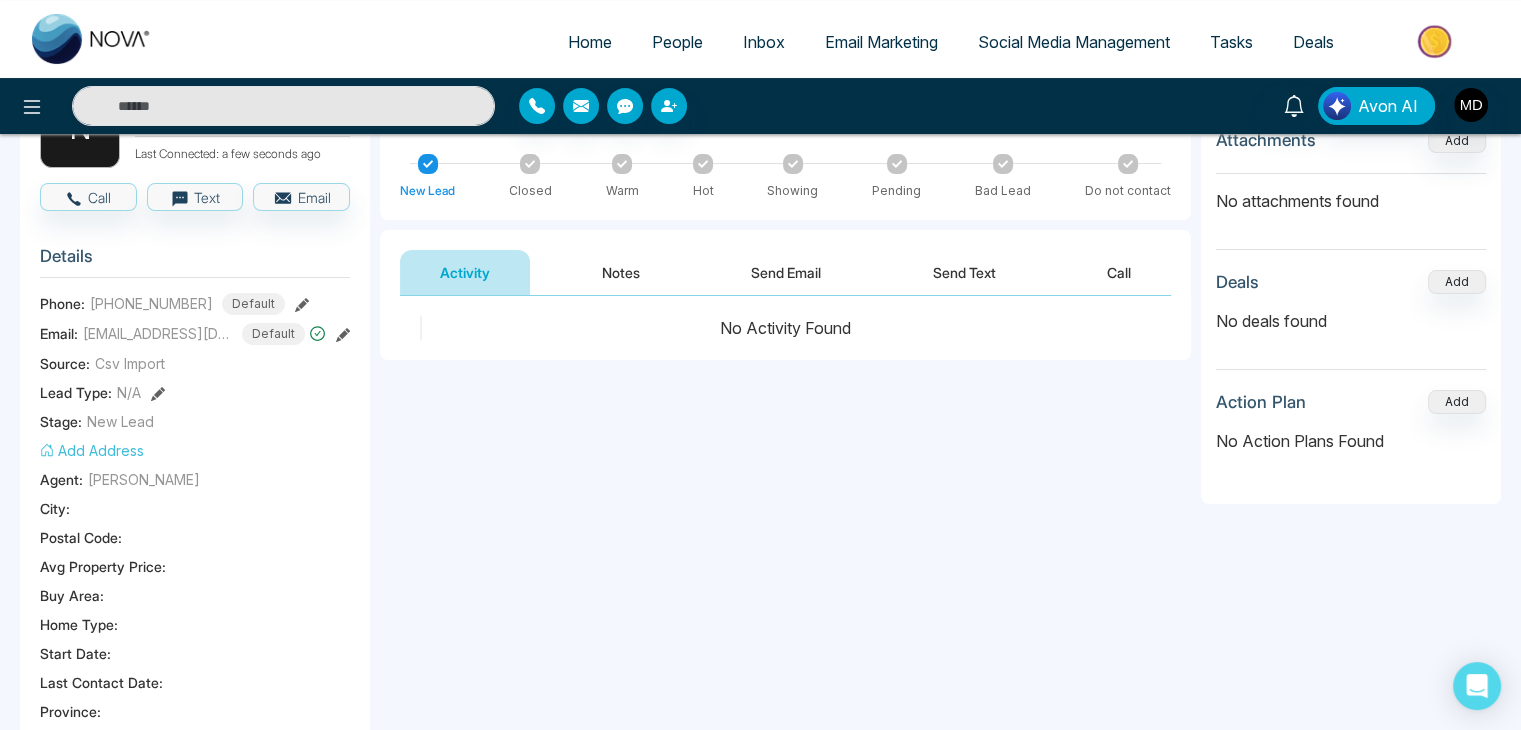scroll, scrollTop: 0, scrollLeft: 0, axis: both 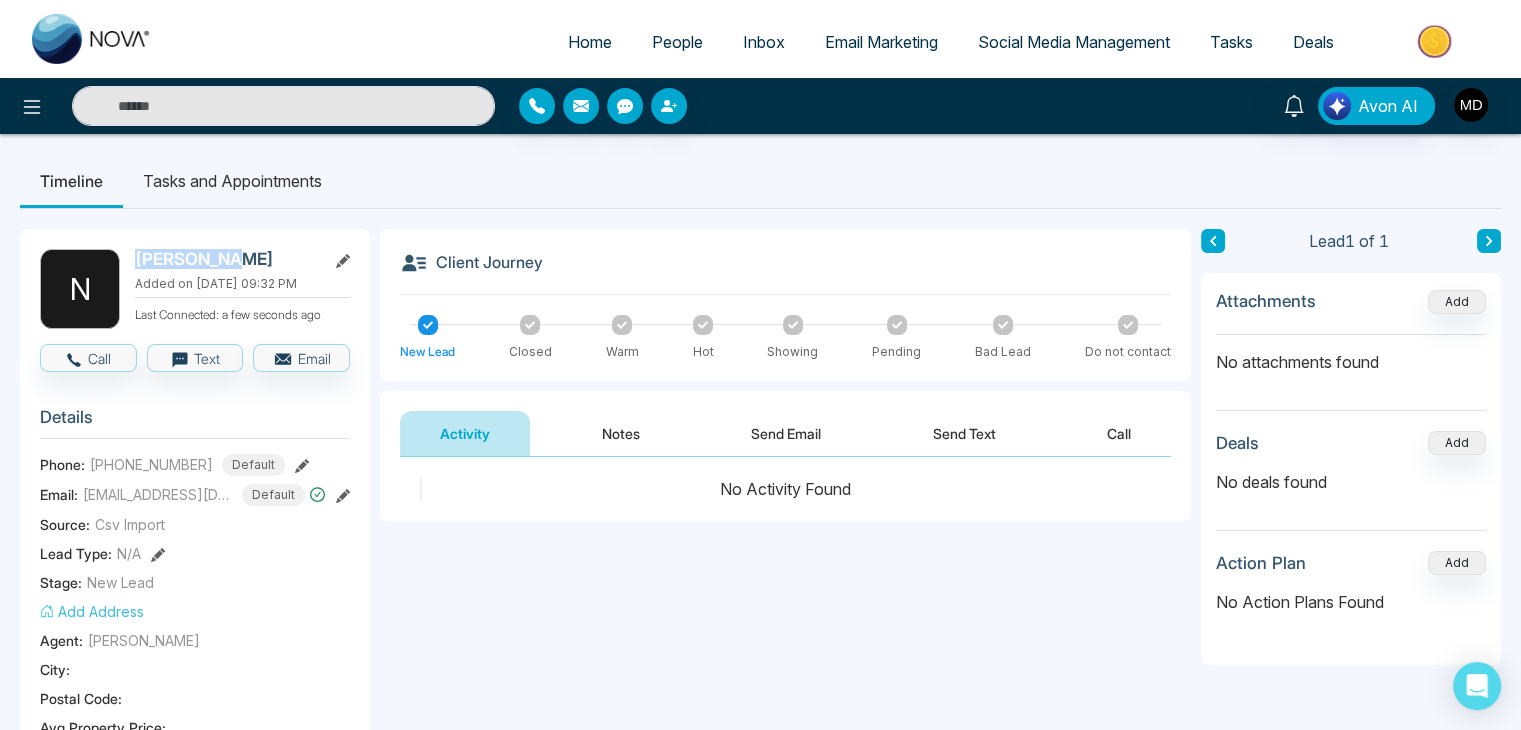 click on "People" at bounding box center (677, 42) 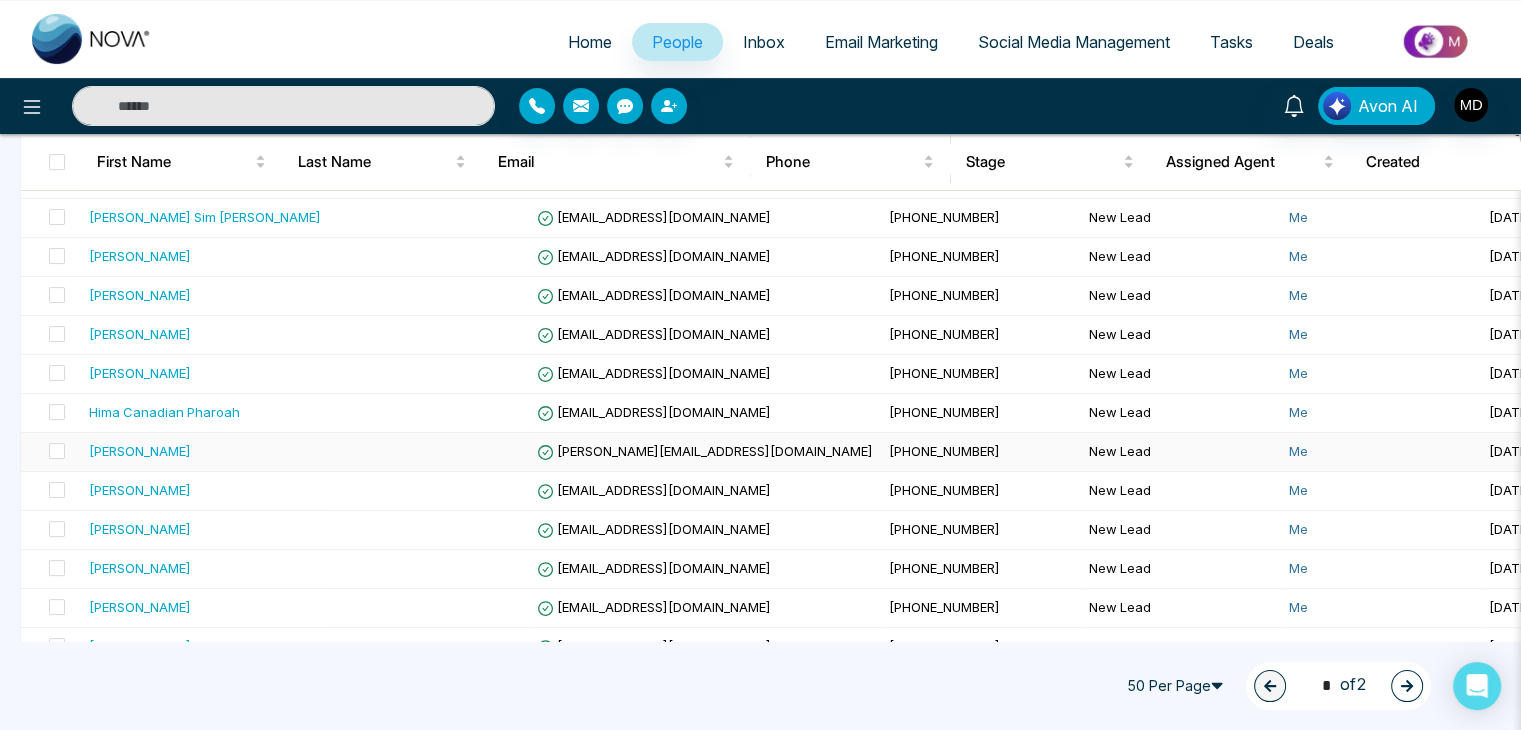 scroll, scrollTop: 600, scrollLeft: 0, axis: vertical 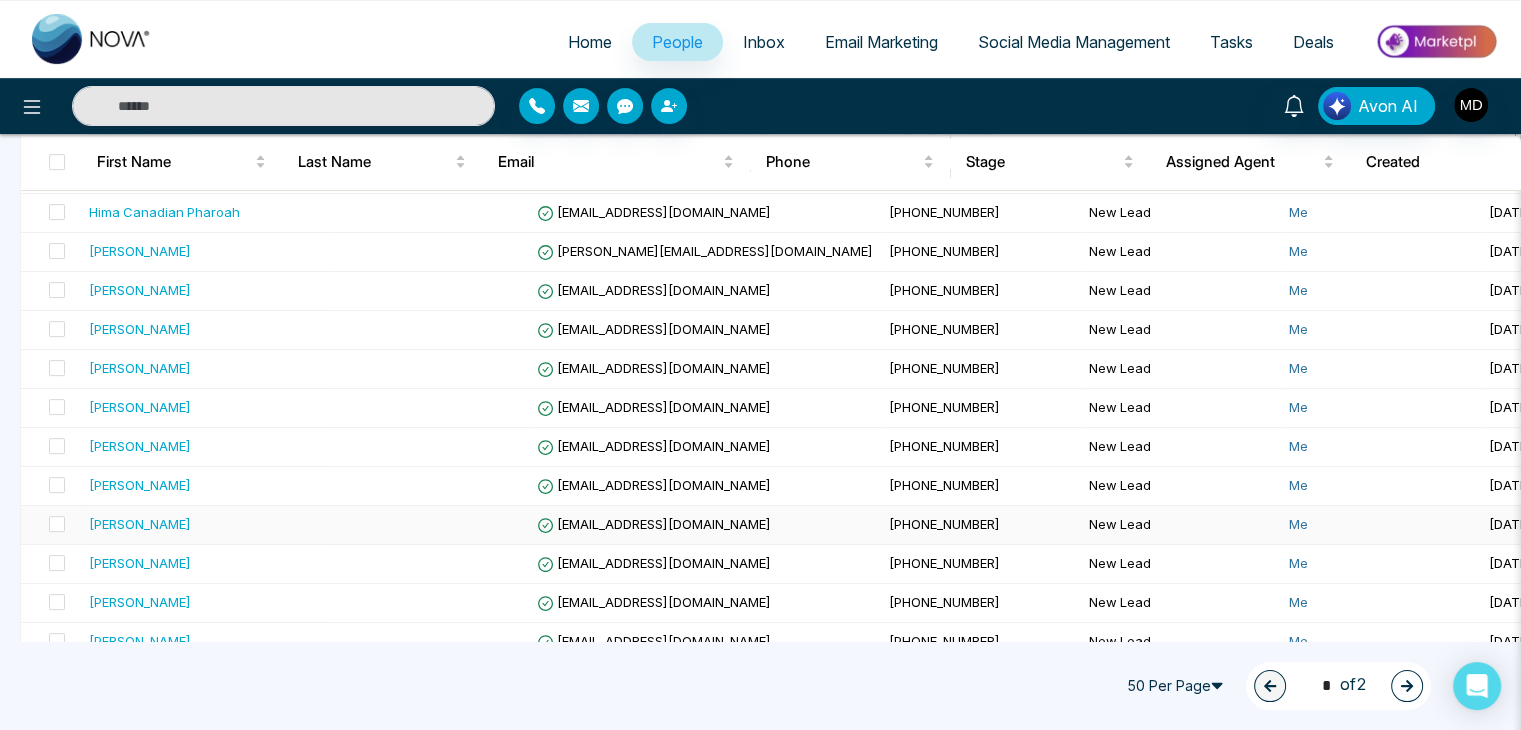 click on "[PERSON_NAME]" at bounding box center (140, 524) 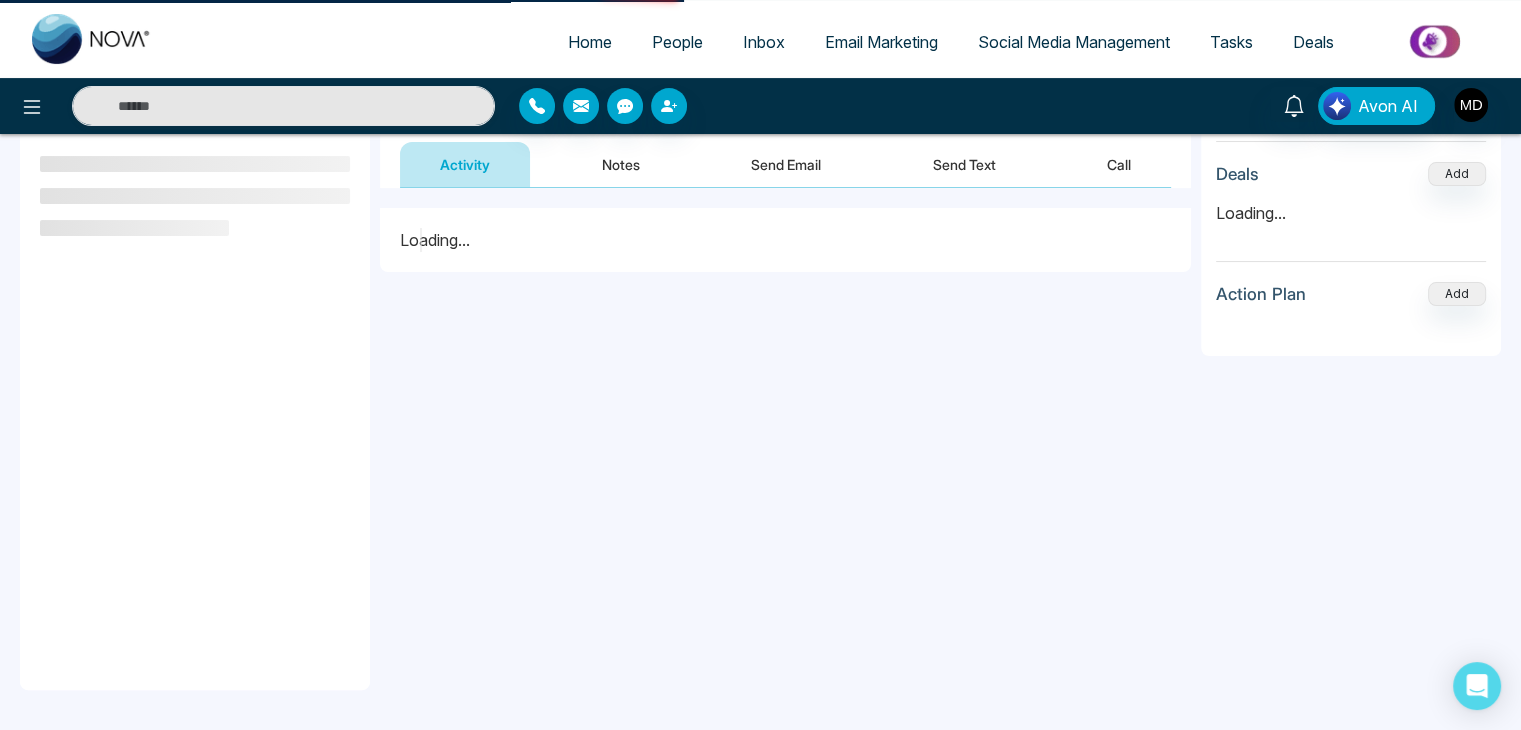 scroll, scrollTop: 0, scrollLeft: 0, axis: both 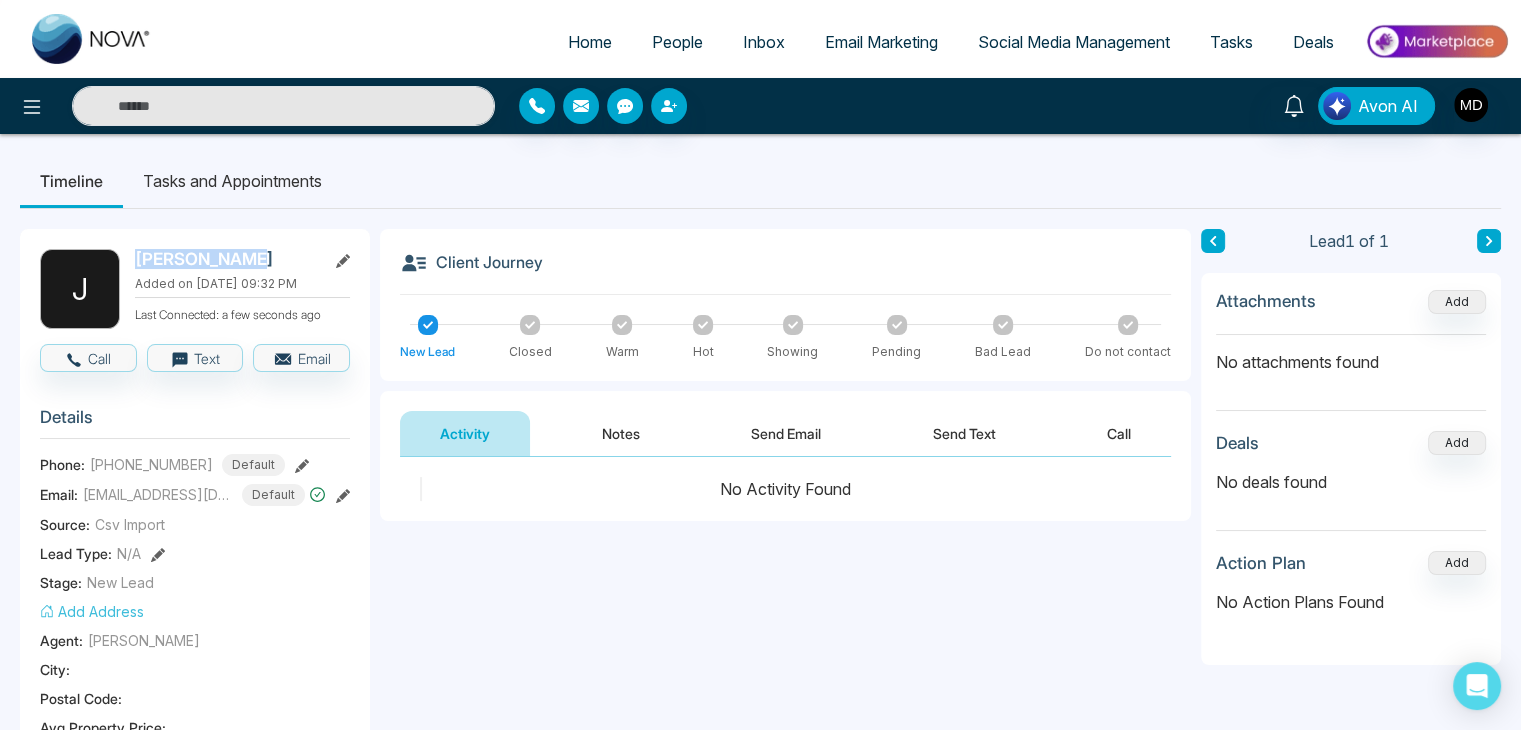 drag, startPoint x: 251, startPoint y: 255, endPoint x: 138, endPoint y: 253, distance: 113.0177 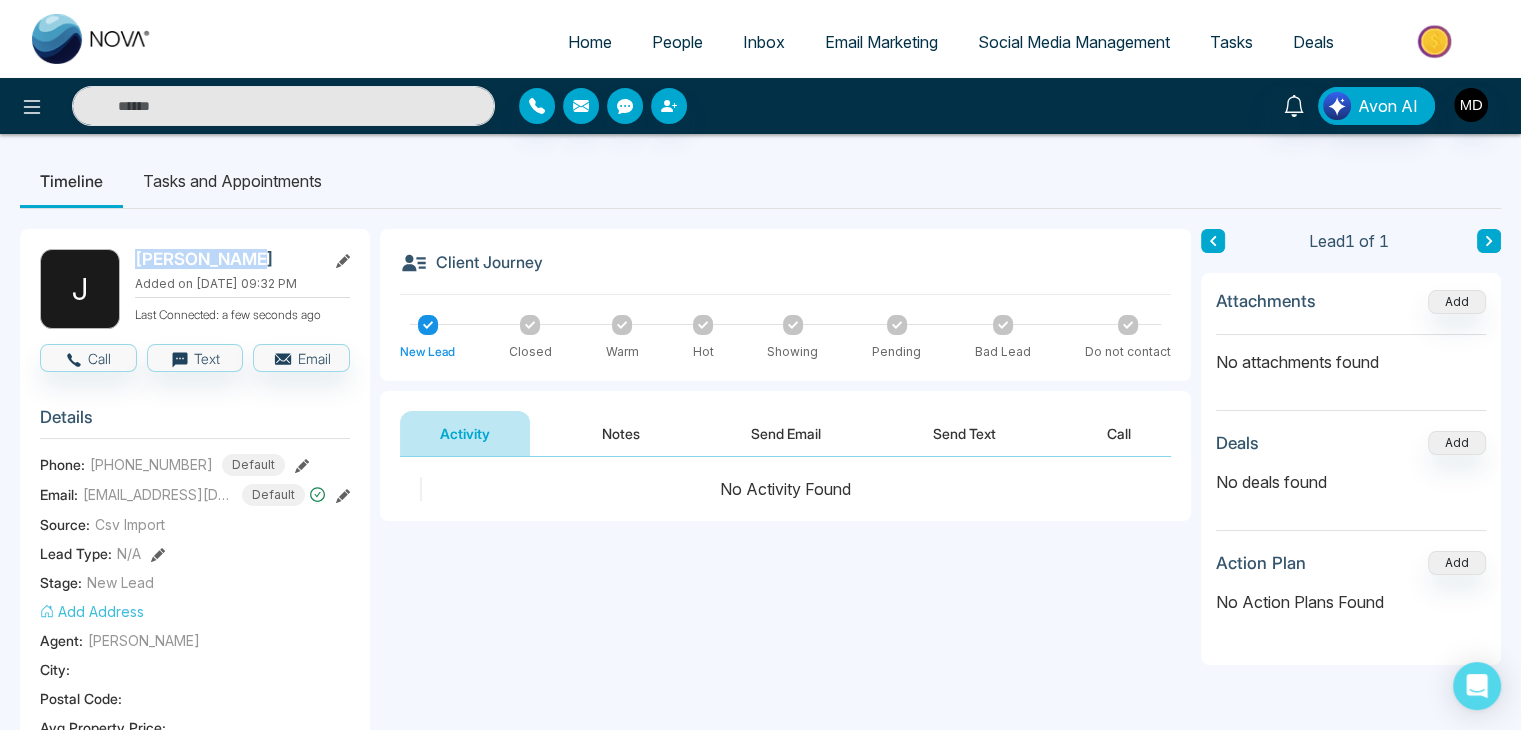 click on "[PERSON_NAME]" at bounding box center [226, 259] 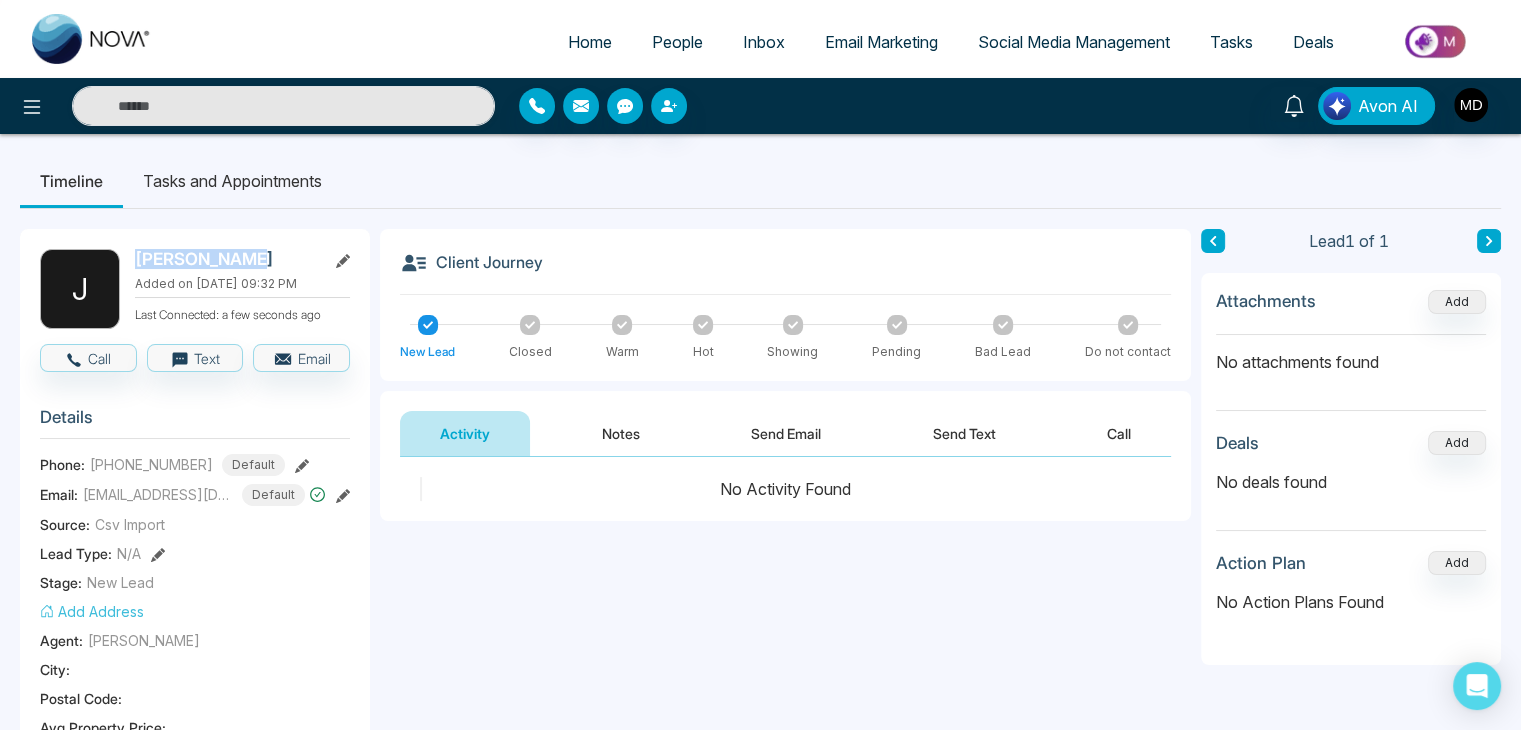copy on "[PERSON_NAME]" 